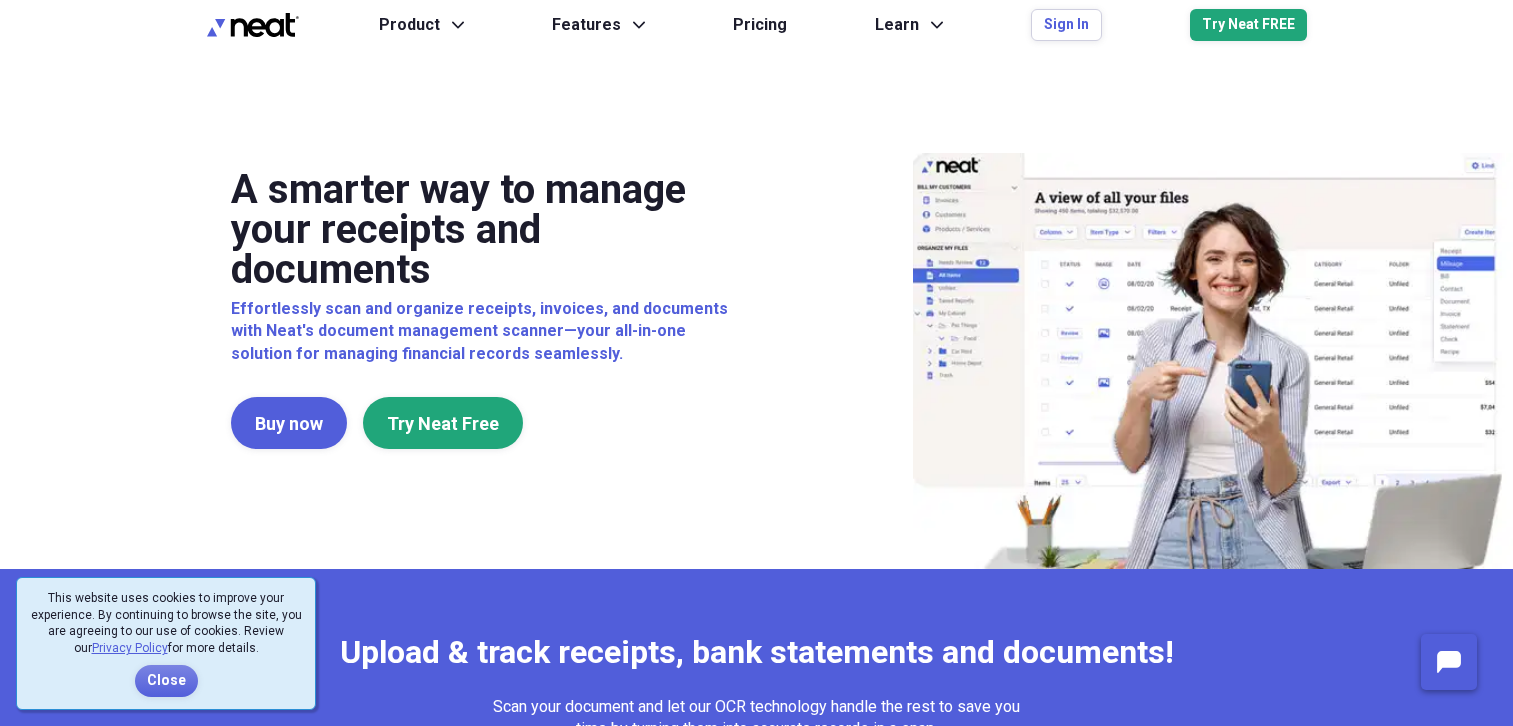 scroll, scrollTop: 0, scrollLeft: 0, axis: both 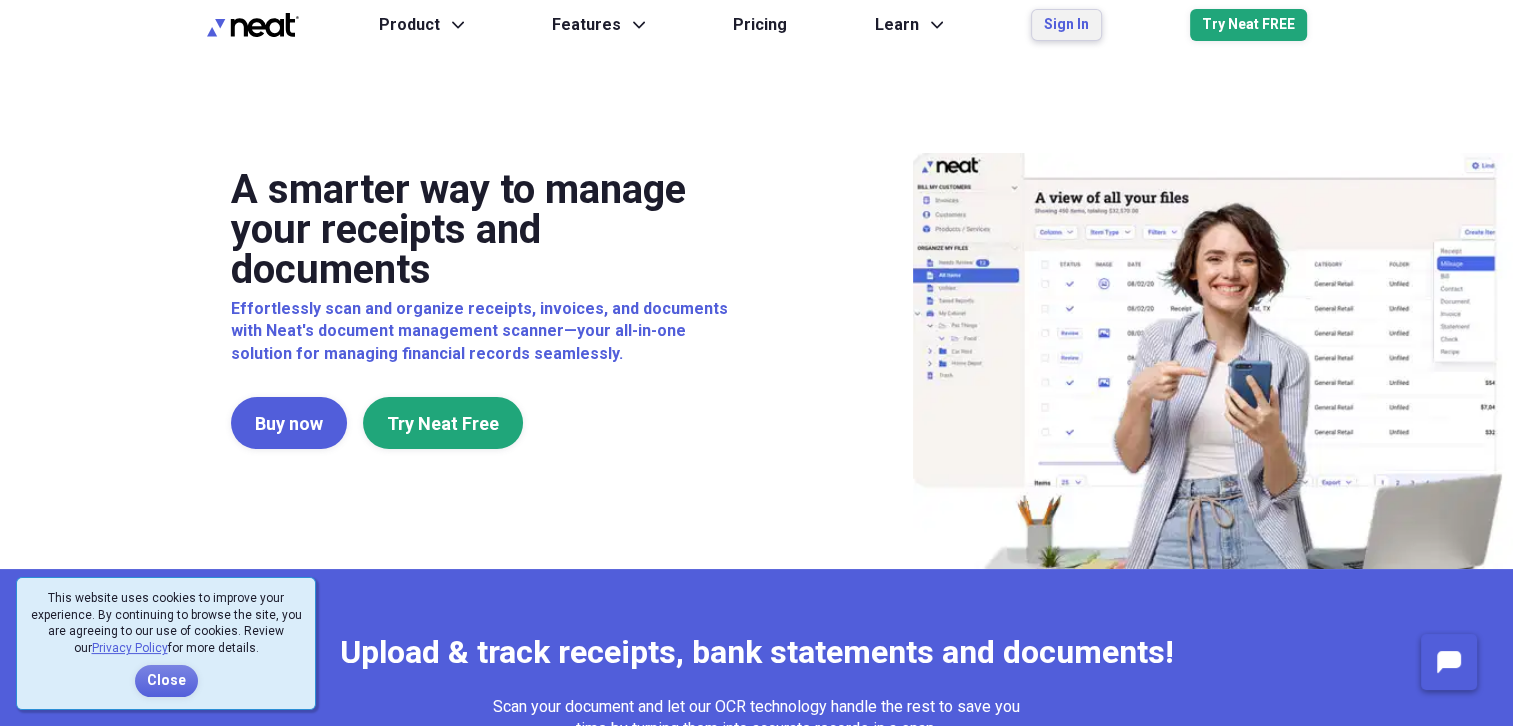 click on "Sign In" at bounding box center [1066, 25] 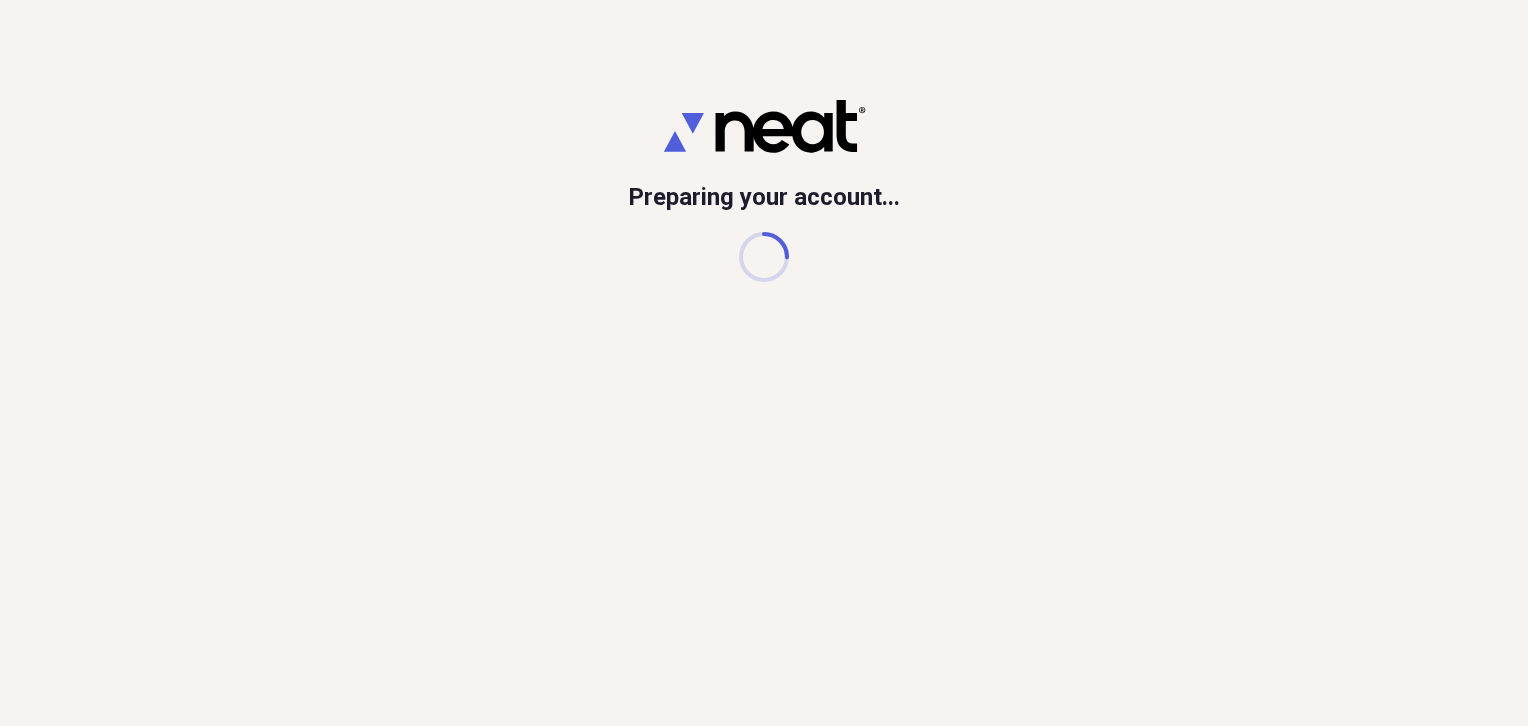 scroll, scrollTop: 0, scrollLeft: 0, axis: both 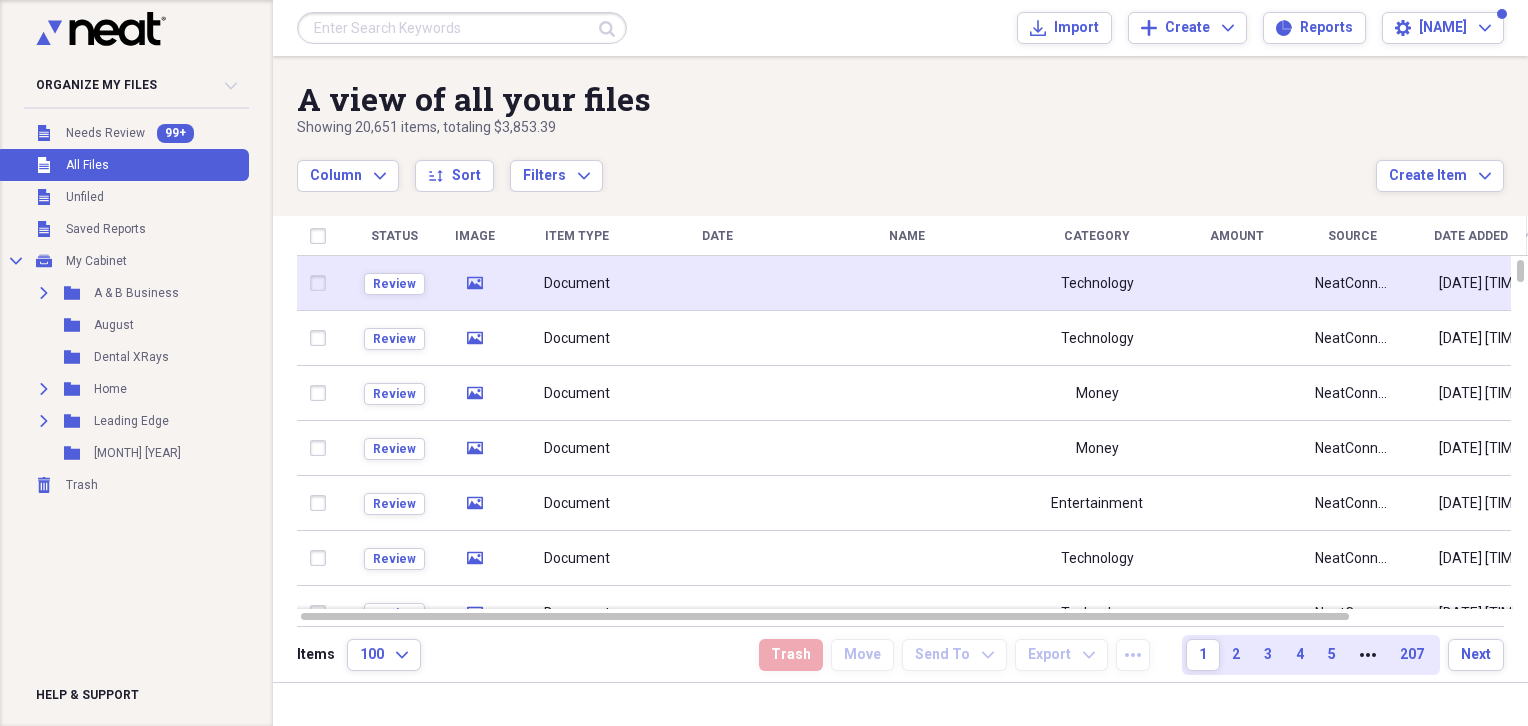 click at bounding box center [717, 283] 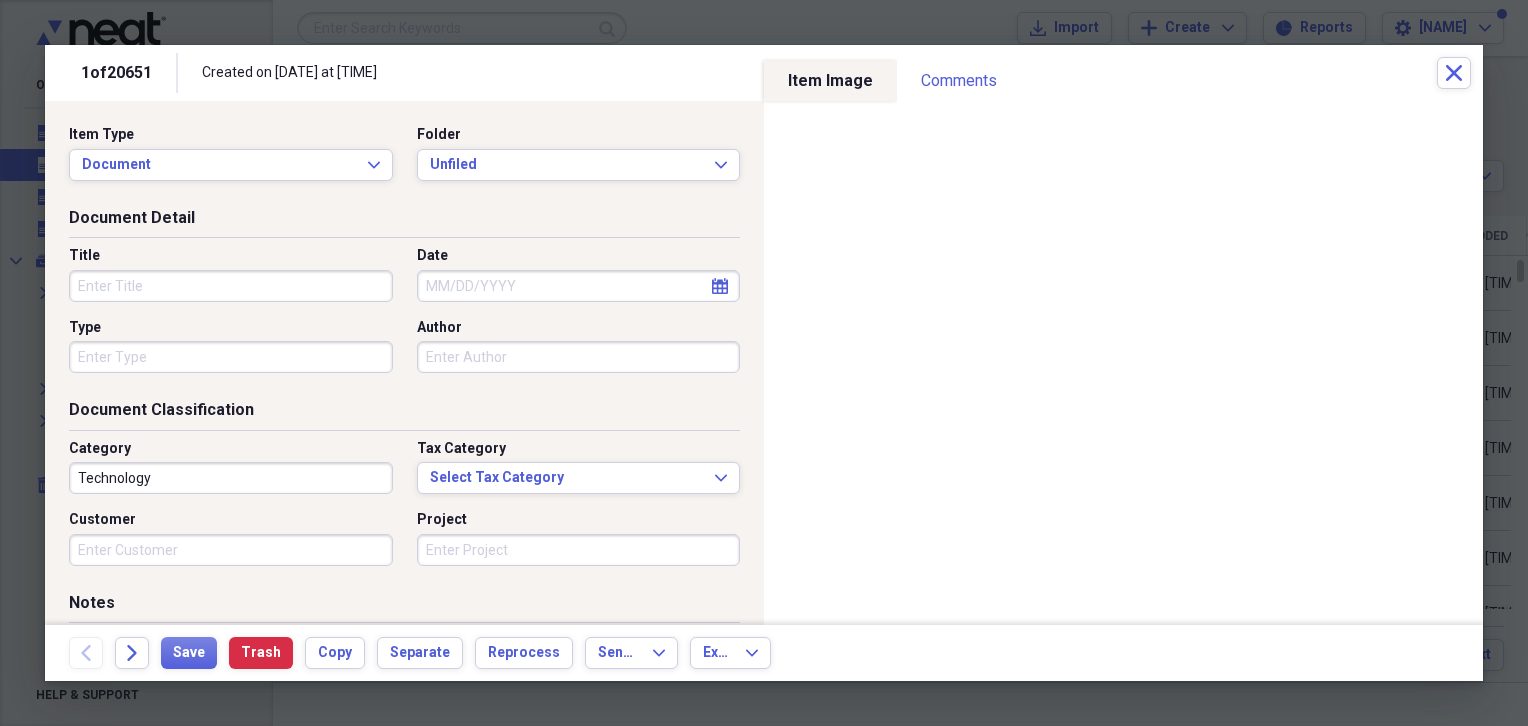 click on "Title" at bounding box center [231, 286] 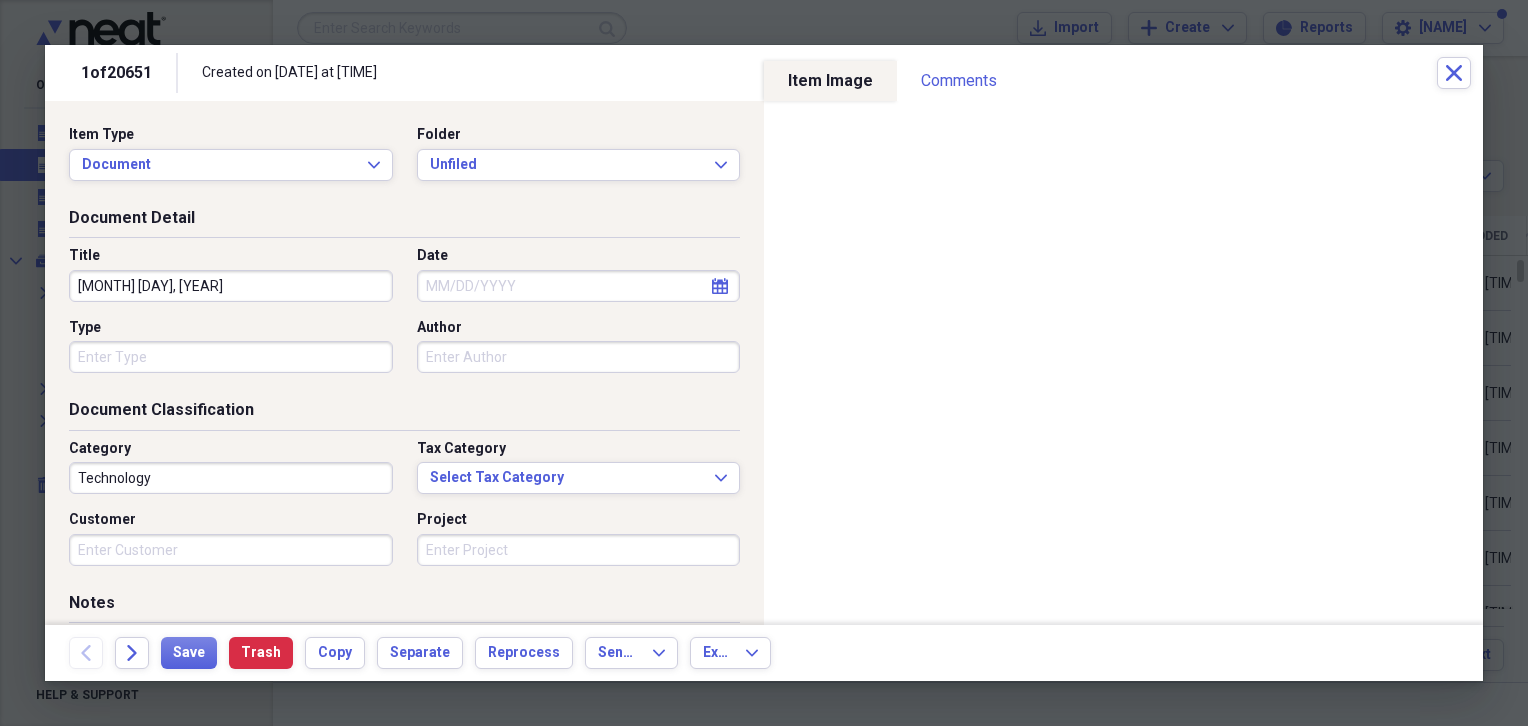 type on "[MONTH] [DAY], [YEAR]" 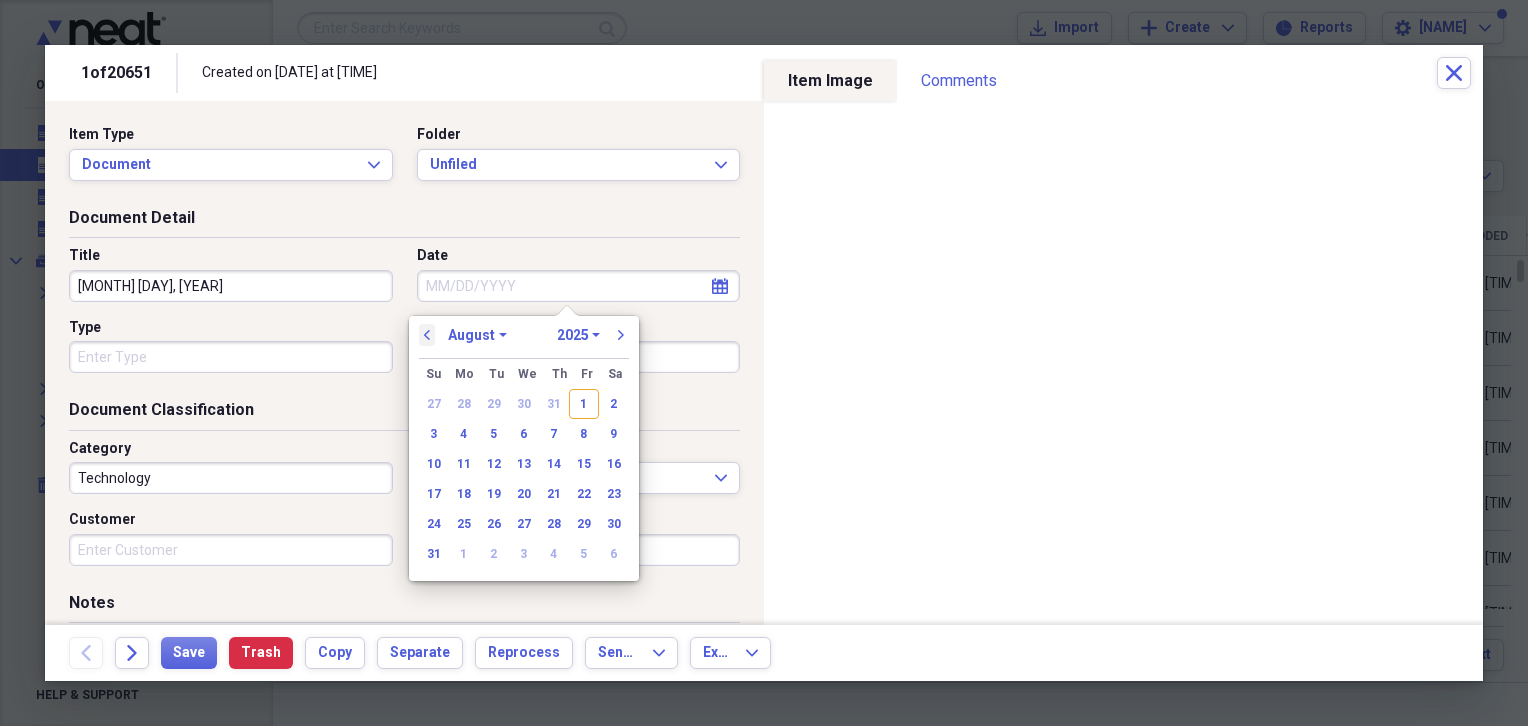 click on "previous" at bounding box center [427, 335] 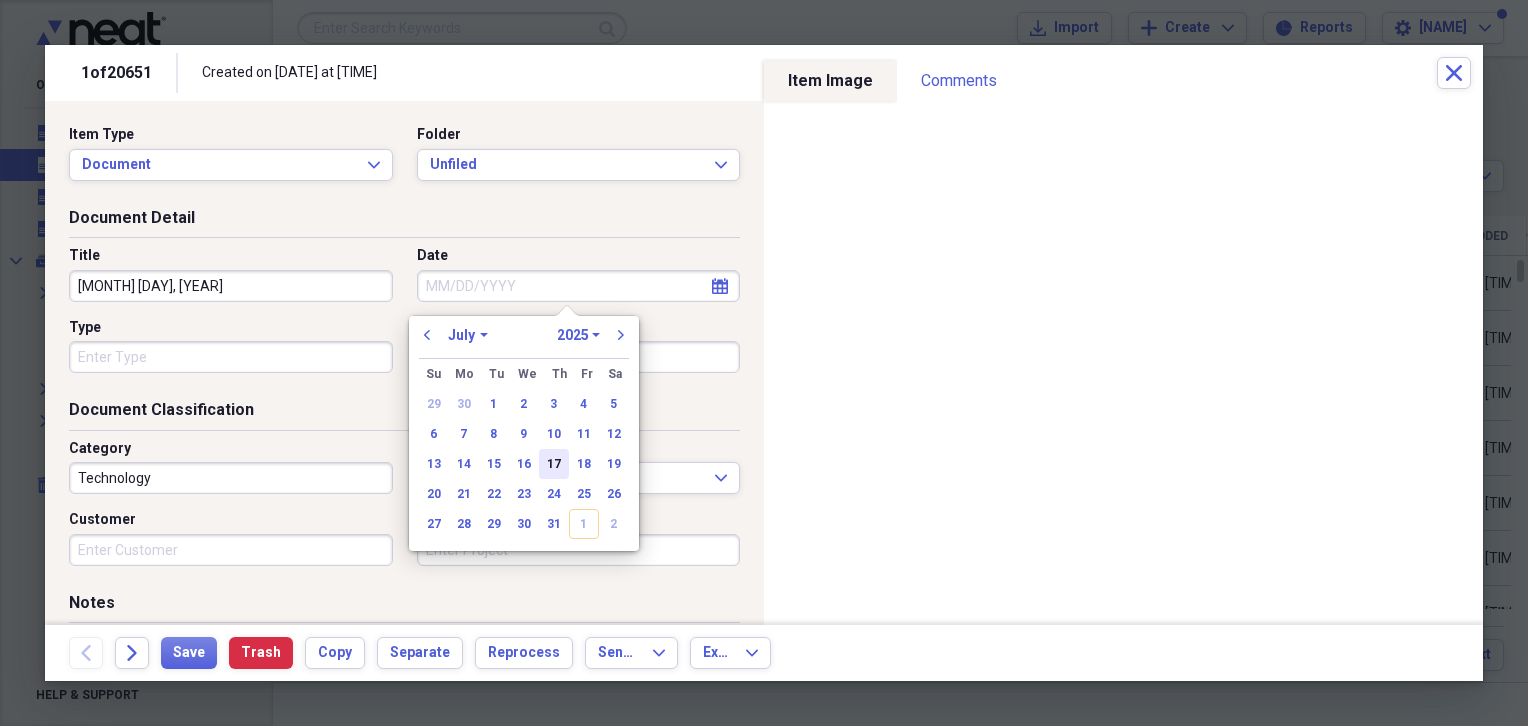 click on "17" at bounding box center [554, 464] 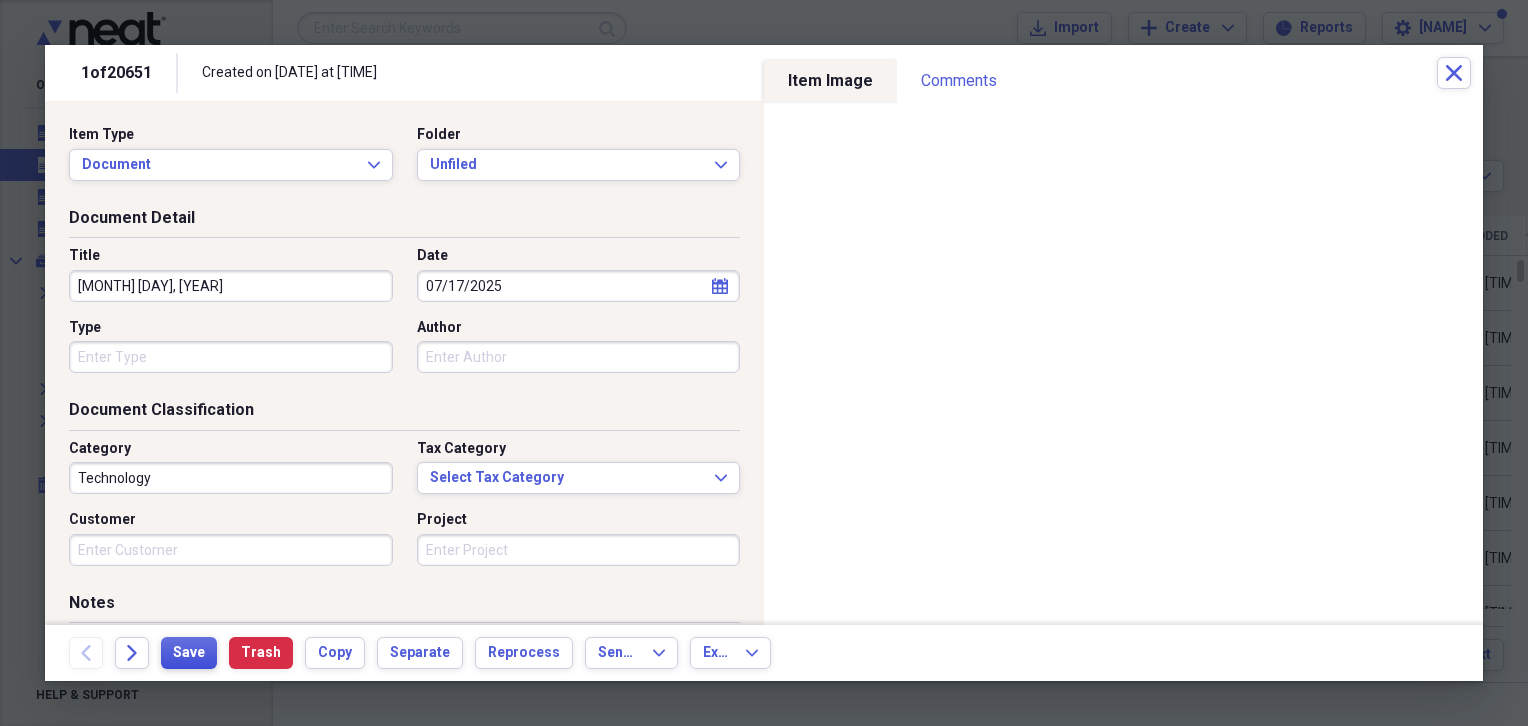 click on "Save" at bounding box center [189, 653] 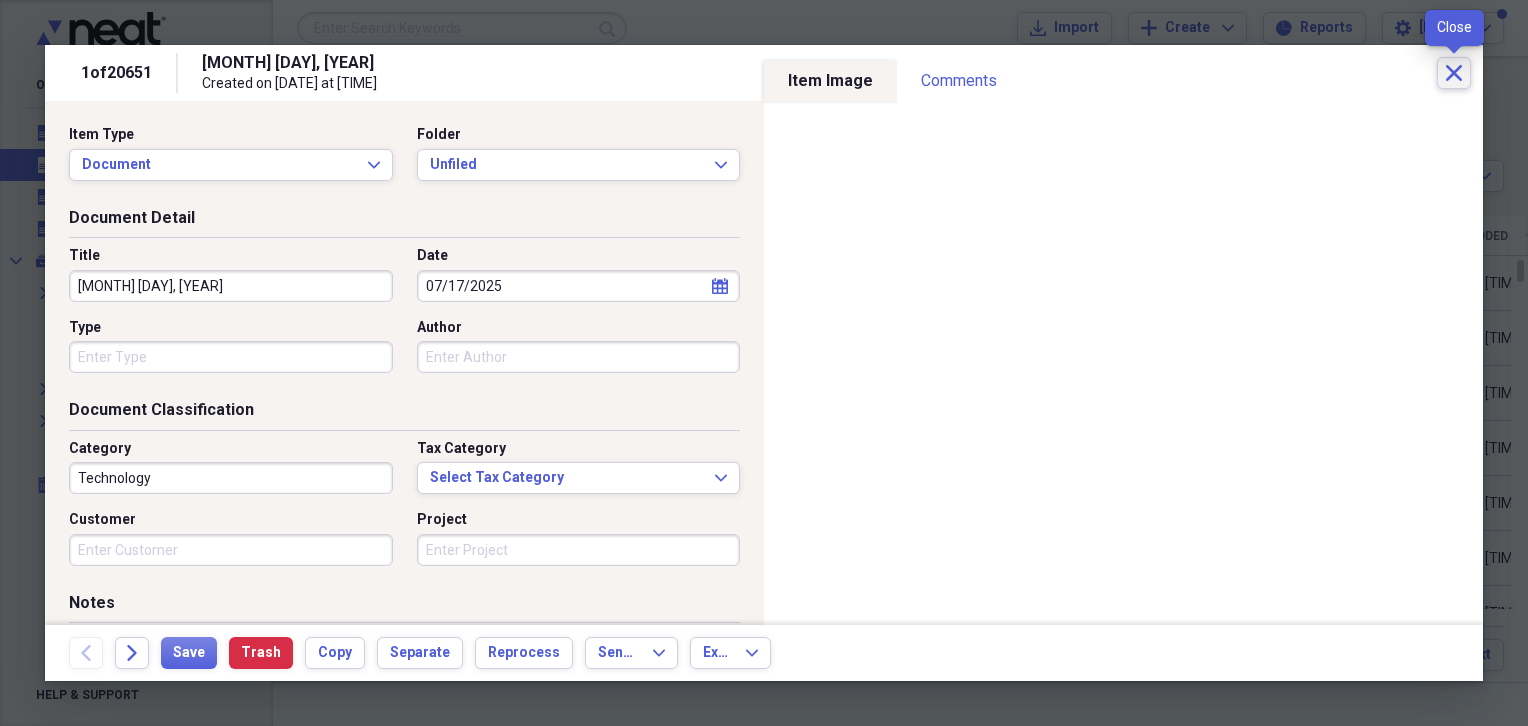 click on "Close" 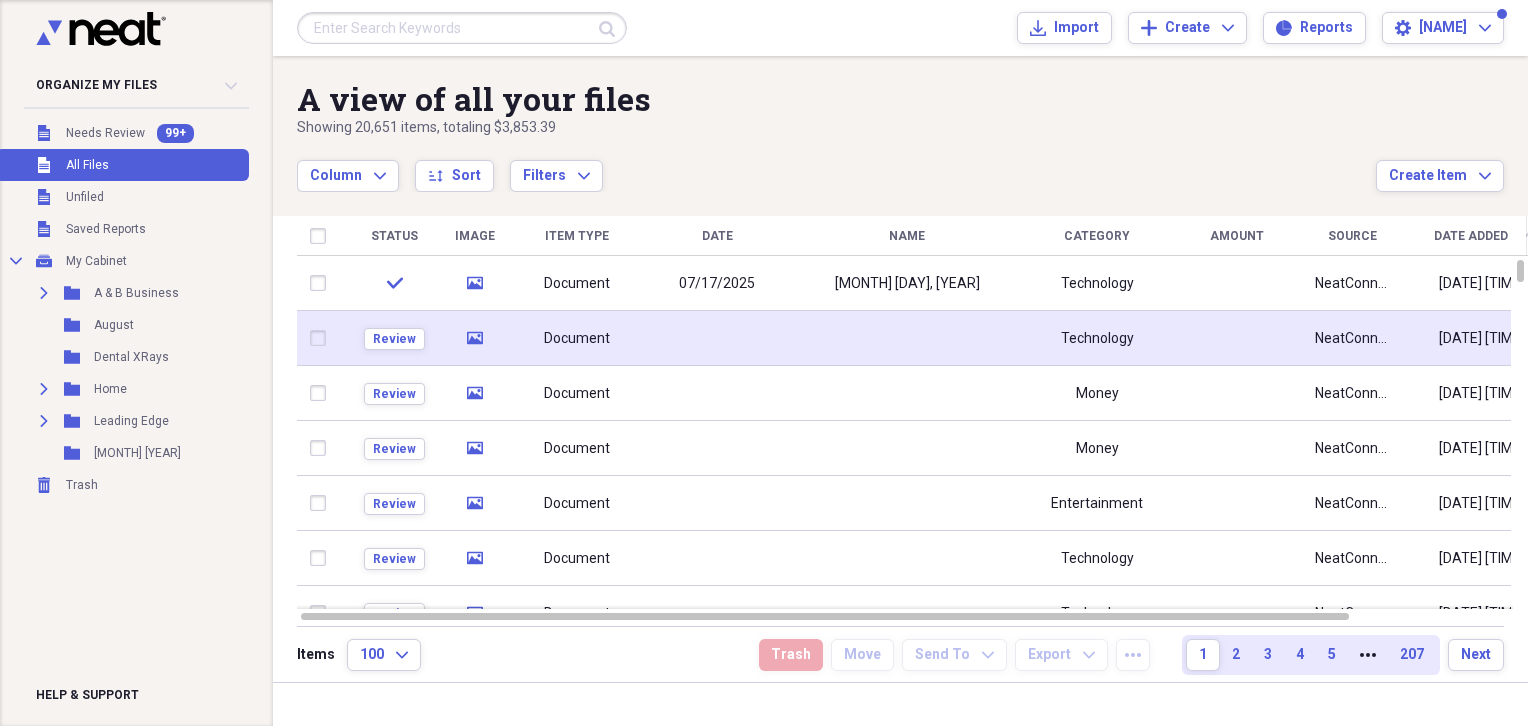 click at bounding box center [717, 338] 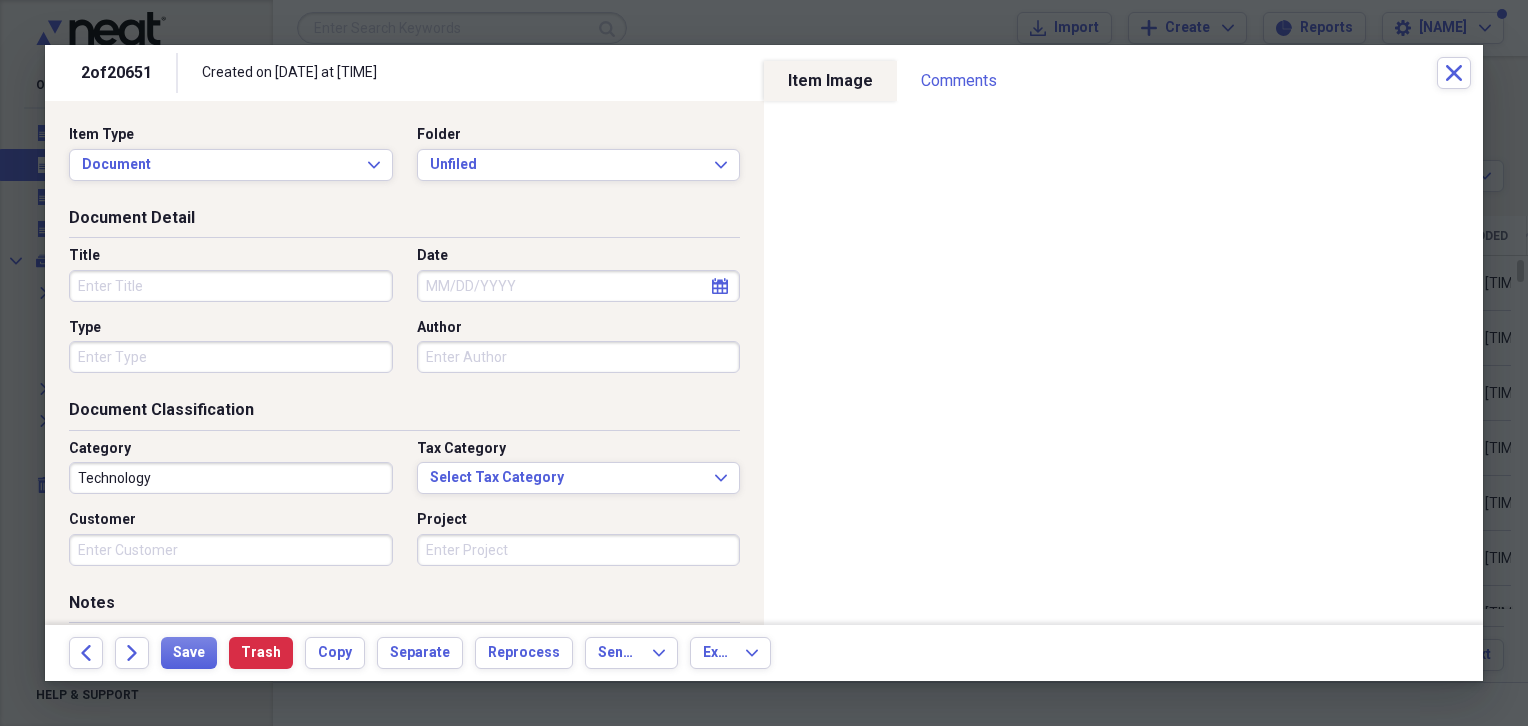 click on "Title" at bounding box center [231, 286] 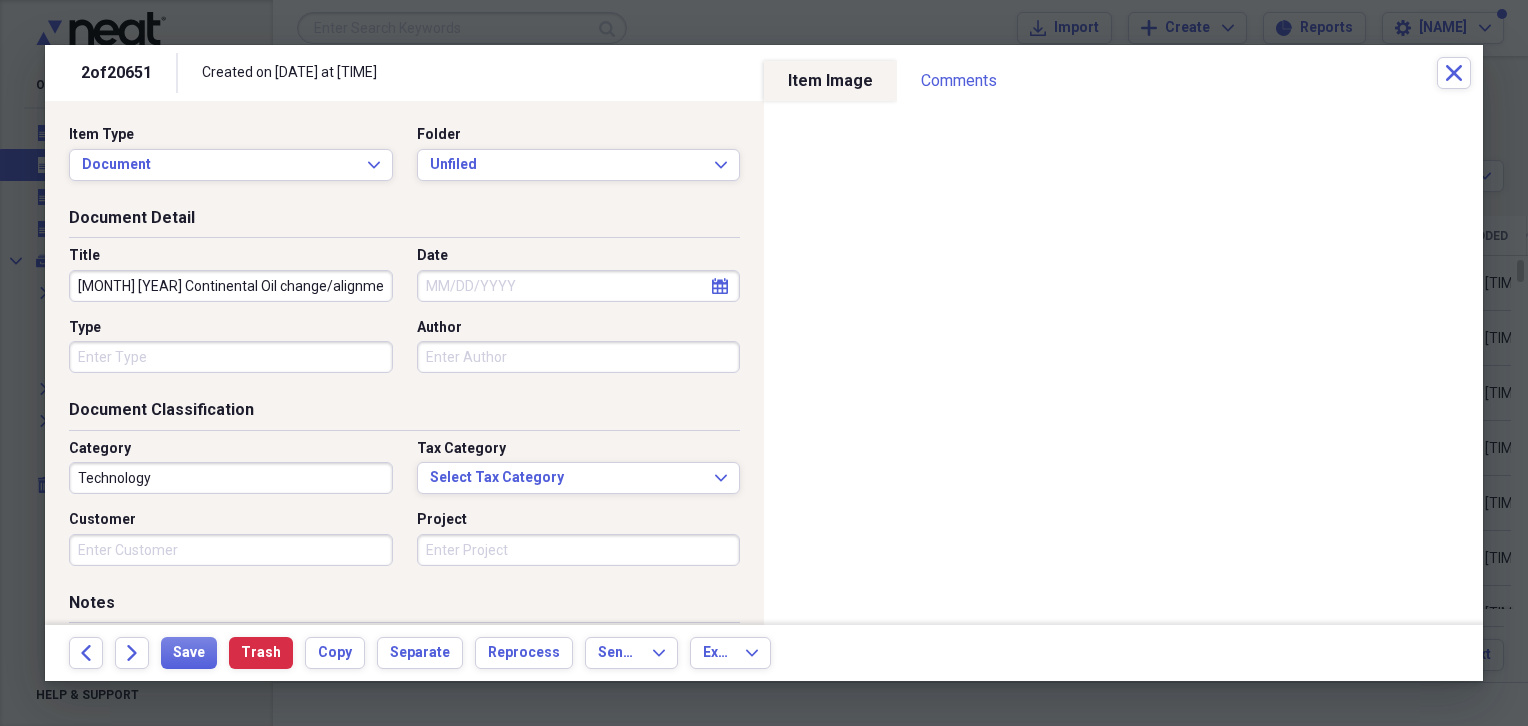 type on "[MONTH] [YEAR] Continental Oil change/alignment" 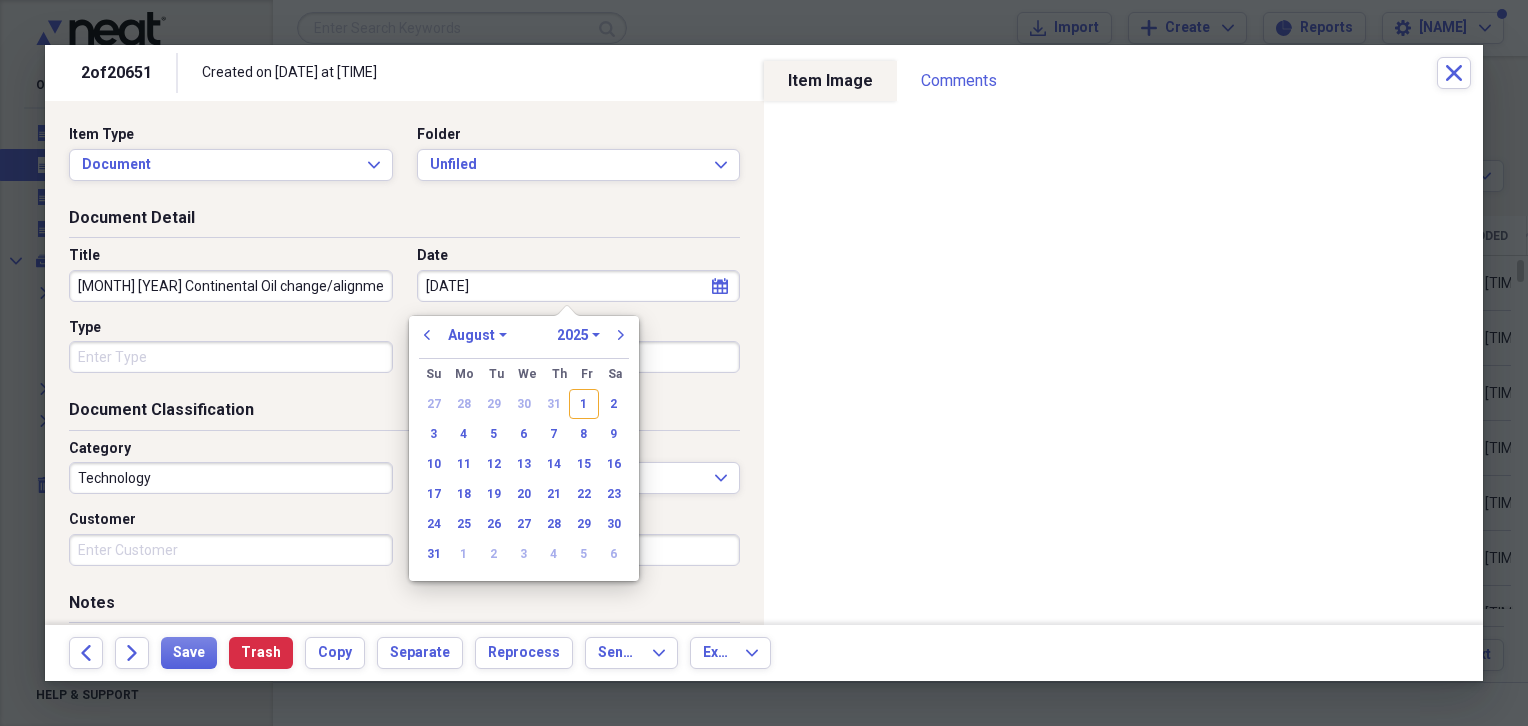 type on "[DATE]" 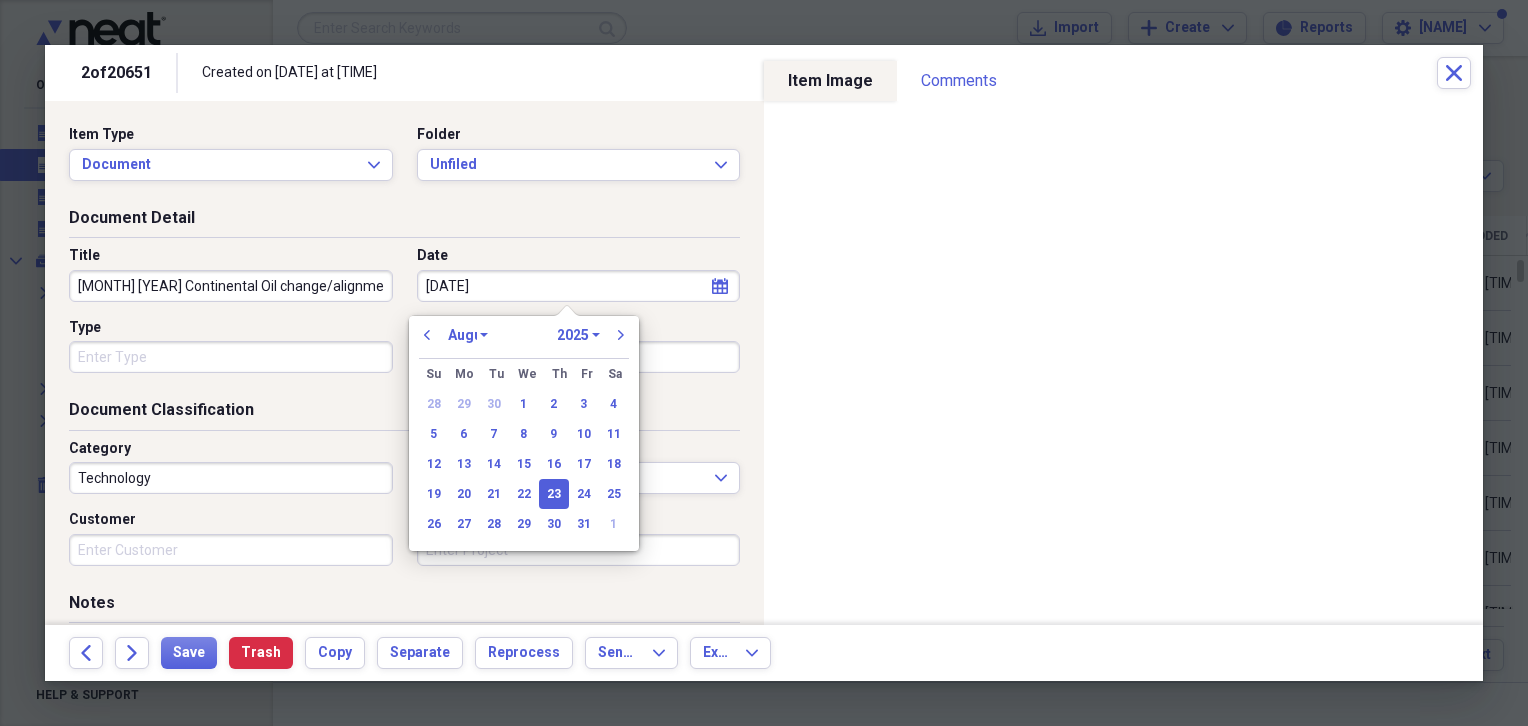 select on "6" 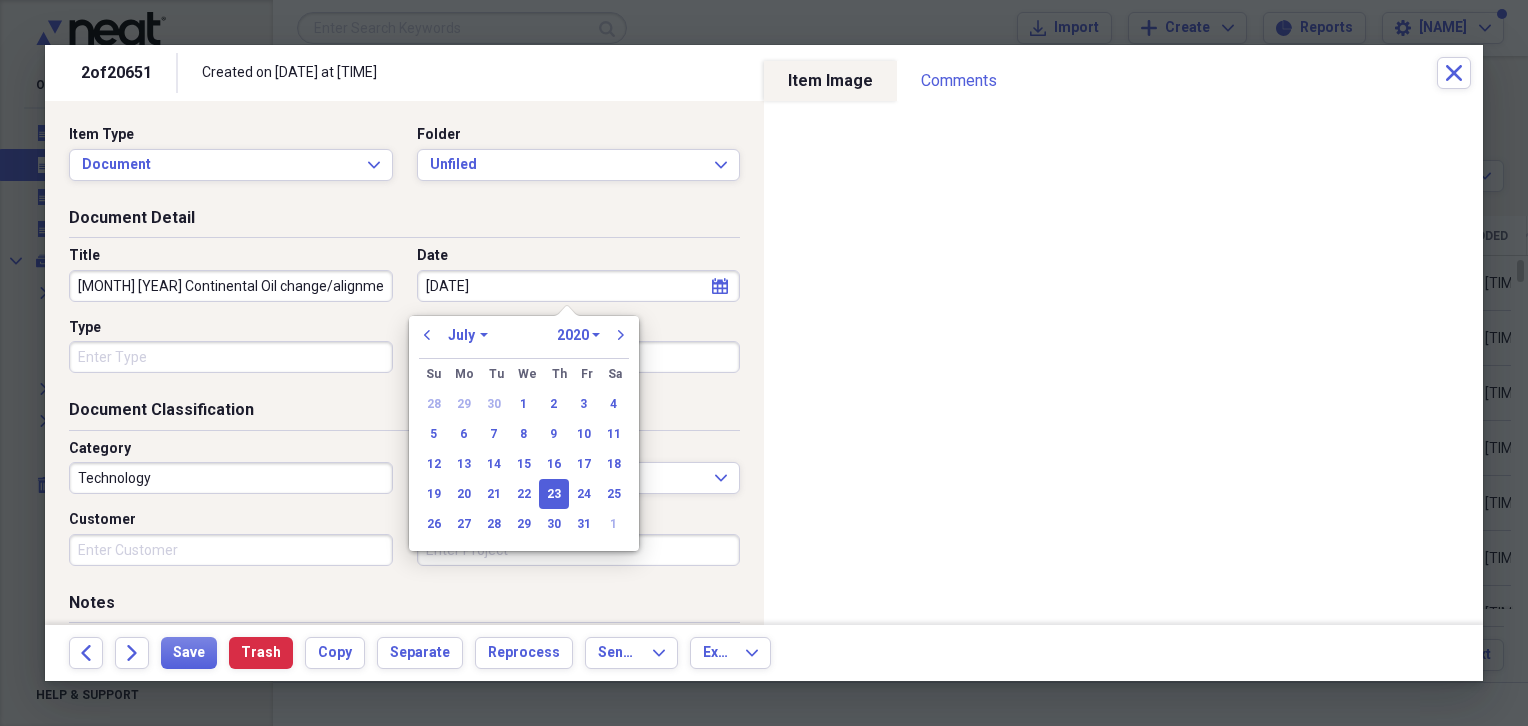 type on "07/23/2025" 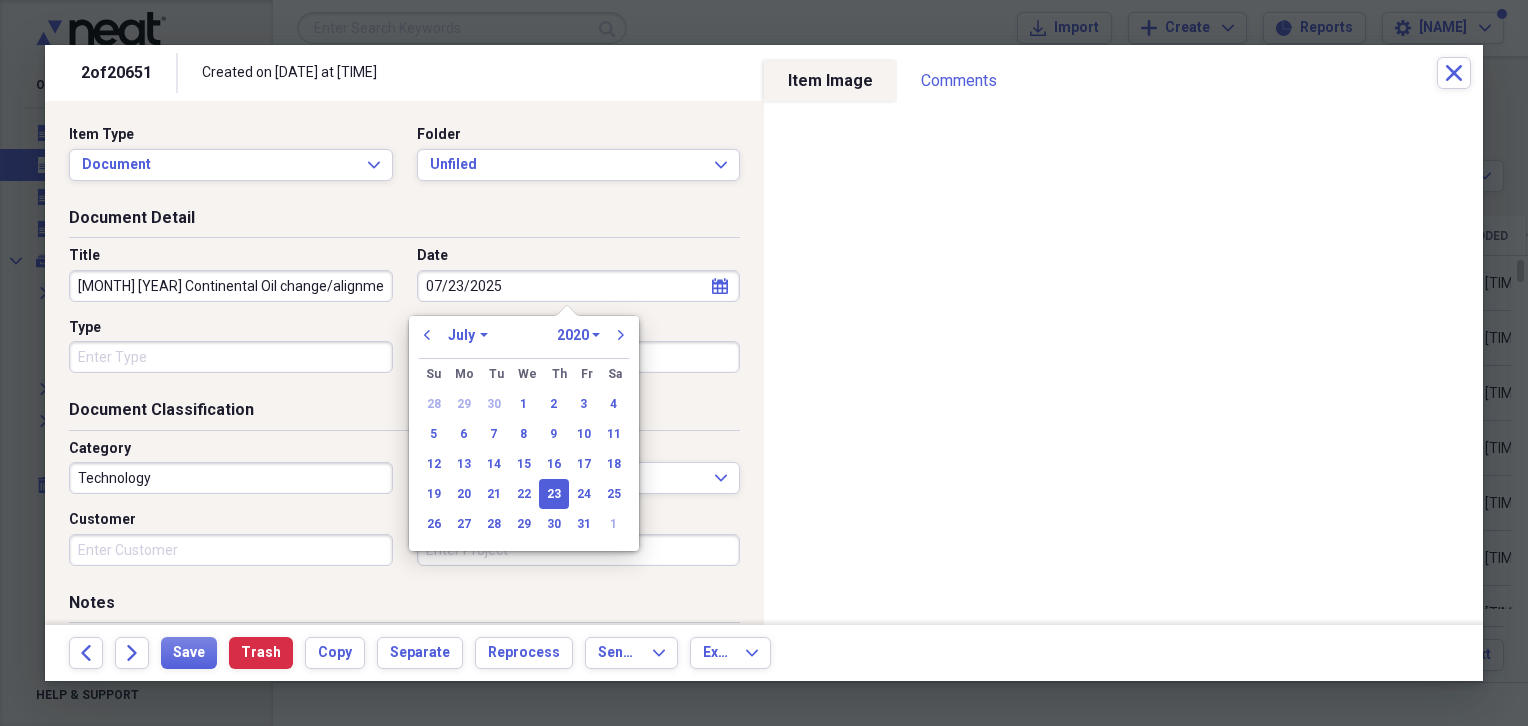 select on "2025" 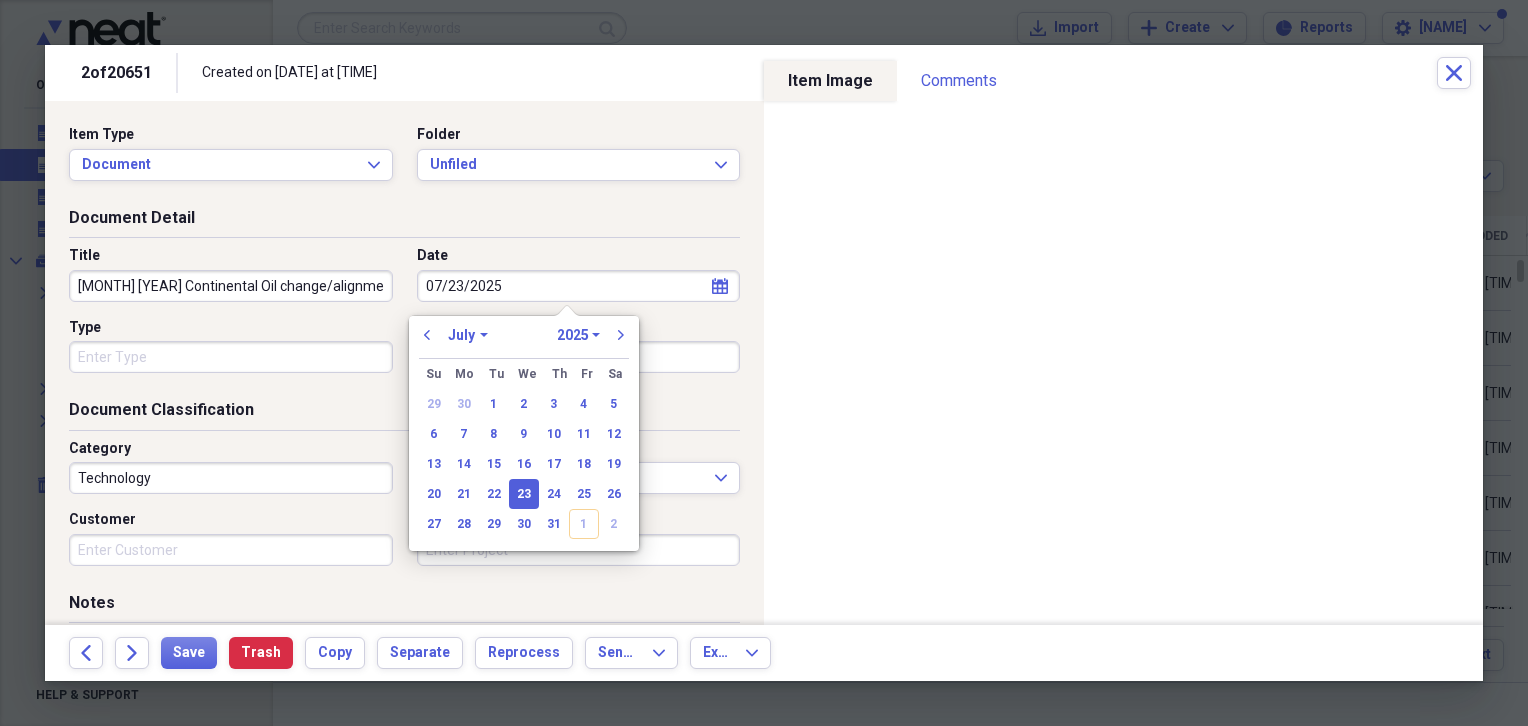 type on "07/23/2025" 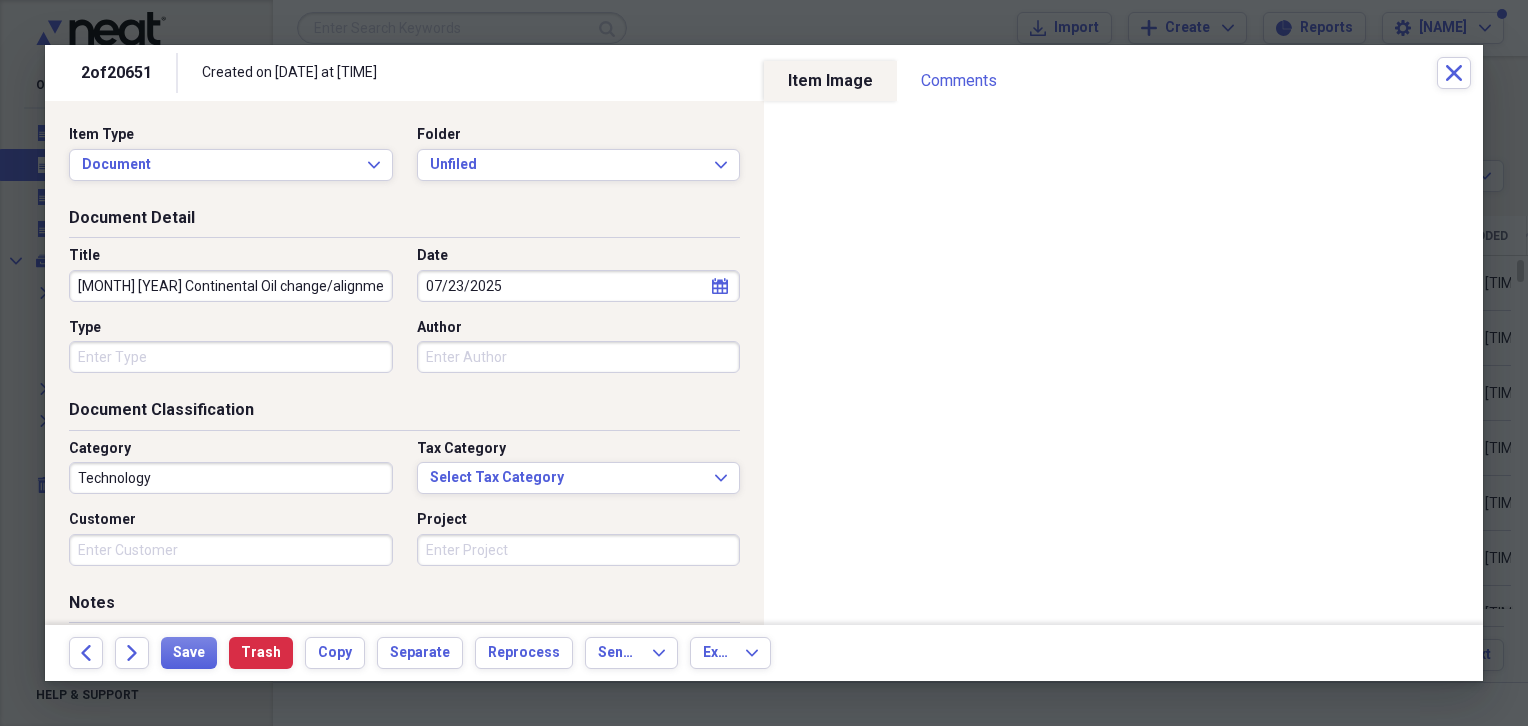 click on "[MONTH] [YEAR] Continental Oil change/alignment" at bounding box center [231, 286] 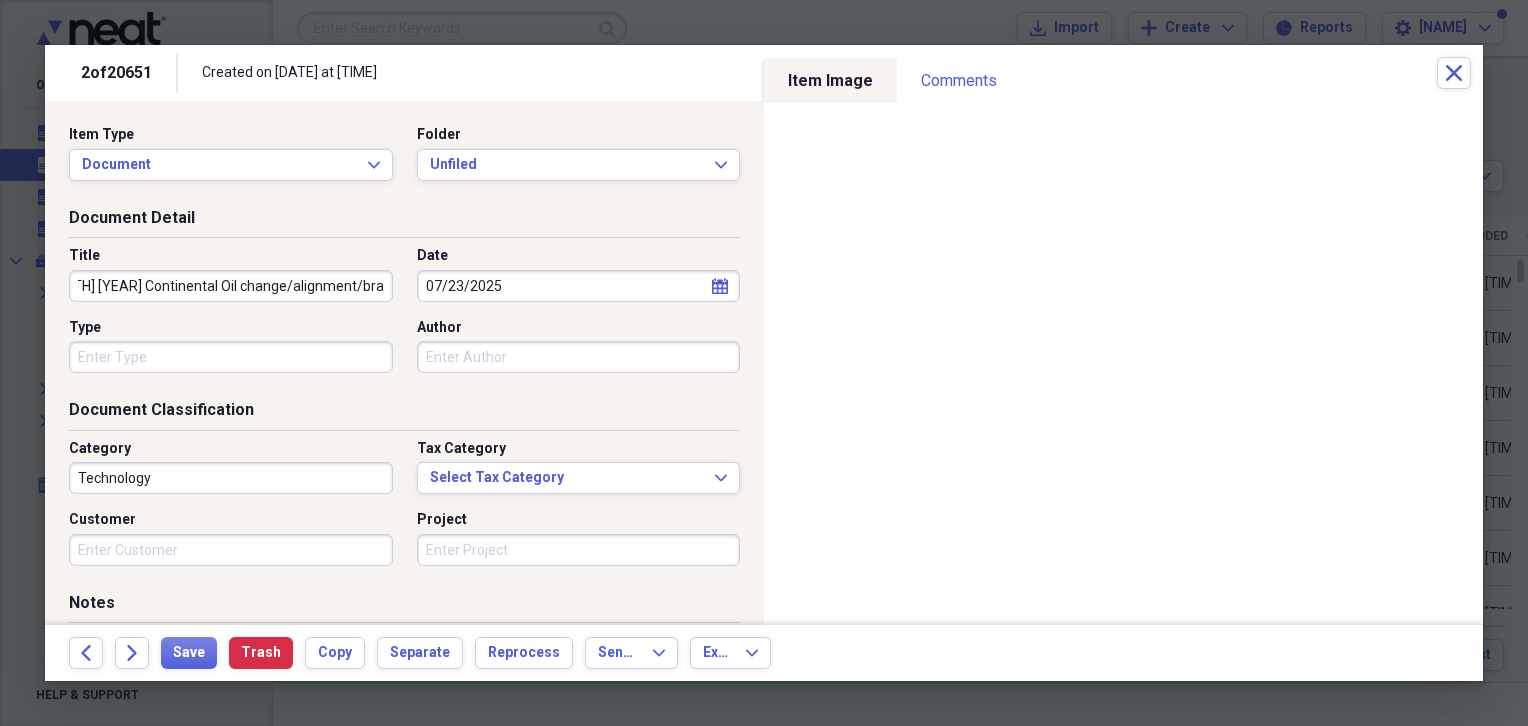 scroll, scrollTop: 0, scrollLeft: 48, axis: horizontal 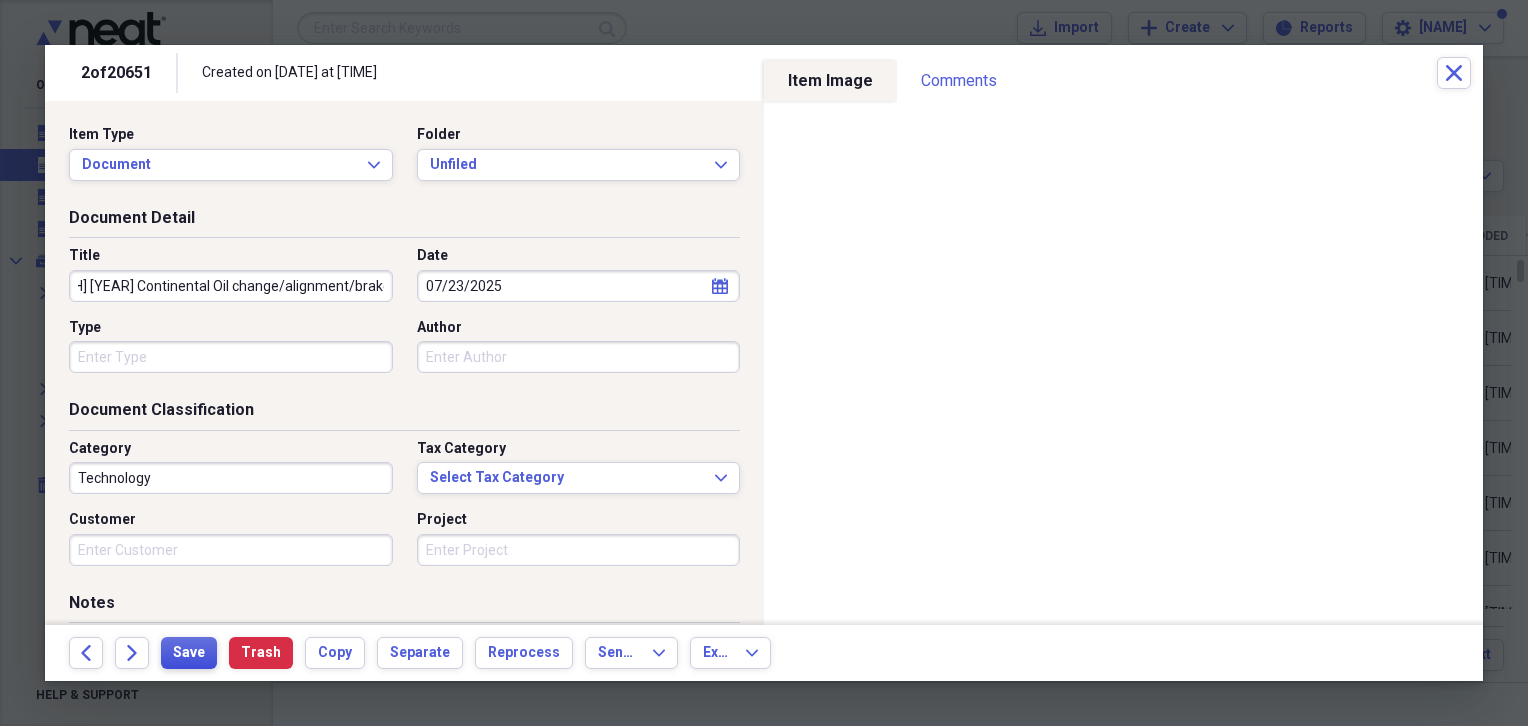 type on "[MONTH] [YEAR] Continental Oil change/alignment/brake flush" 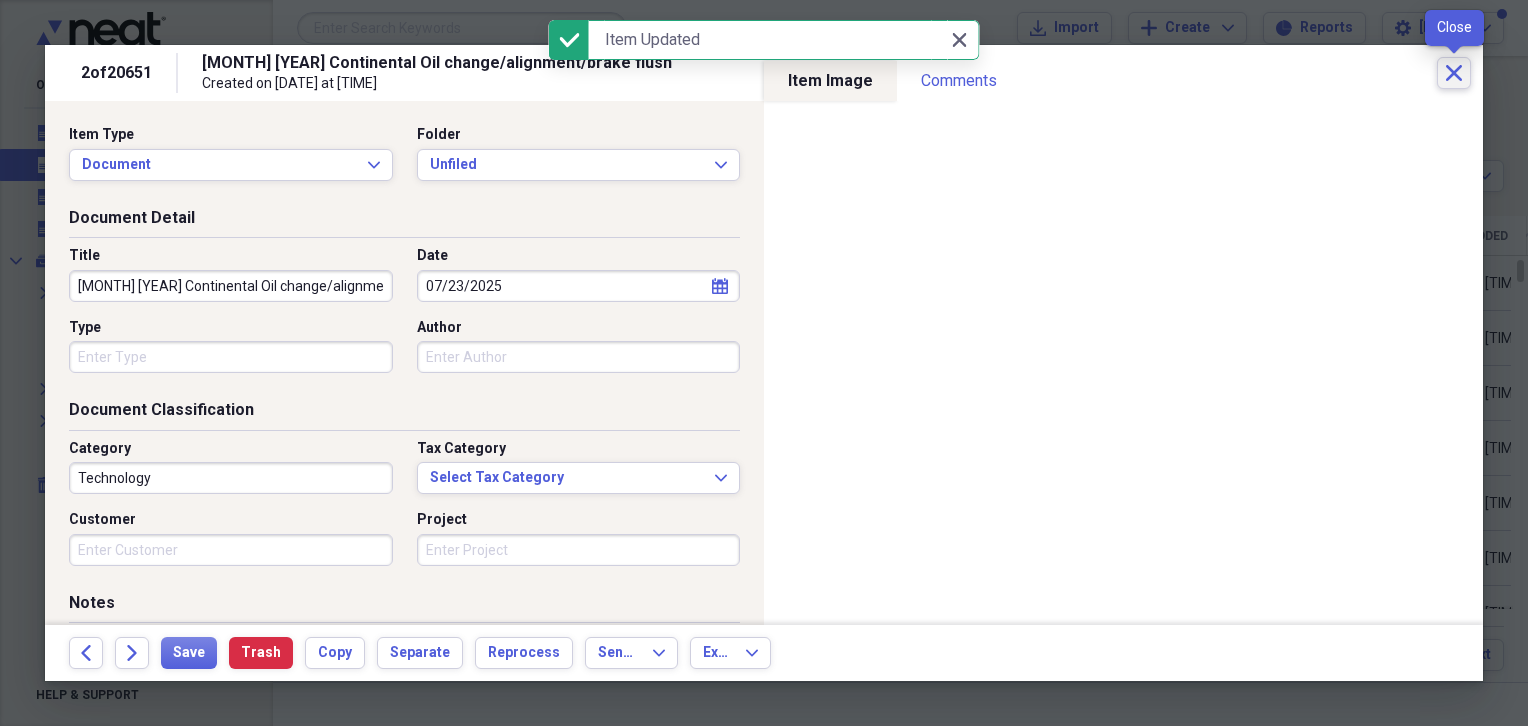 click on "Close" 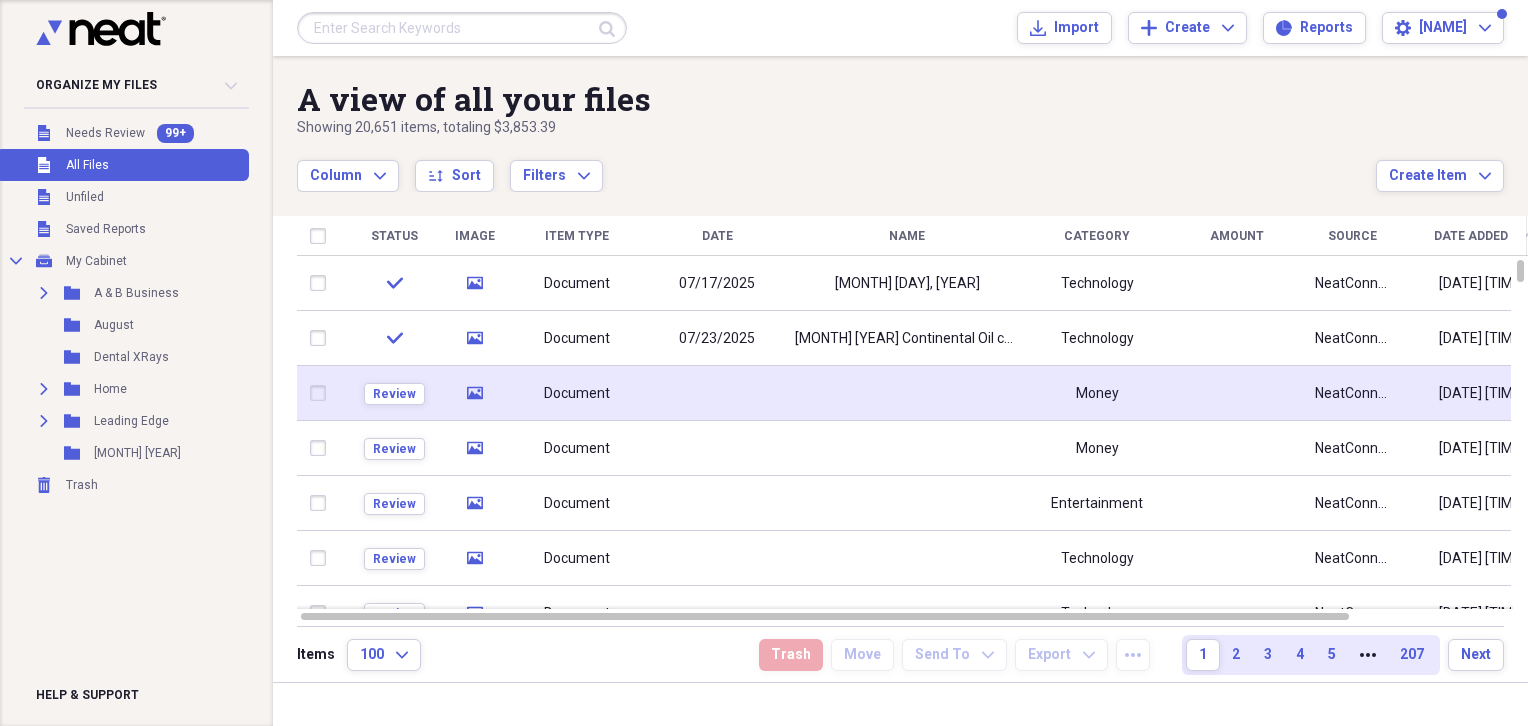 click at bounding box center (907, 393) 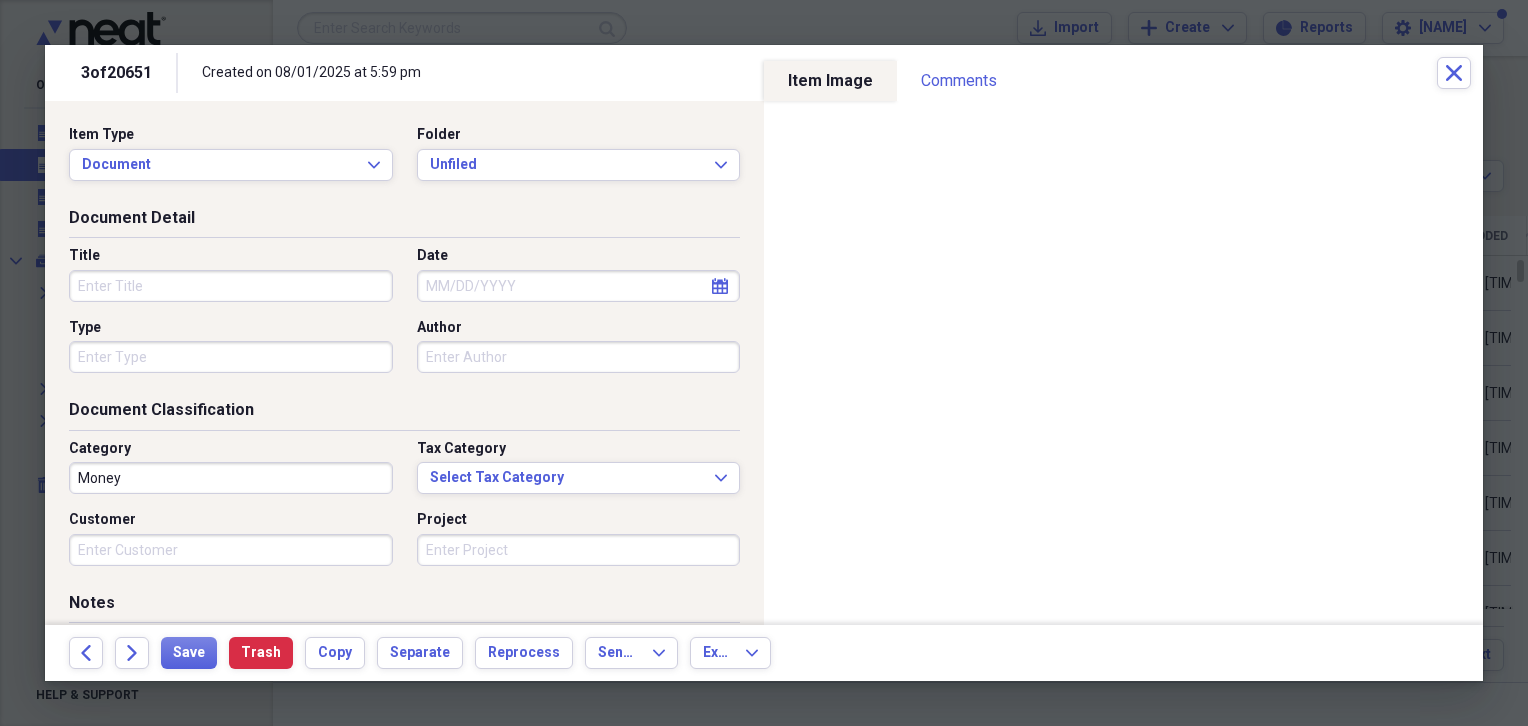 click on "Title" at bounding box center (231, 286) 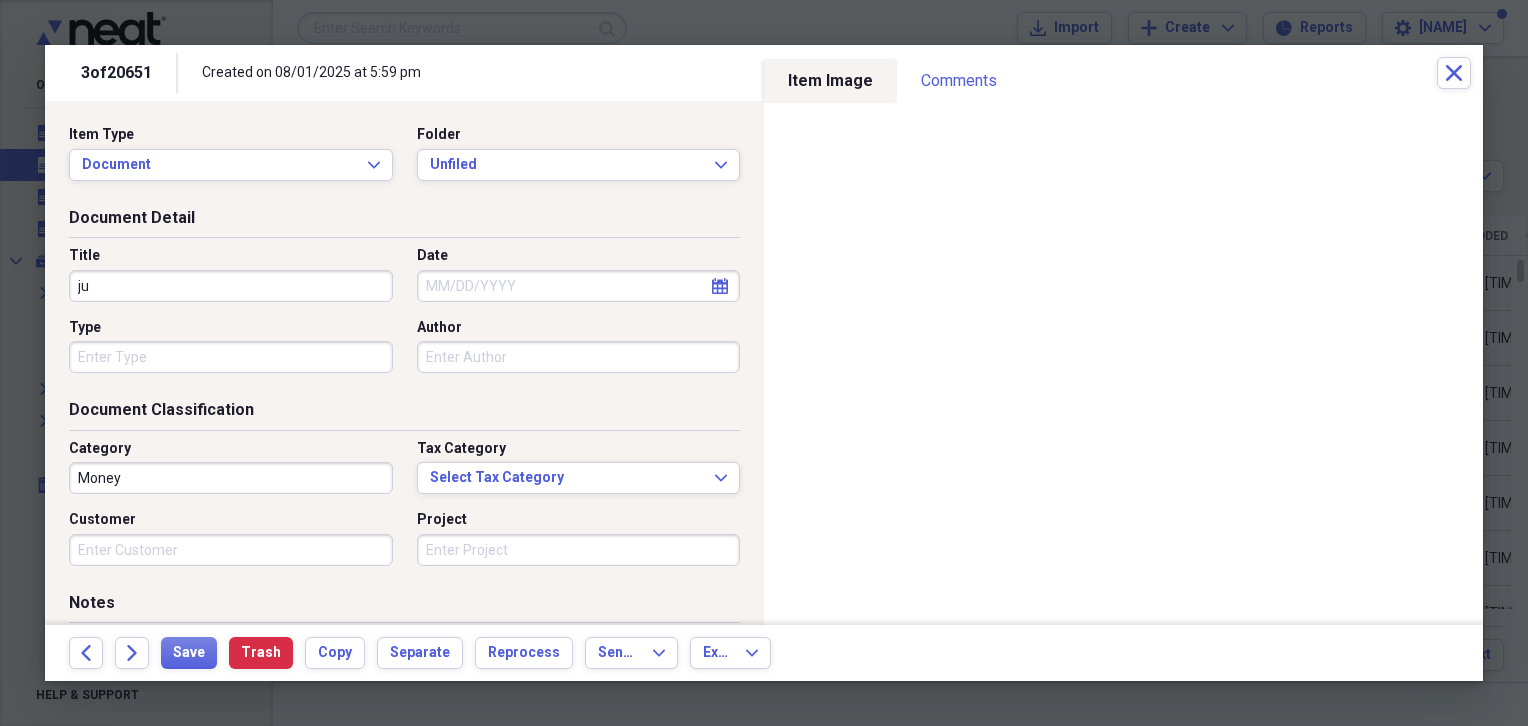 type on "j" 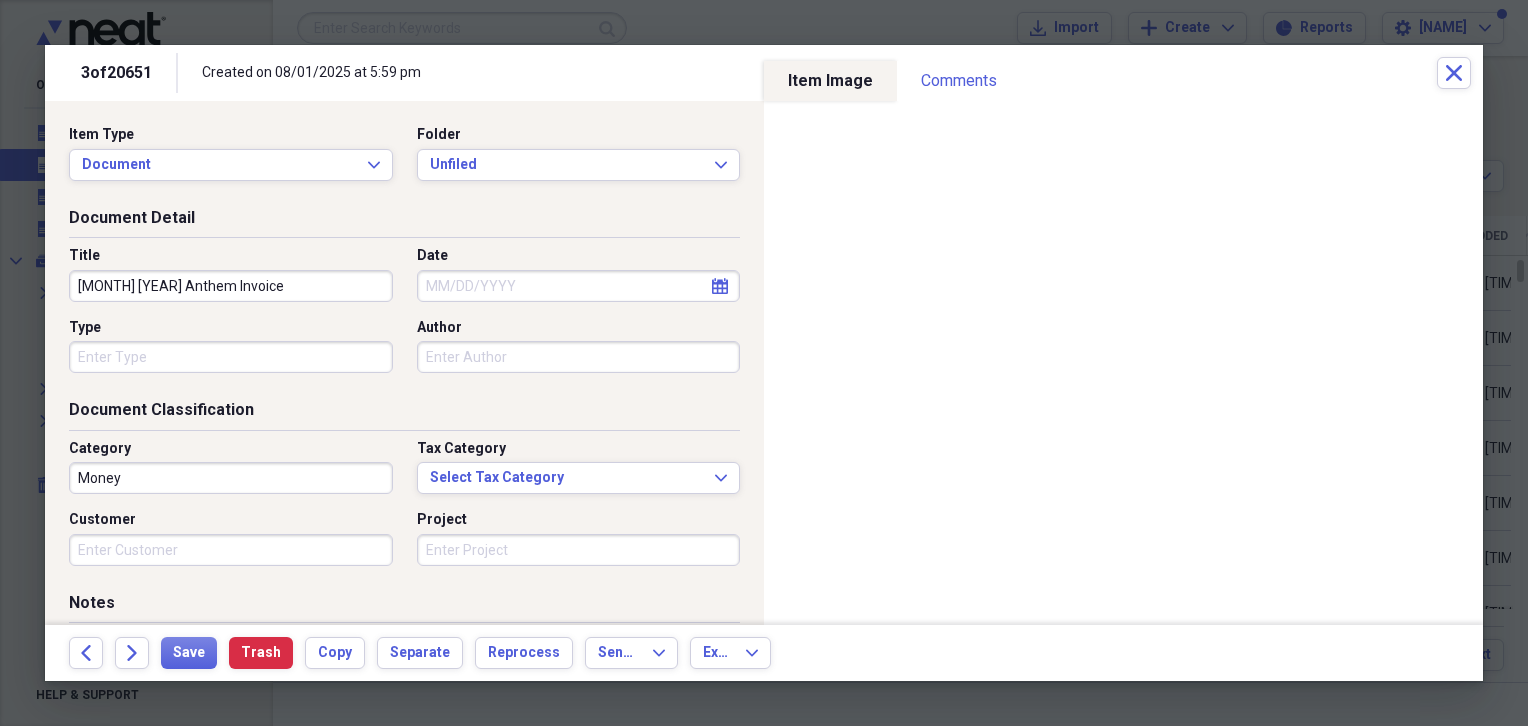type on "[MONTH] [YEAR] Anthem Invoice" 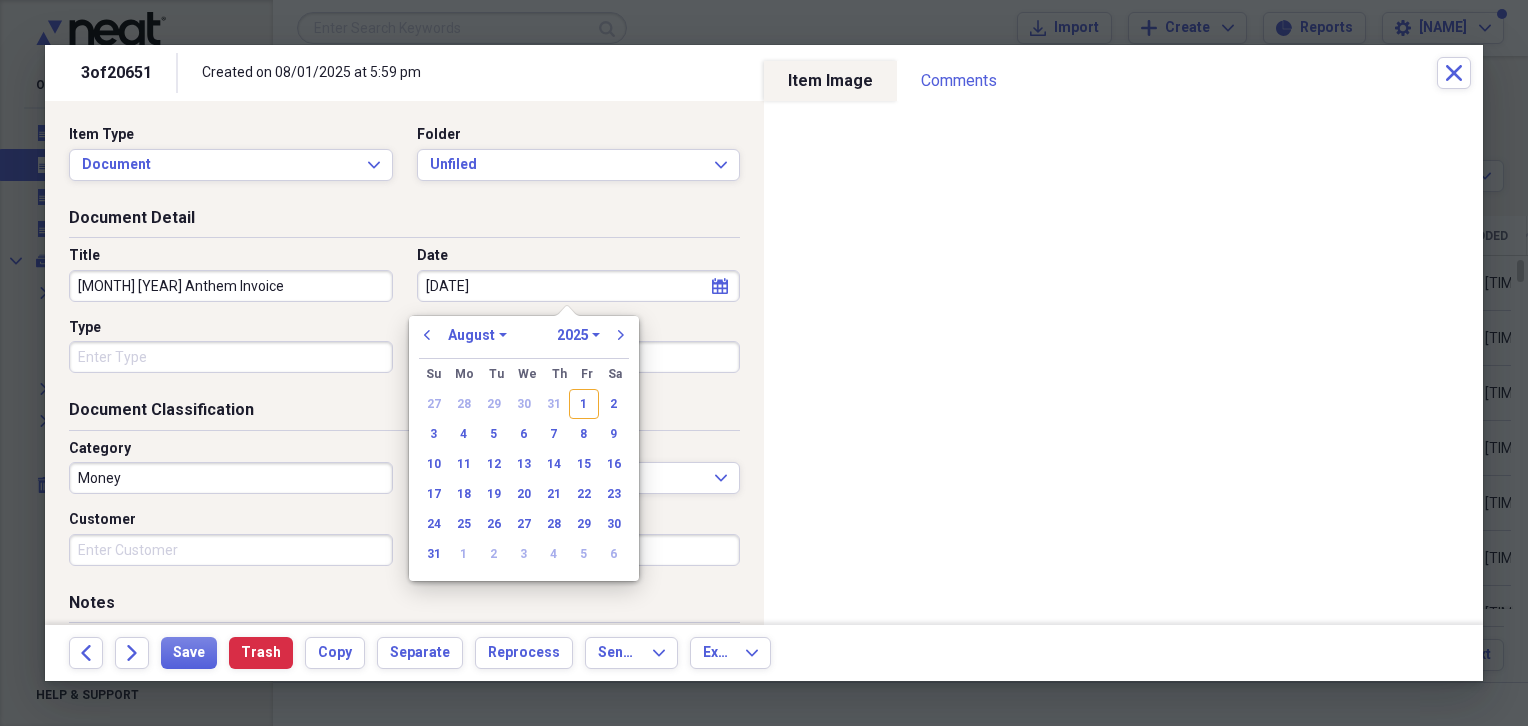 type on "07/01/20" 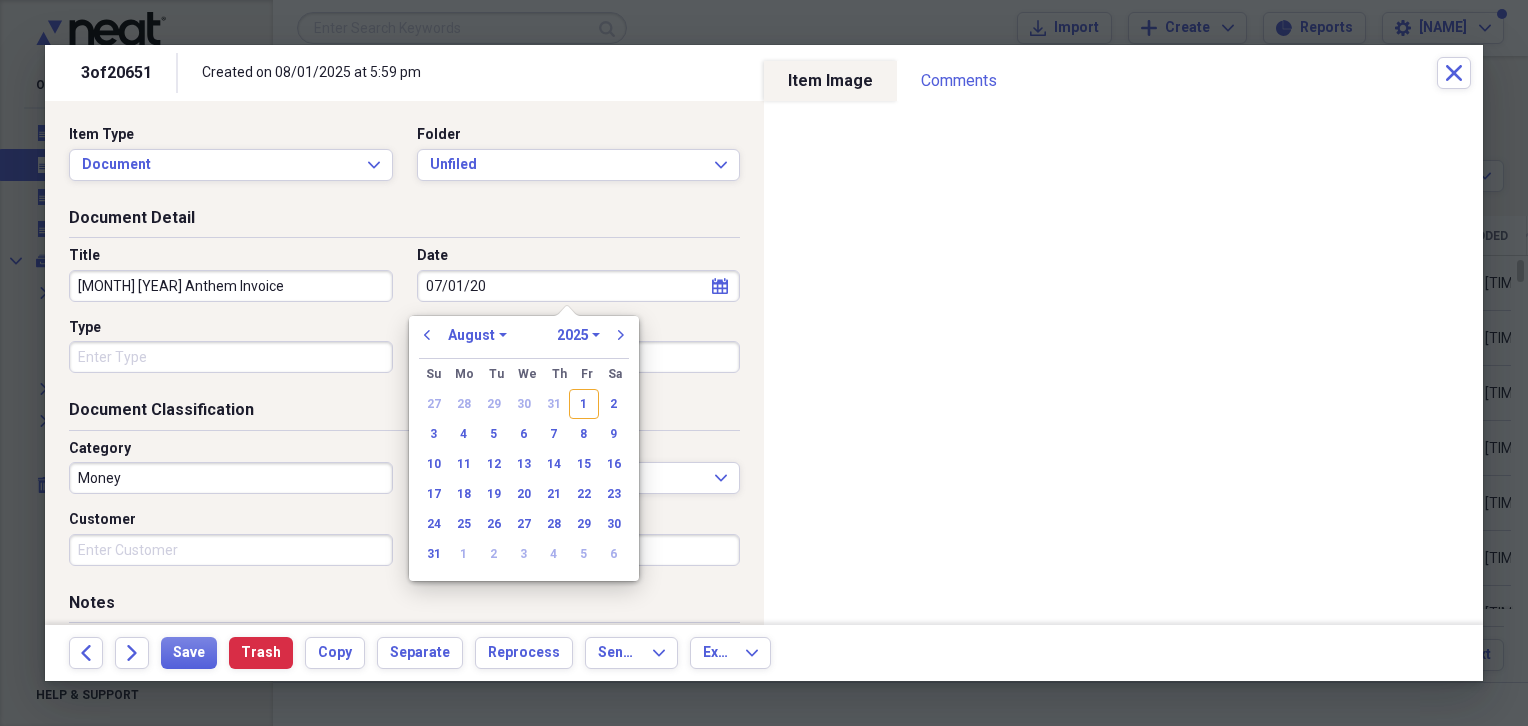 select on "6" 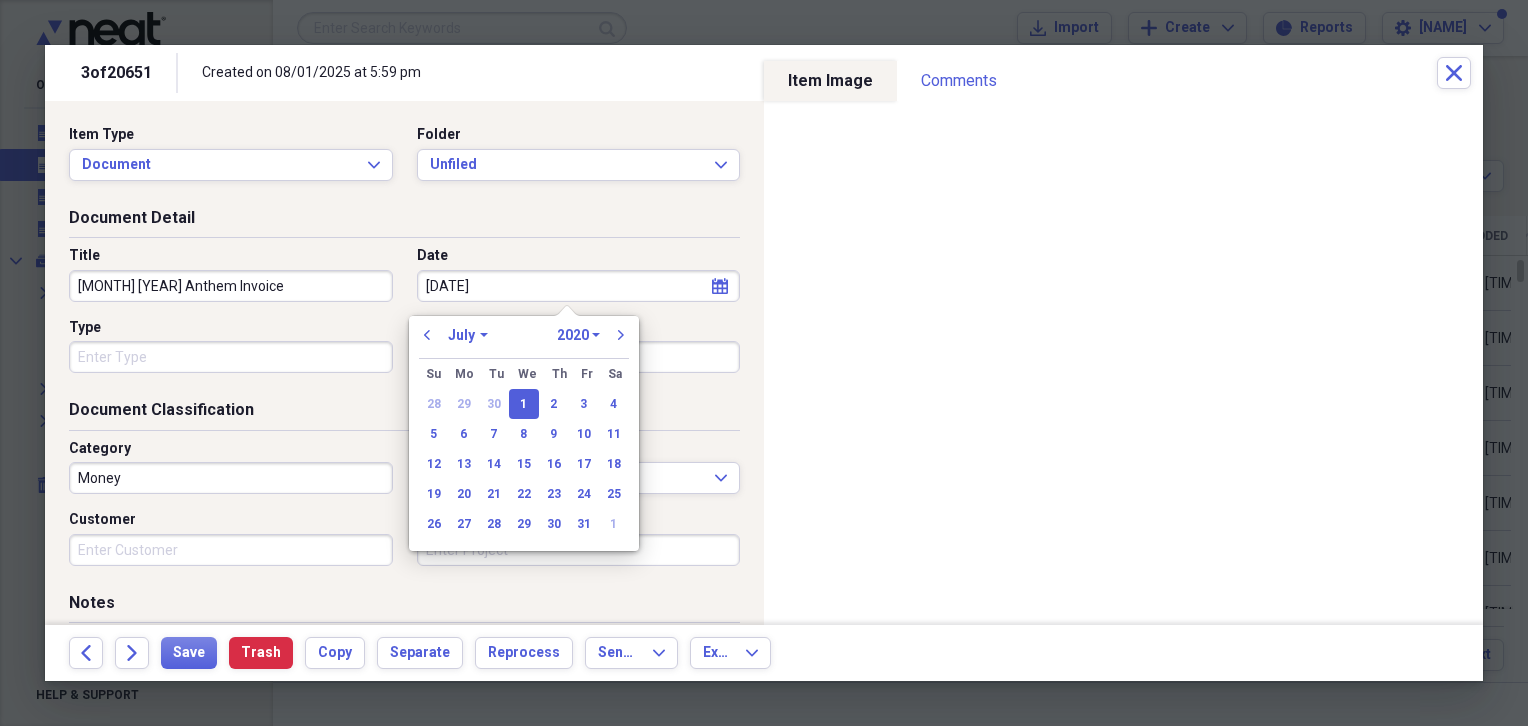 type on "07/01/2025" 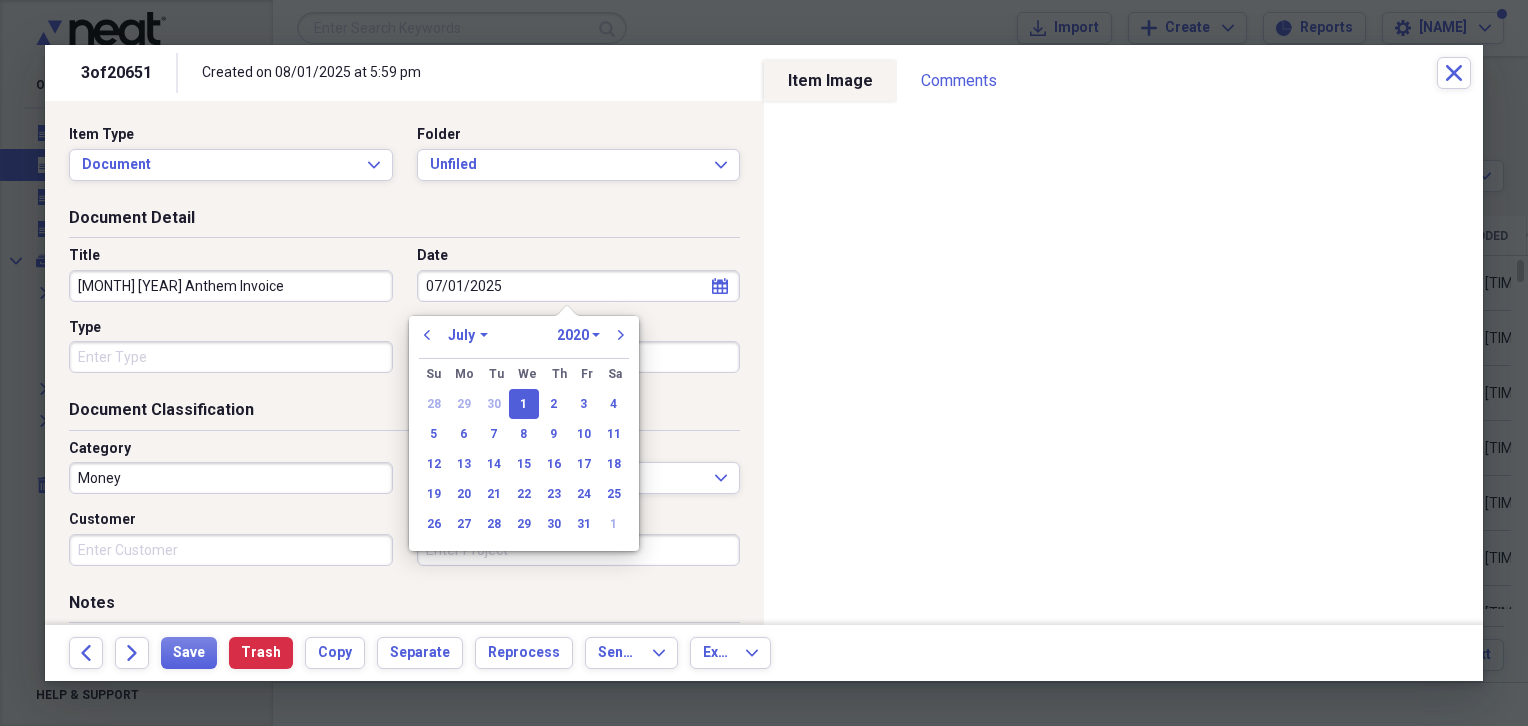 select on "2025" 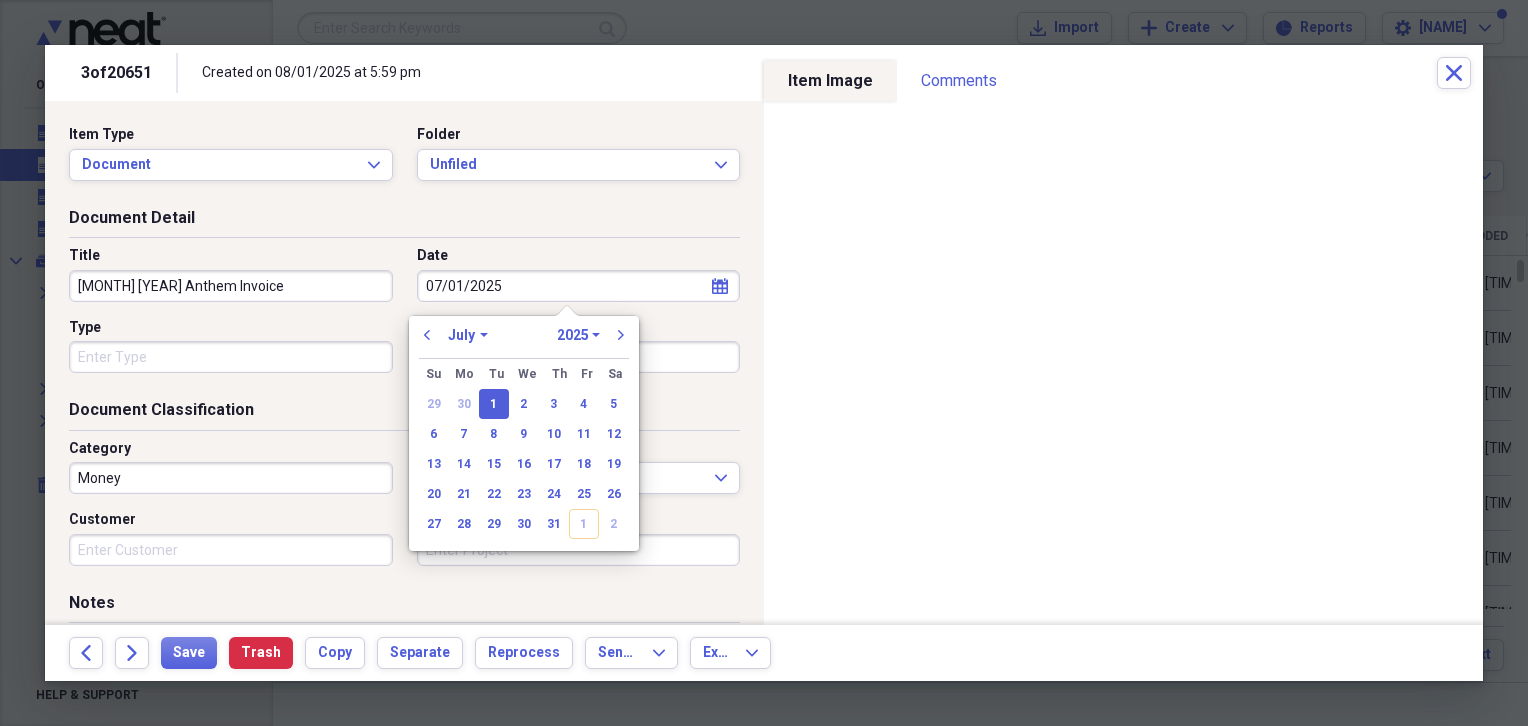 type on "07/01/2025" 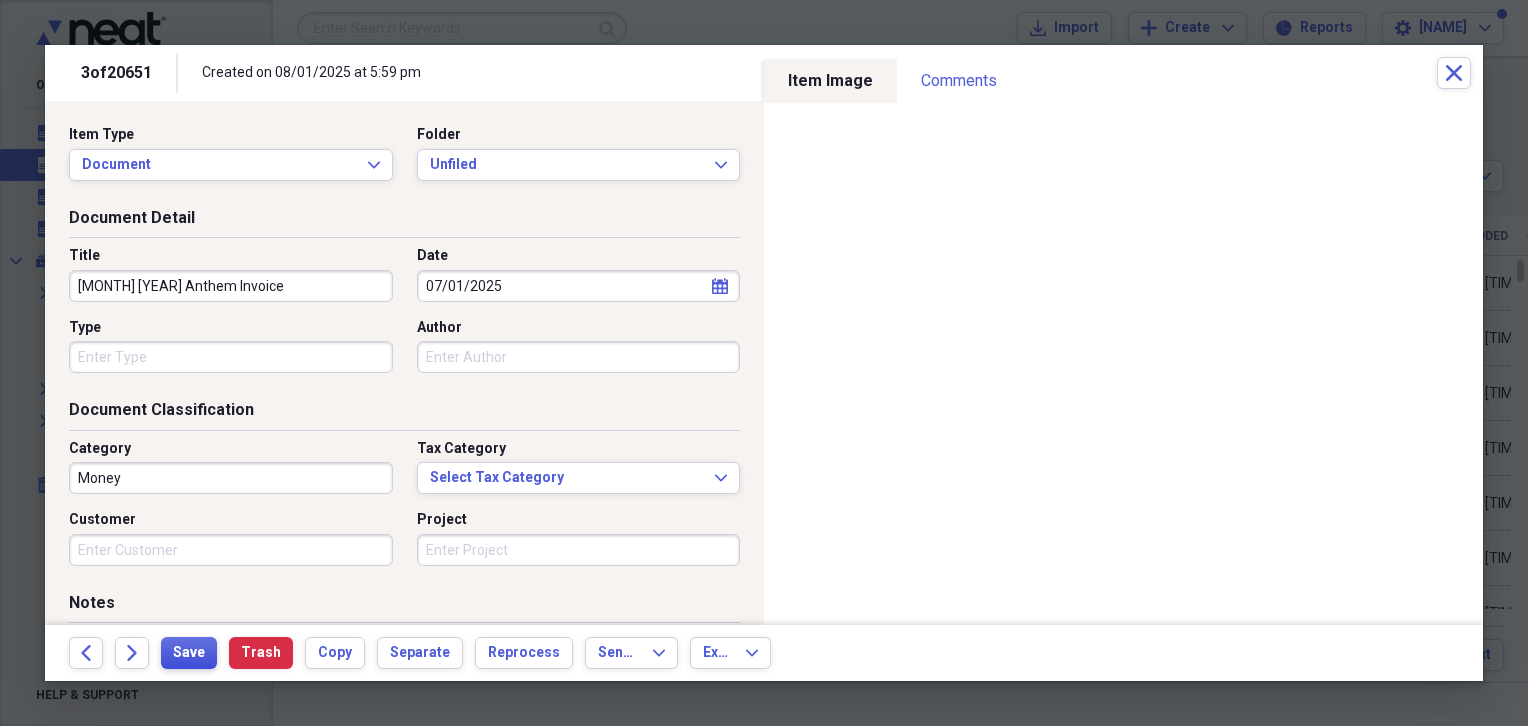 click on "Save" at bounding box center [189, 653] 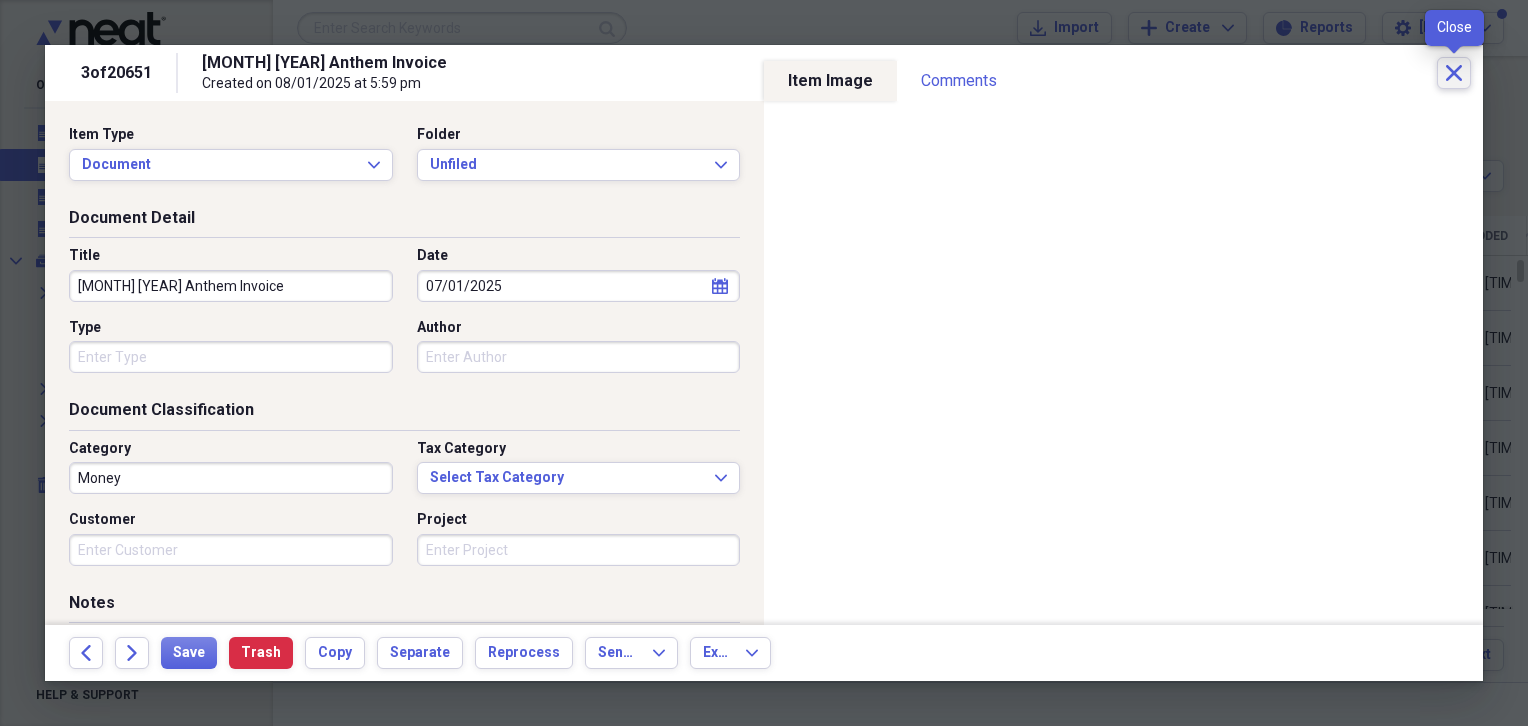 click on "Close" 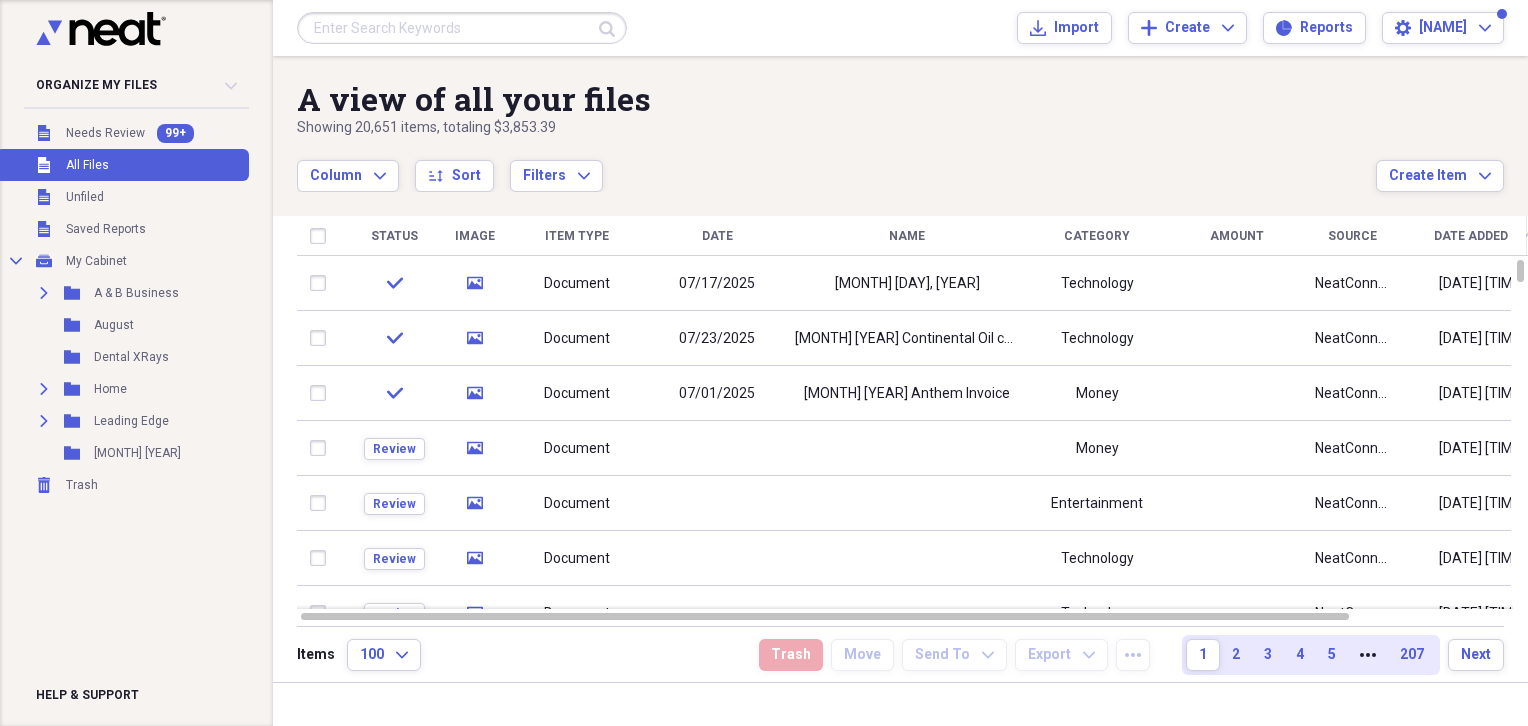click at bounding box center (462, 28) 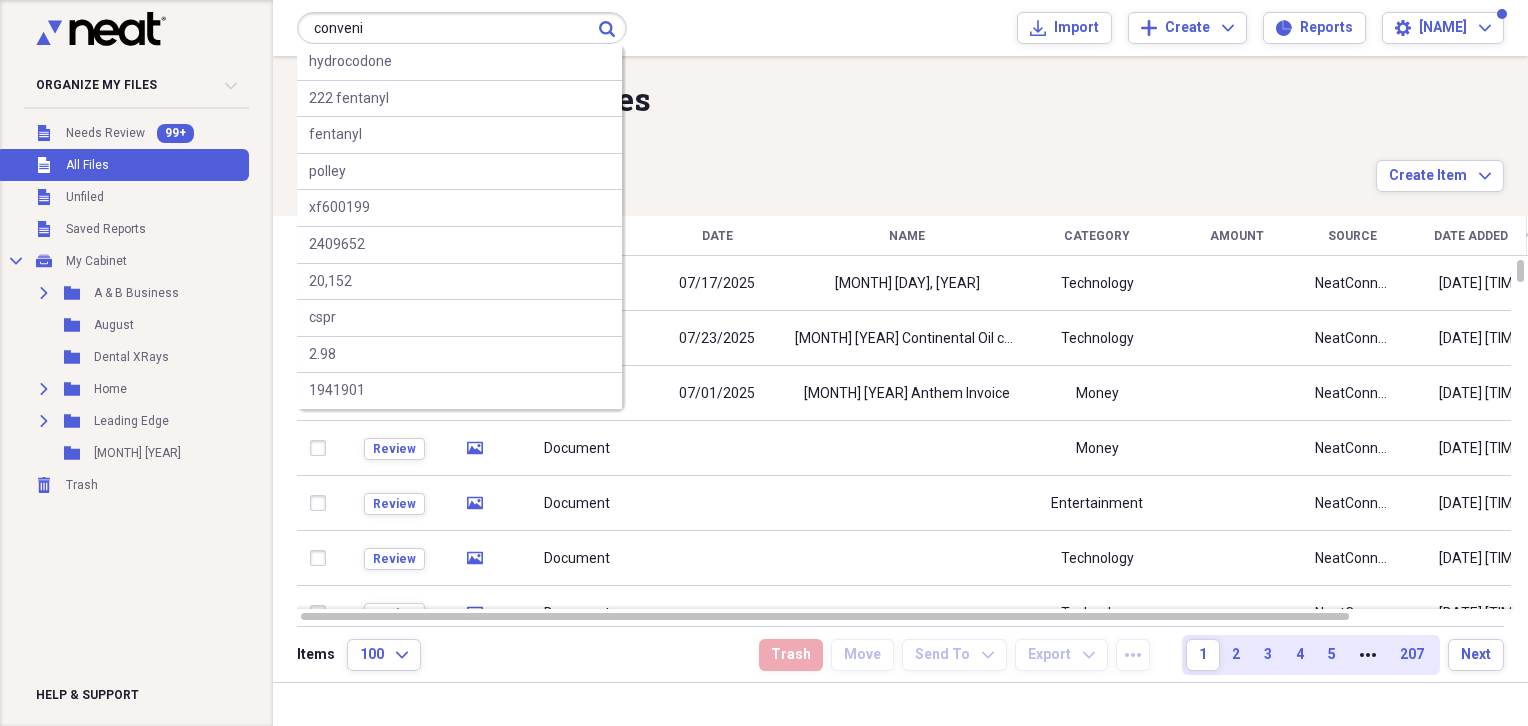 type on "conveni" 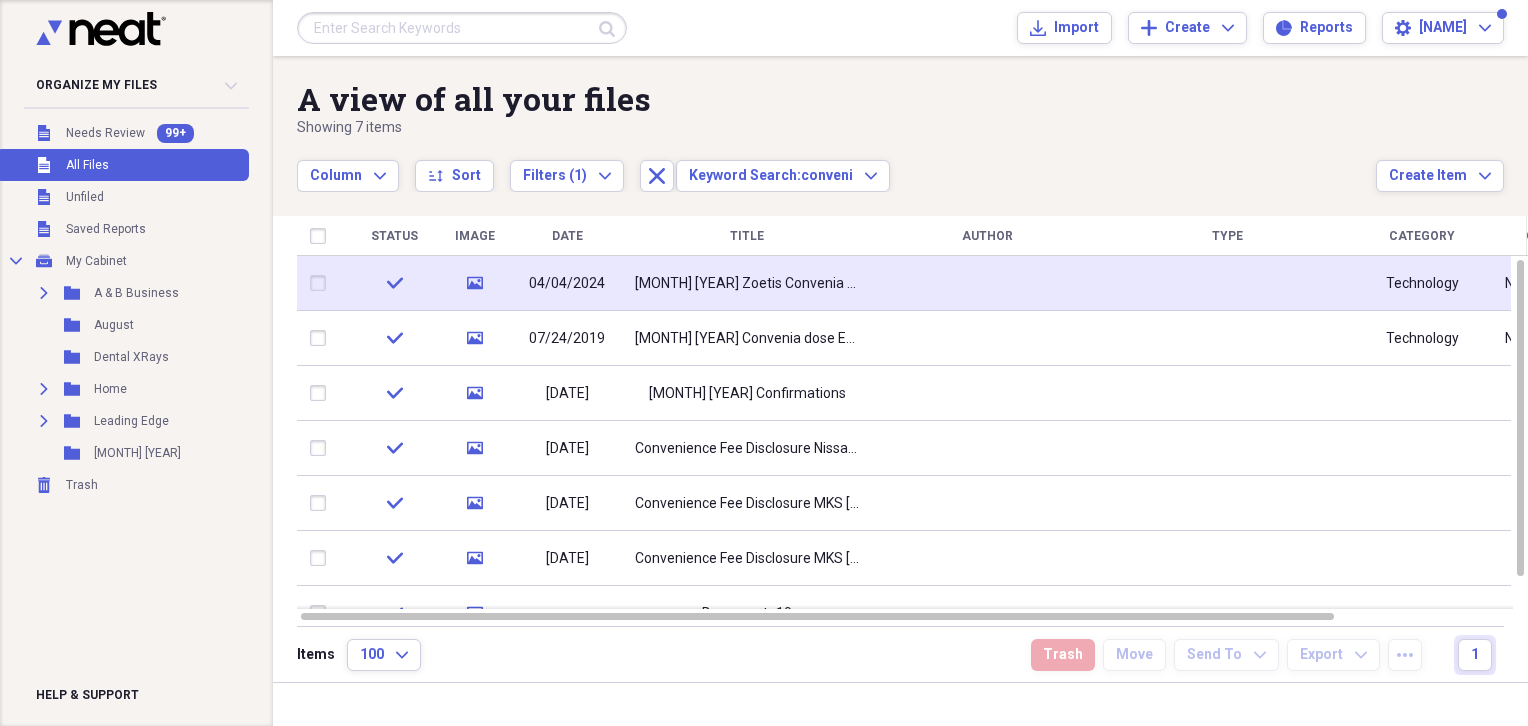 click on "[MONTH] [YEAR] Zoetis Convenia Rebate $1000" at bounding box center [747, 284] 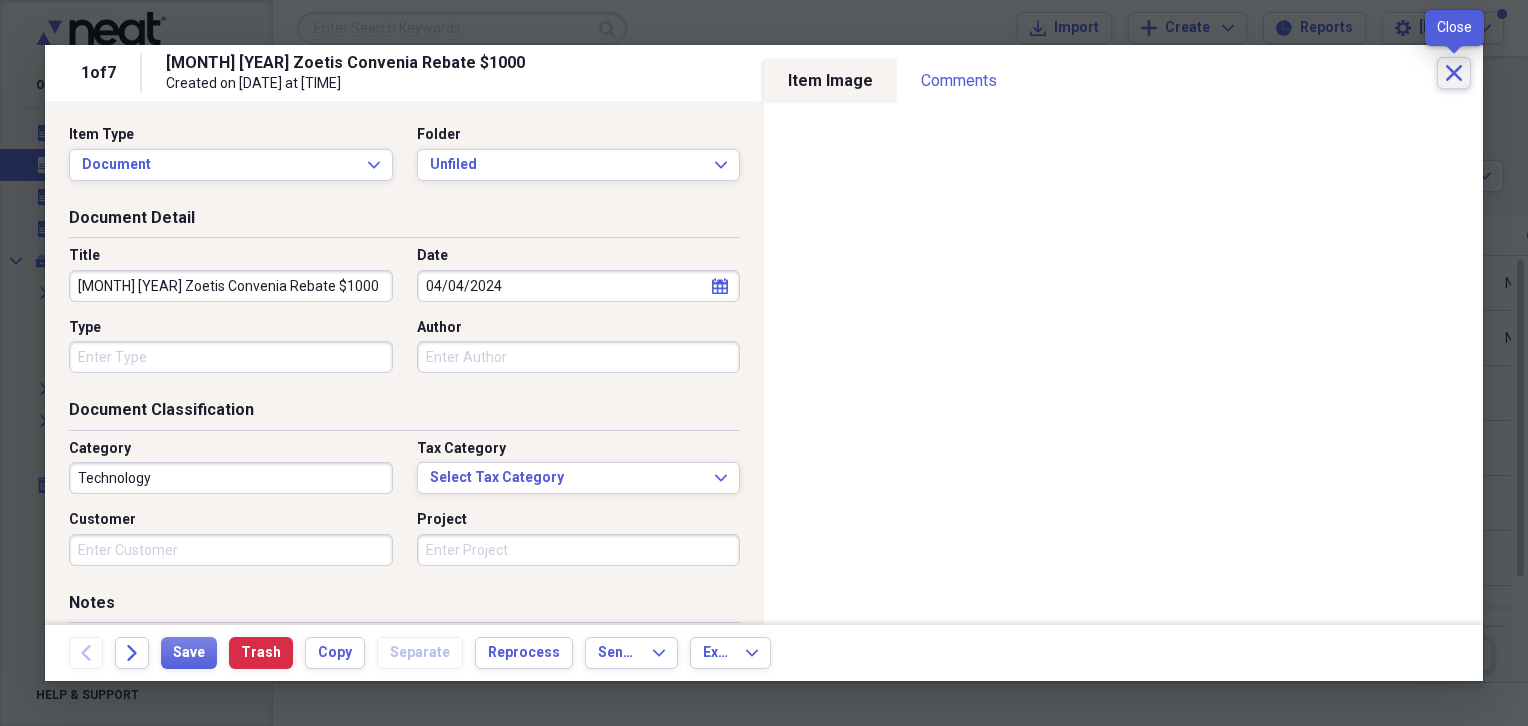 click 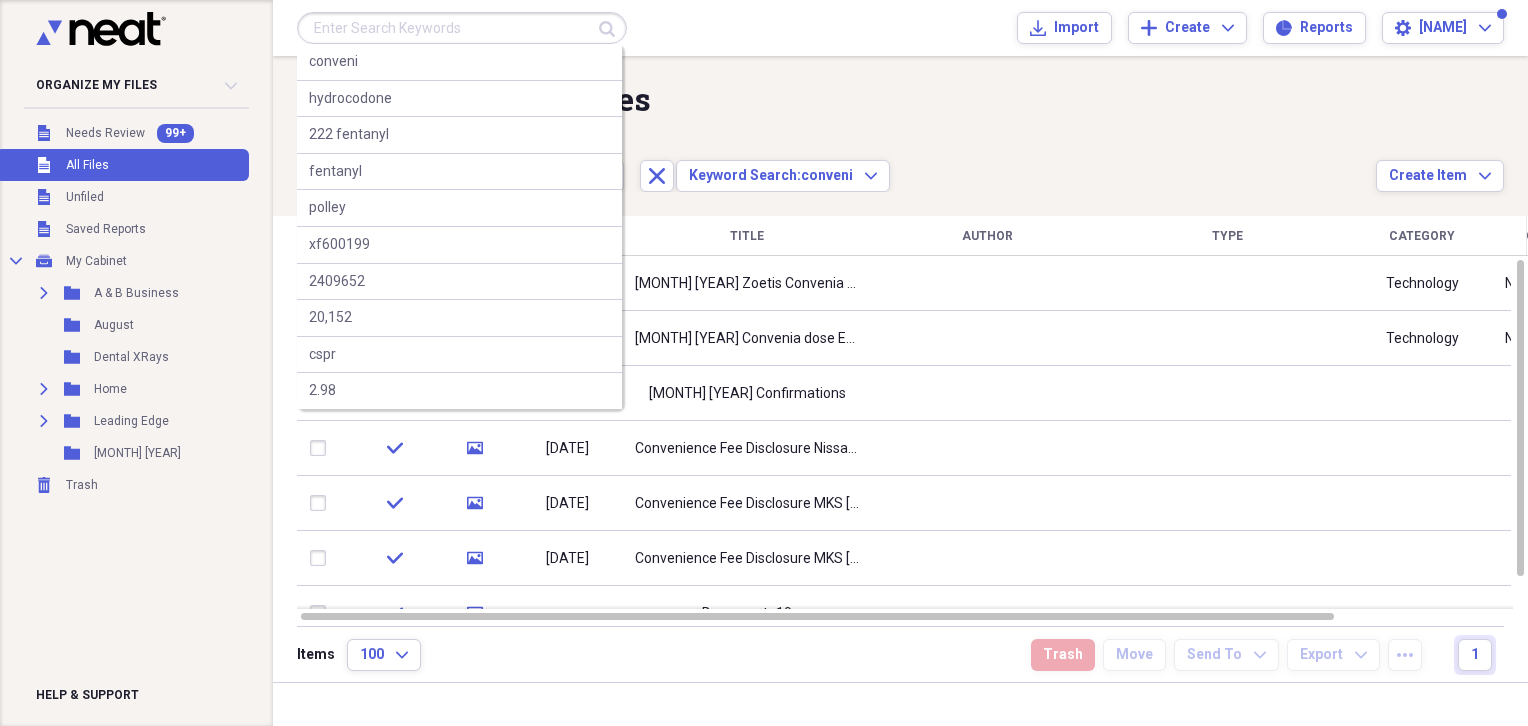 click at bounding box center (462, 28) 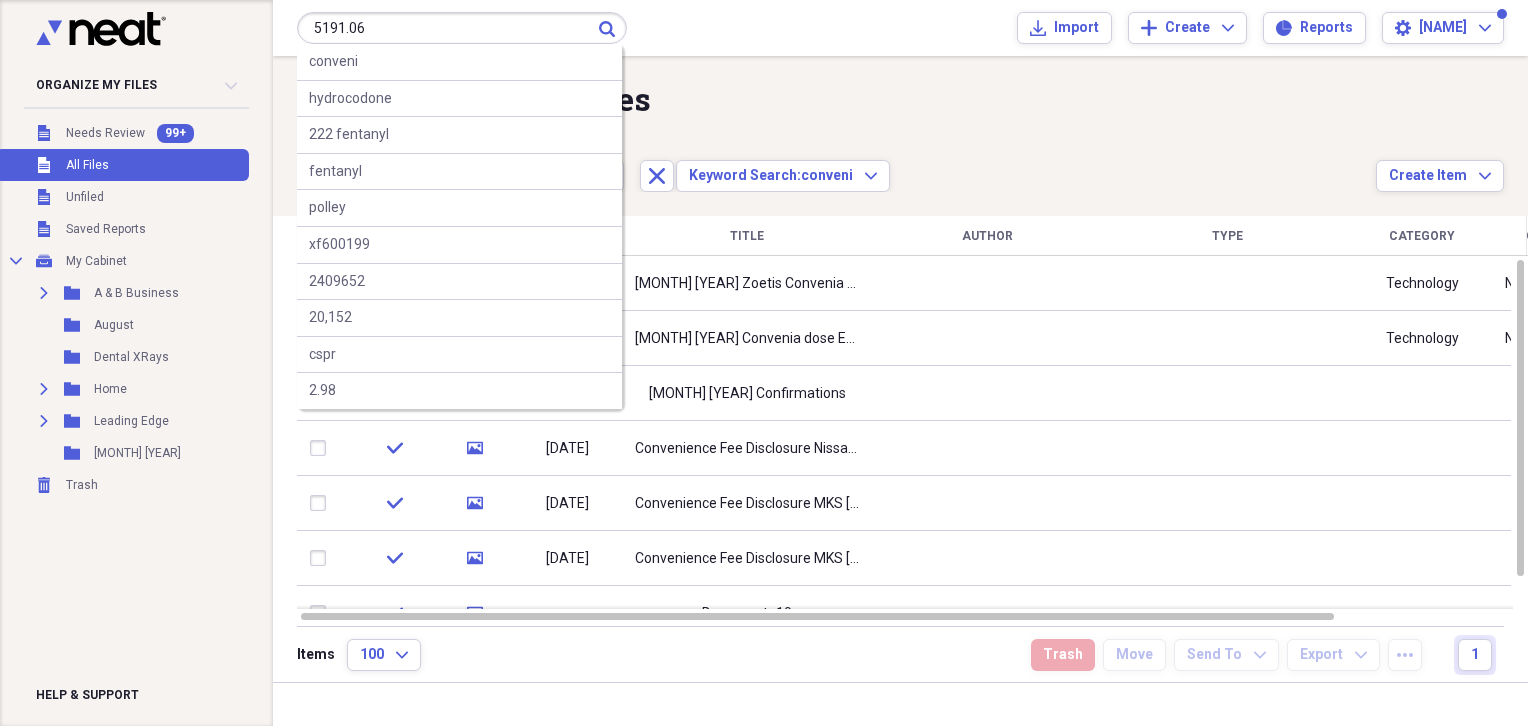 type on "5191.06" 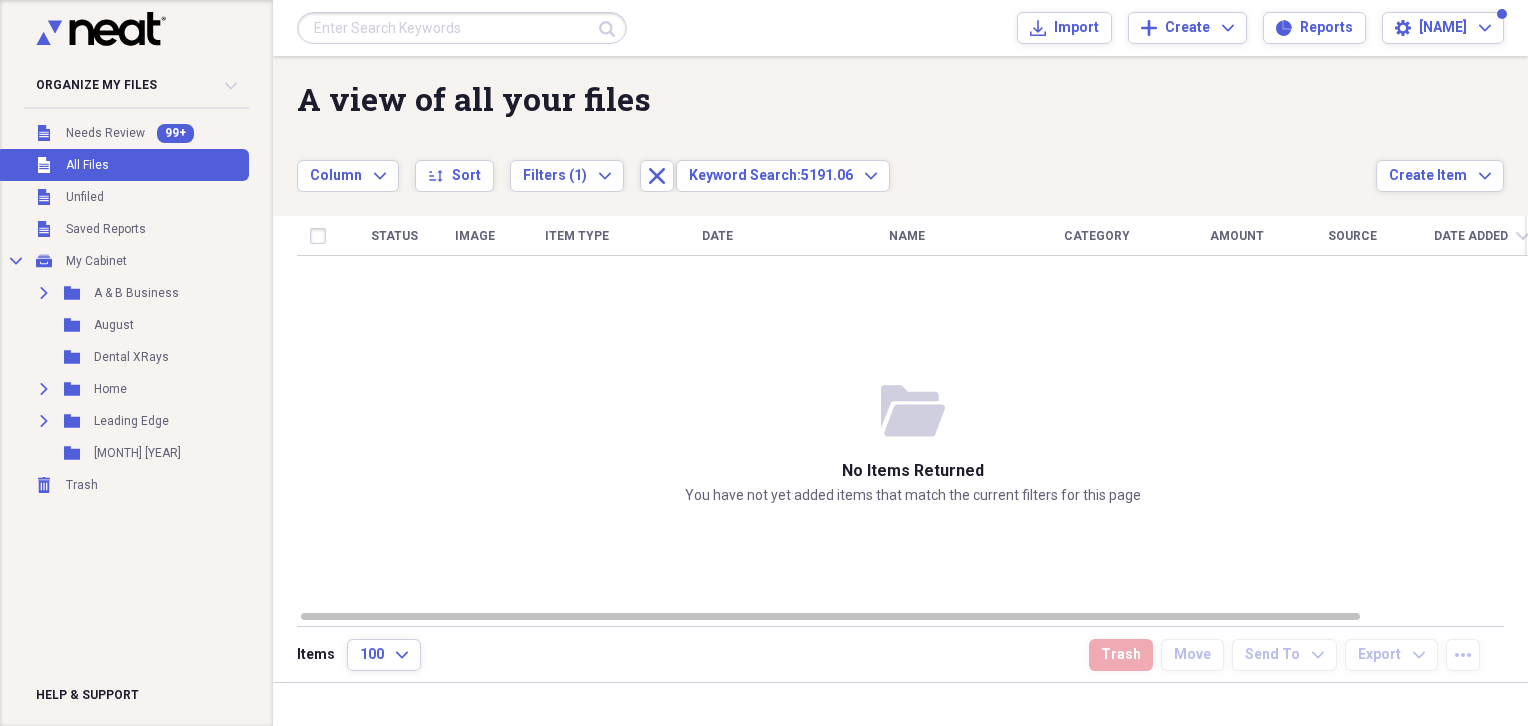 click at bounding box center (462, 28) 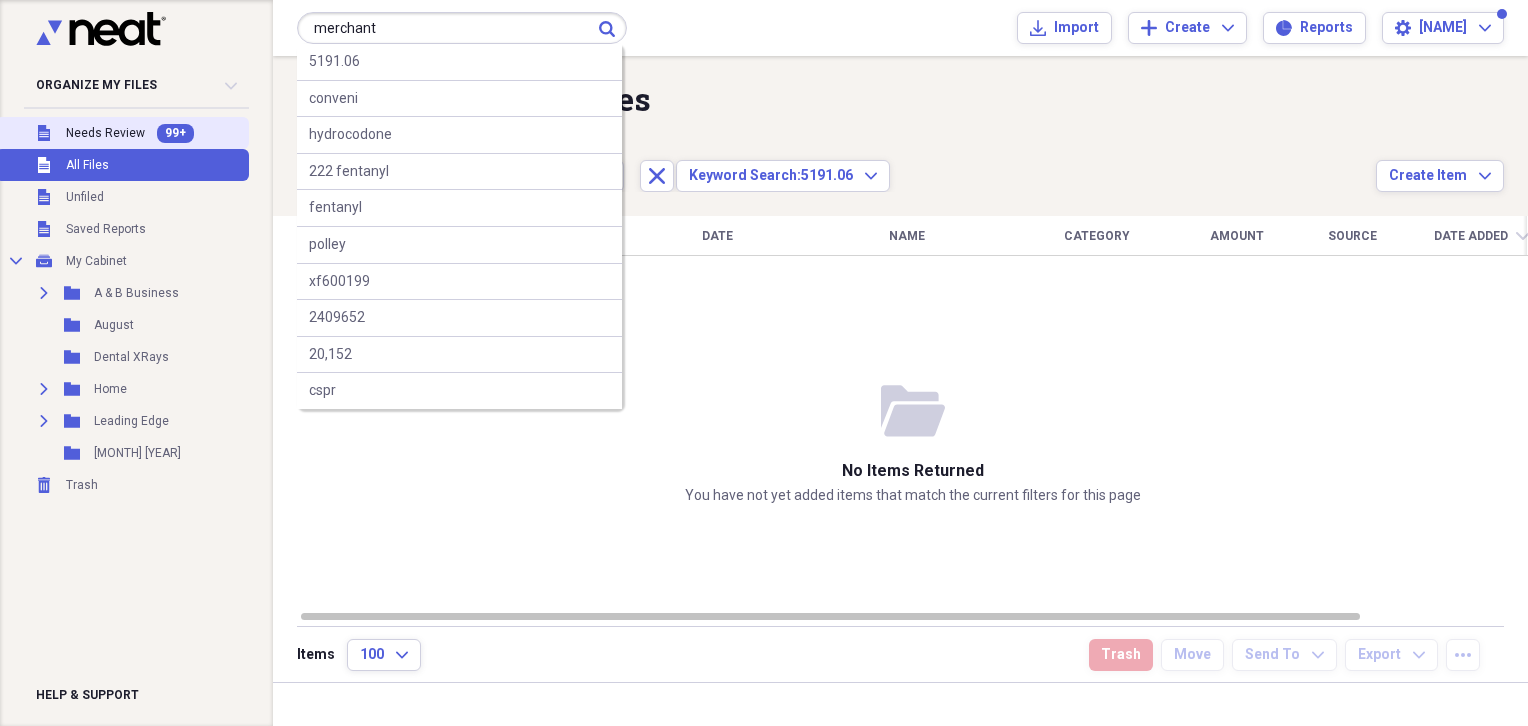 type on "merchant" 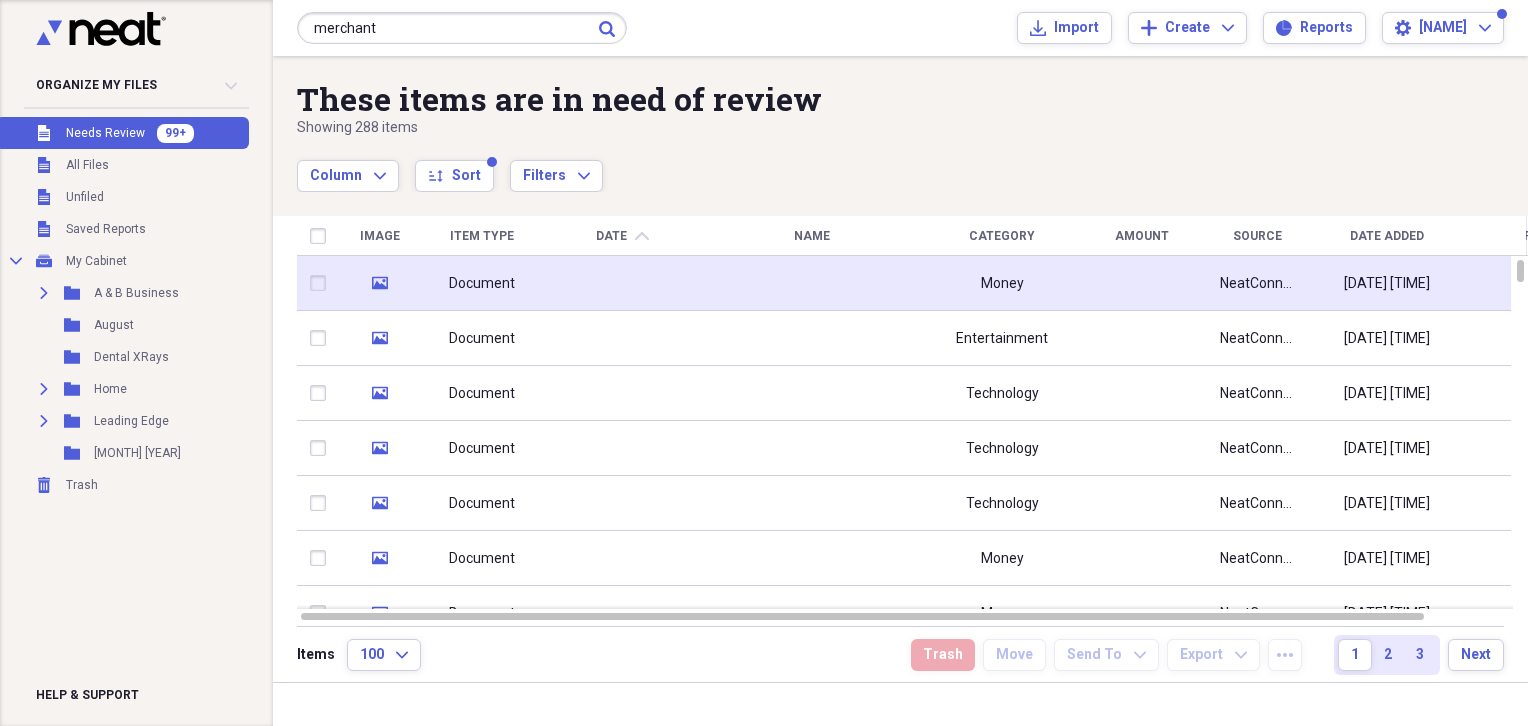 click at bounding box center (622, 283) 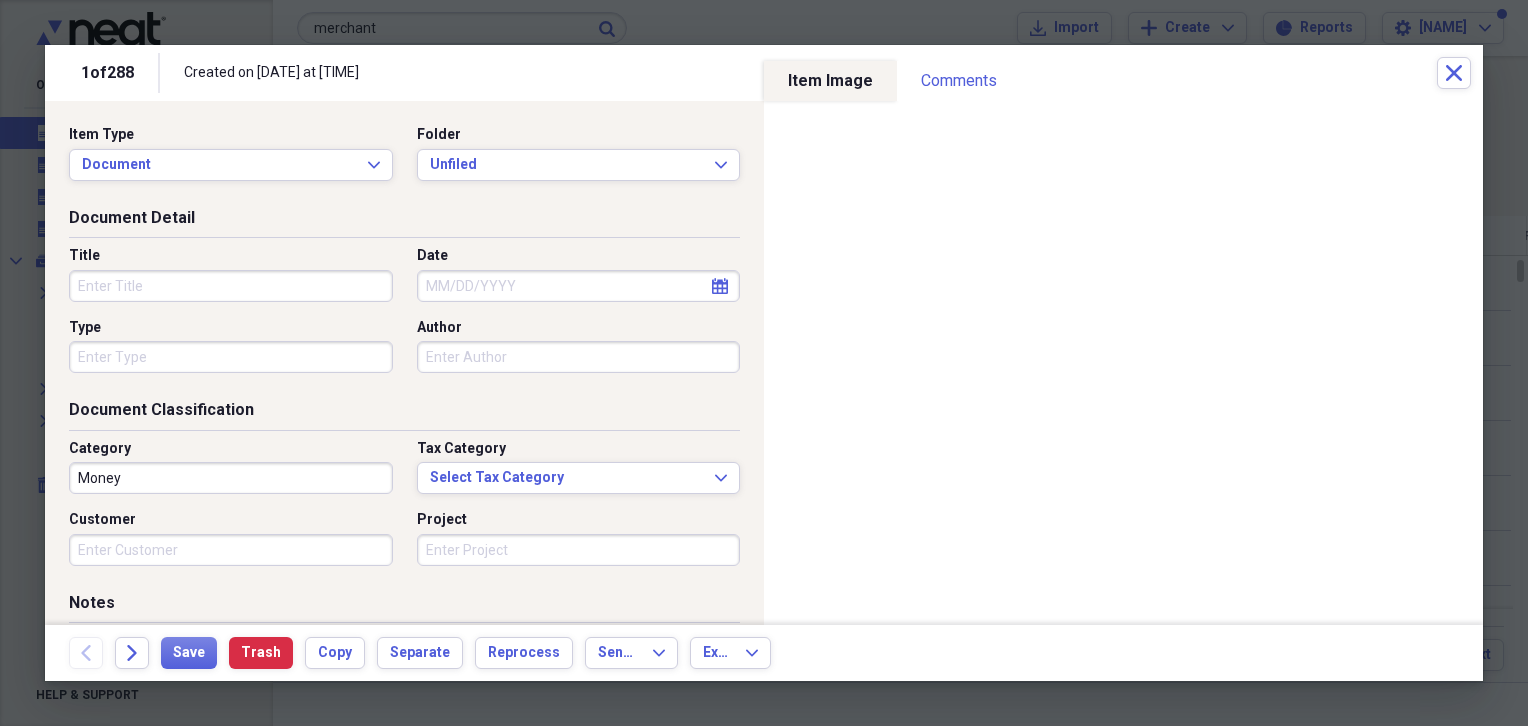 click on "Title" at bounding box center (231, 286) 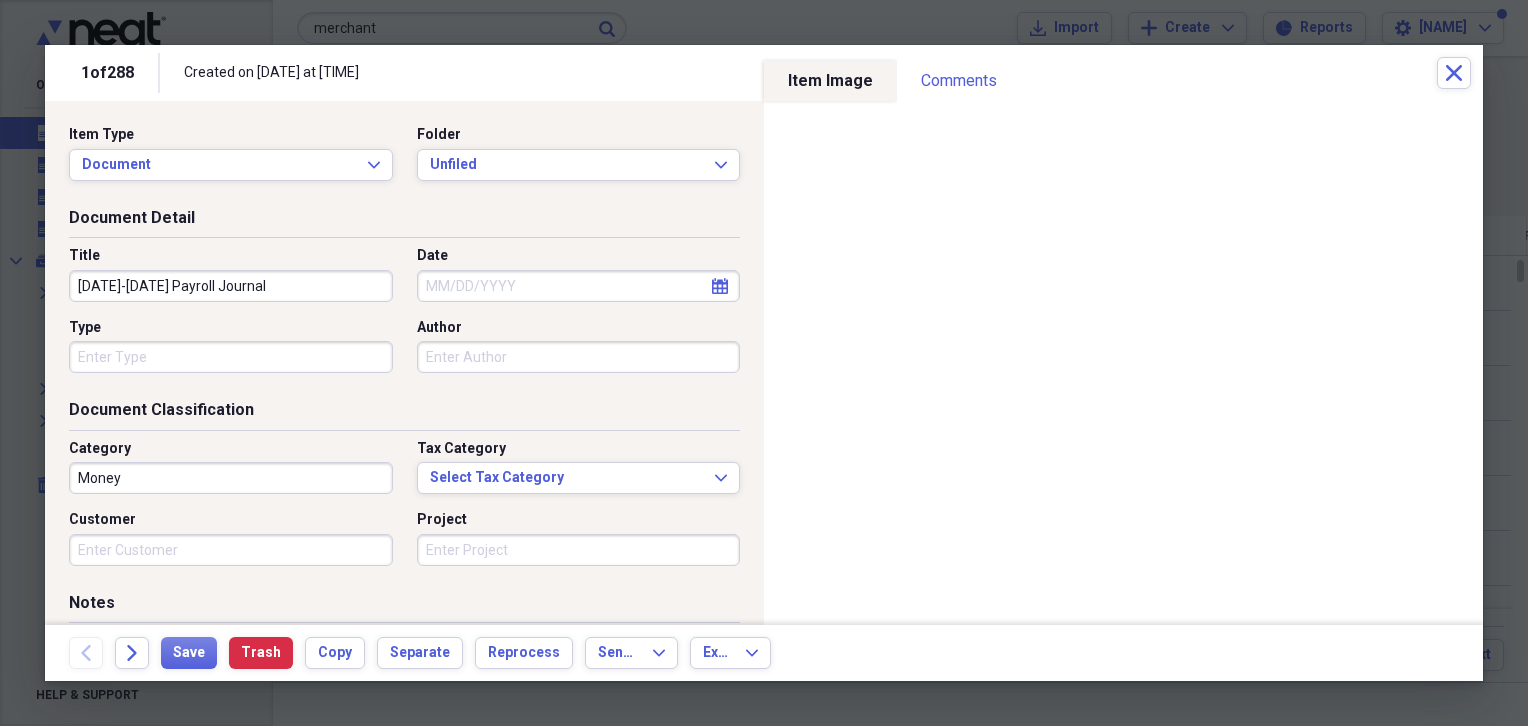 type on "[DATE]-[DATE] Payroll Journal" 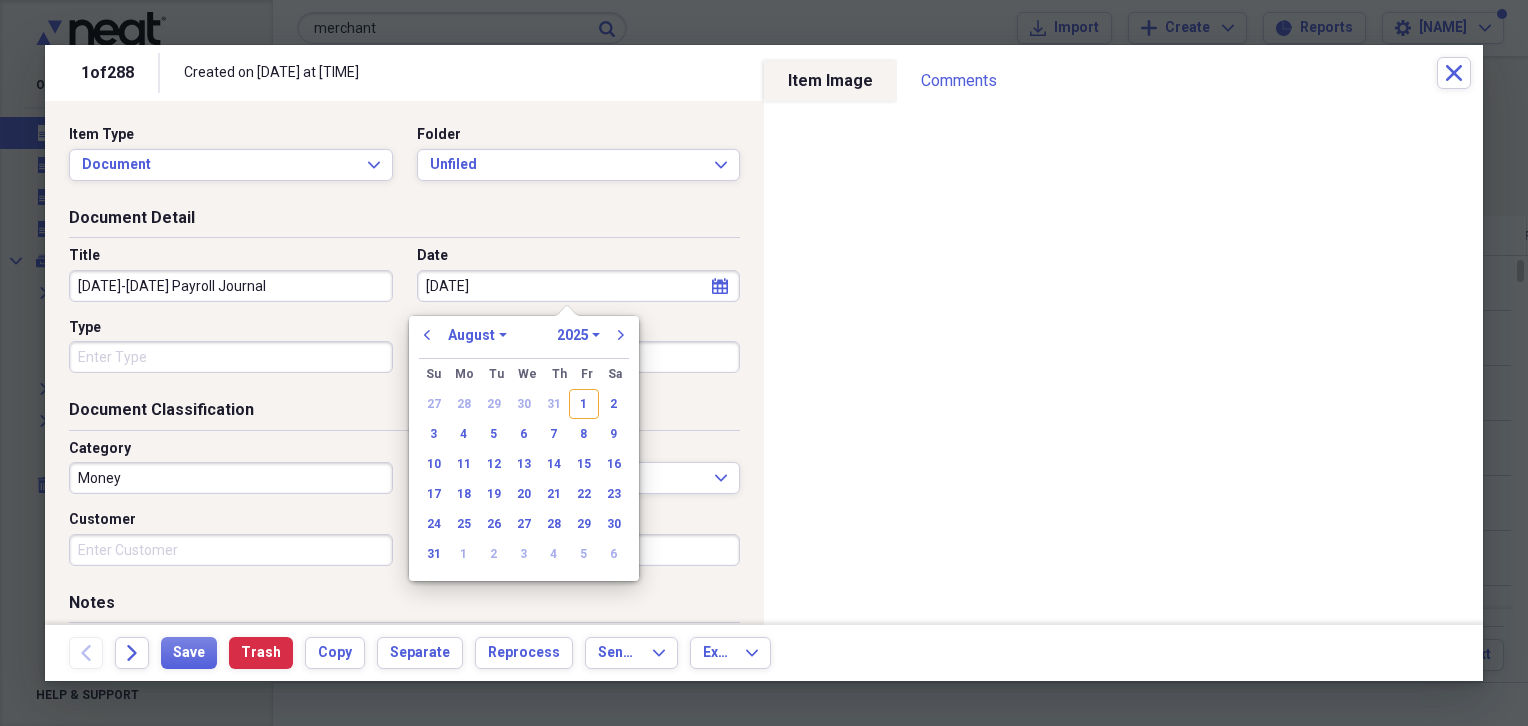 type on "[DATE]" 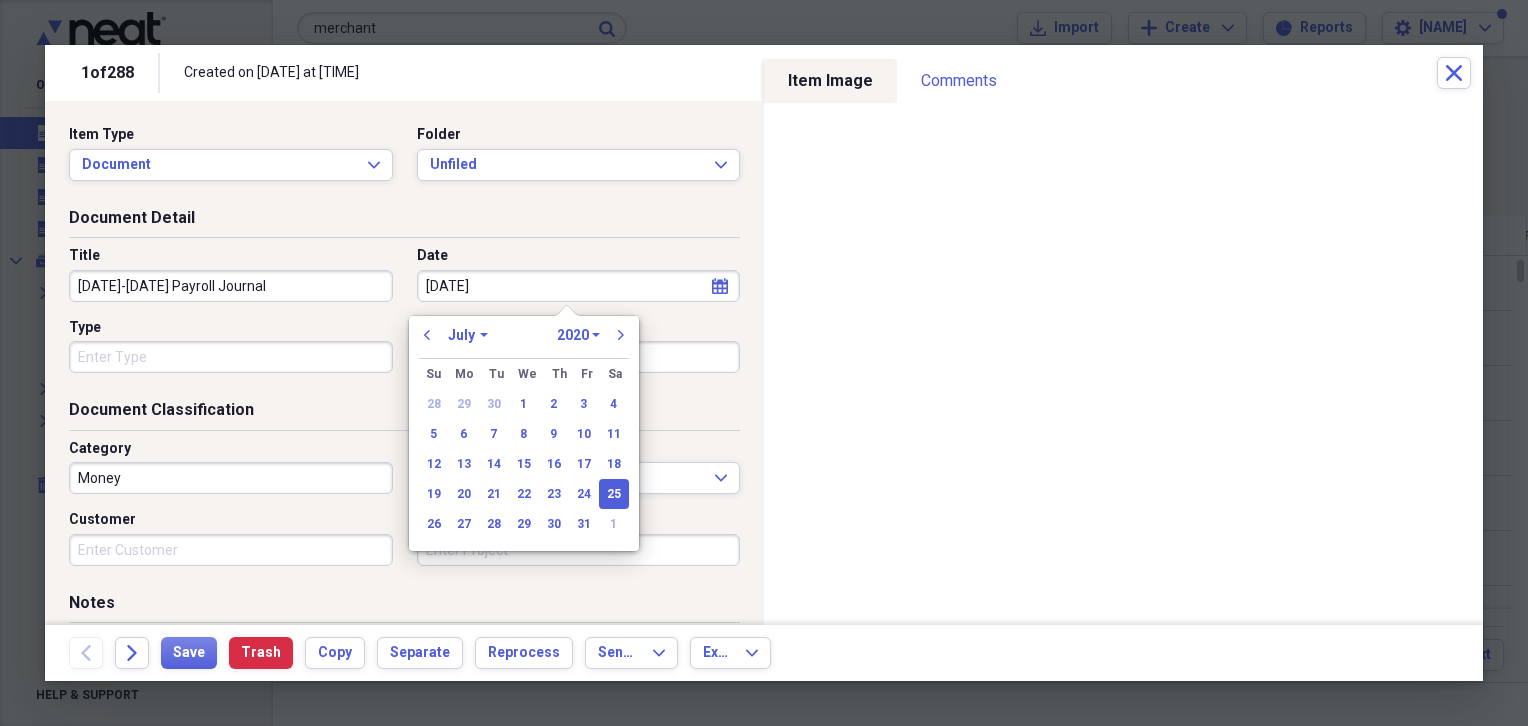 type on "07/25/2025" 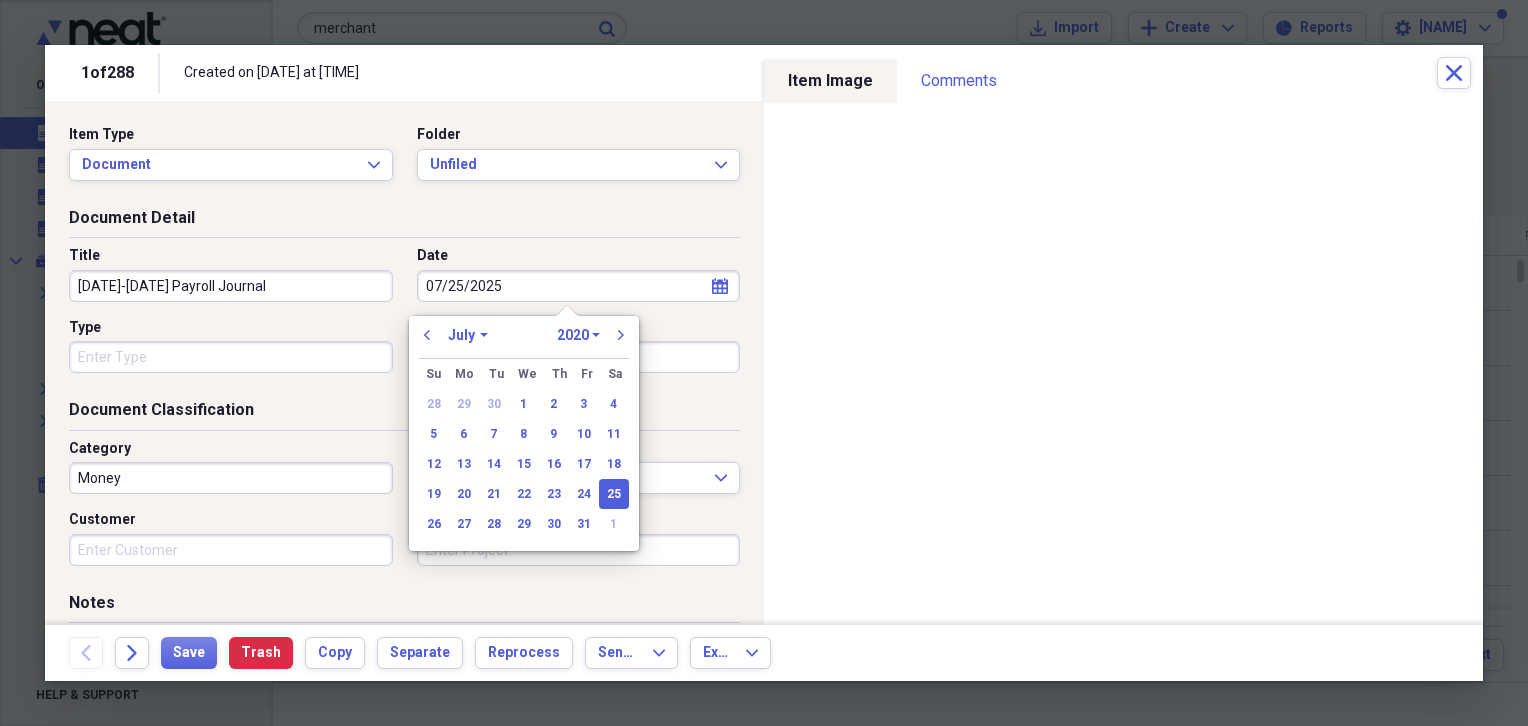 select on "2025" 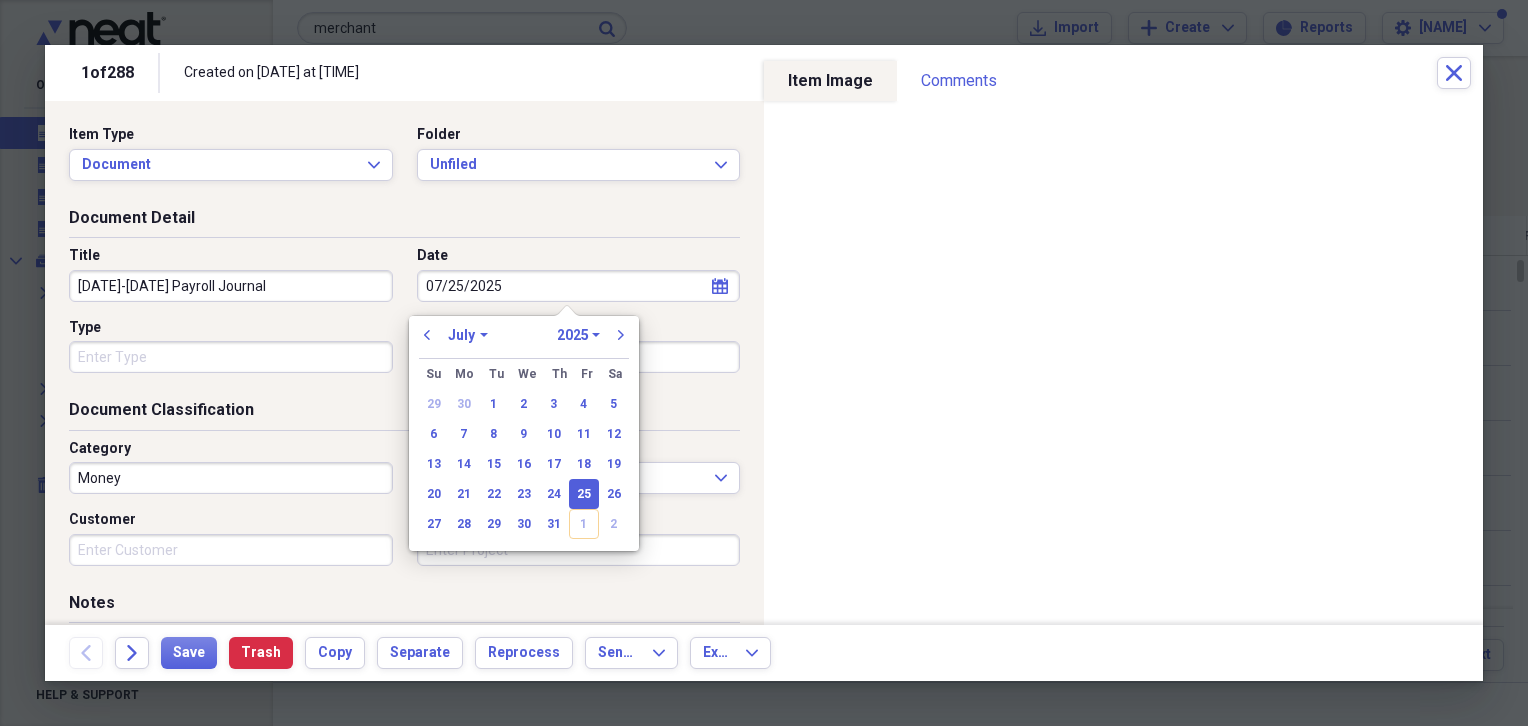 type on "07/25/2025" 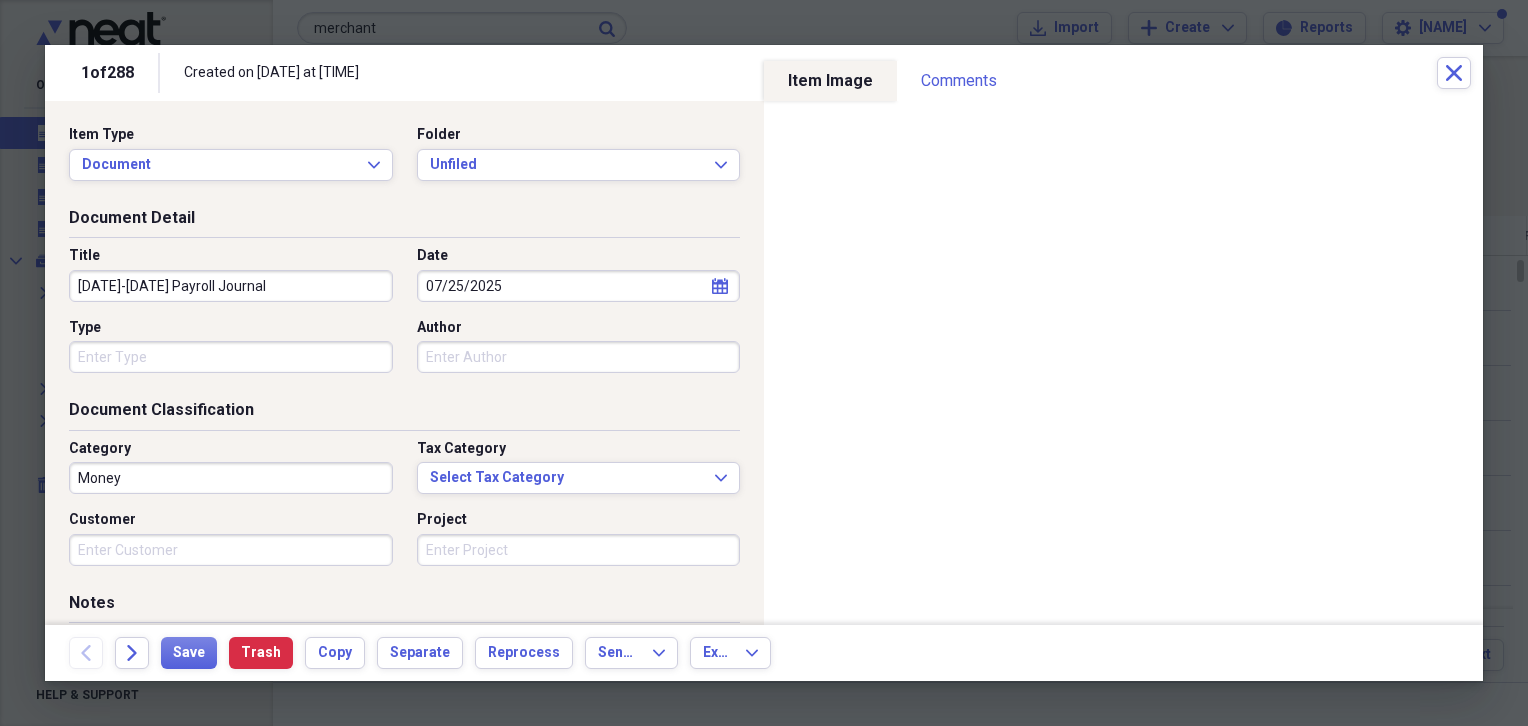 click at bounding box center (764, 363) 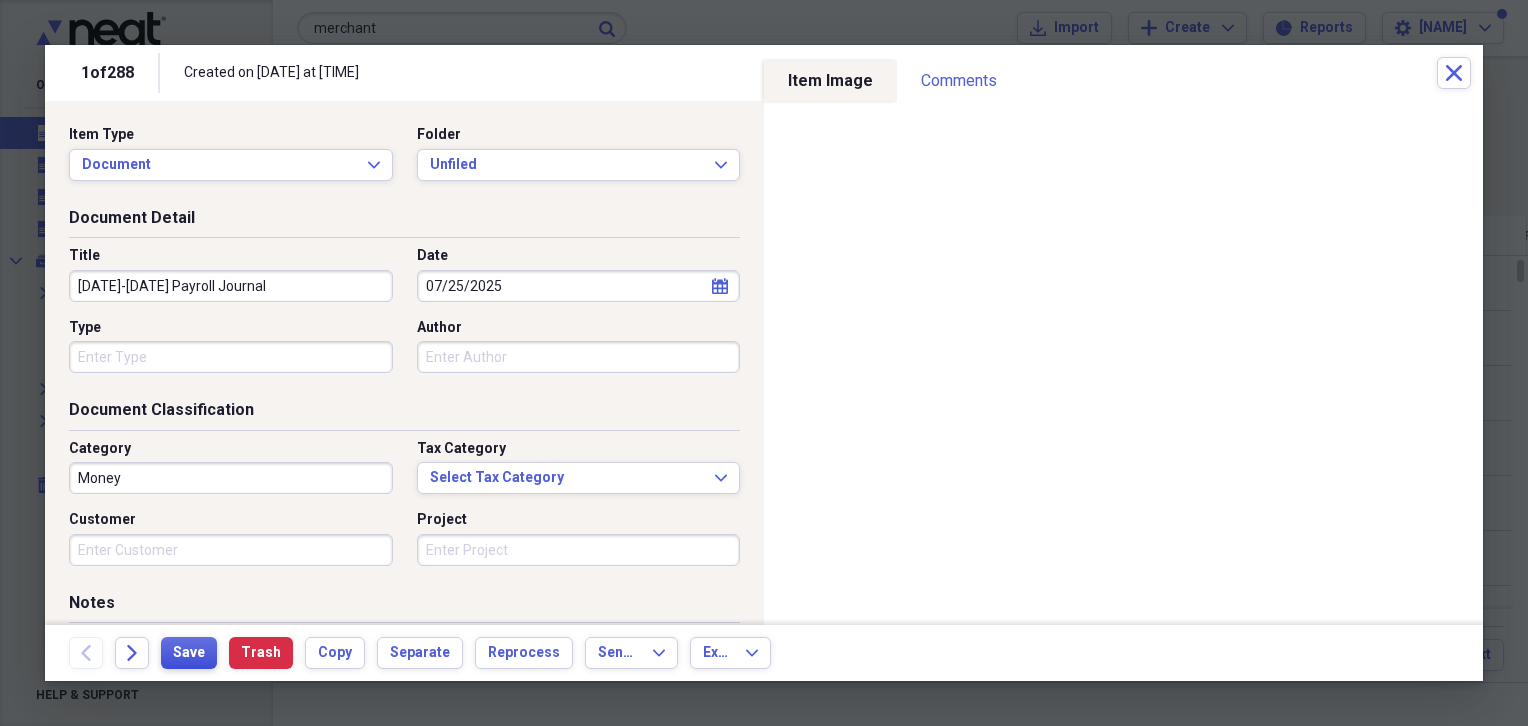 click on "Save" at bounding box center (189, 653) 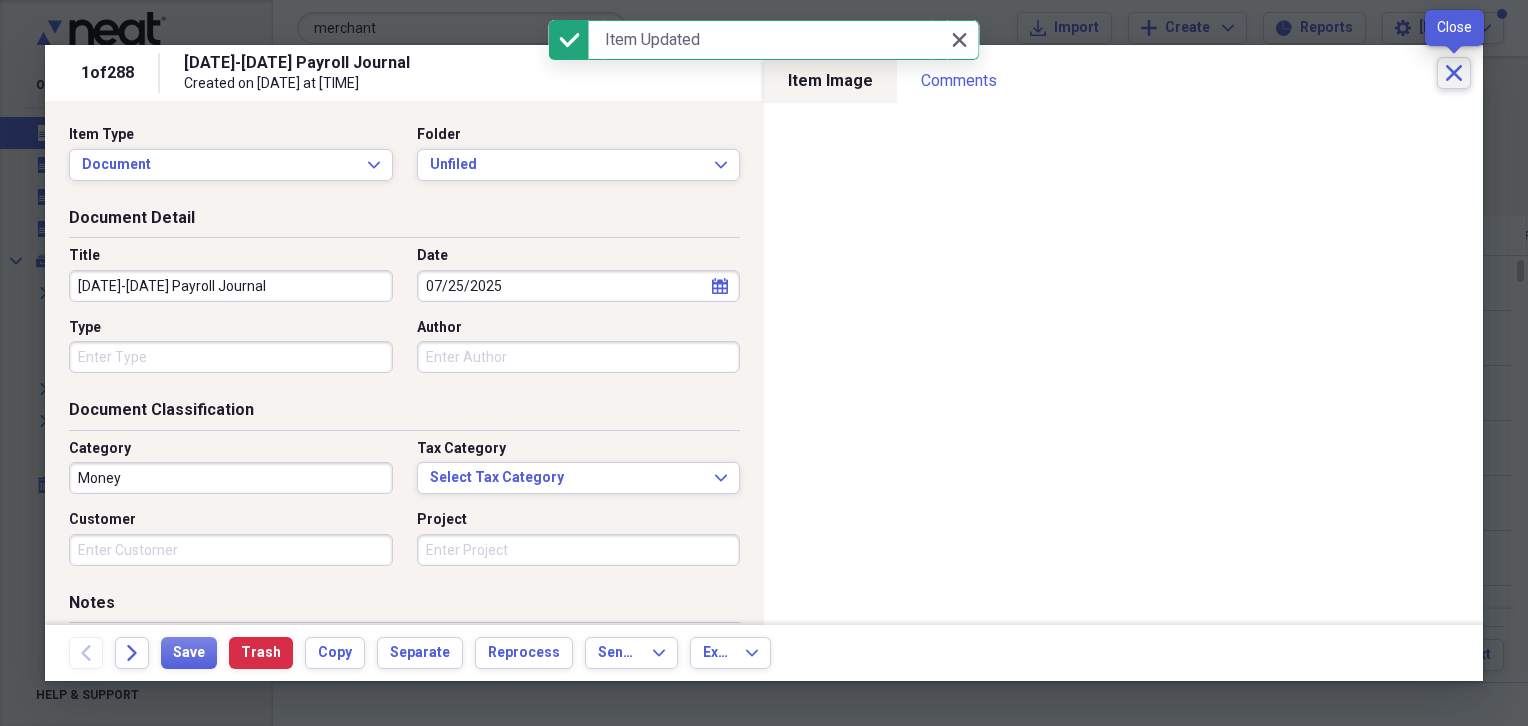 click on "Close" 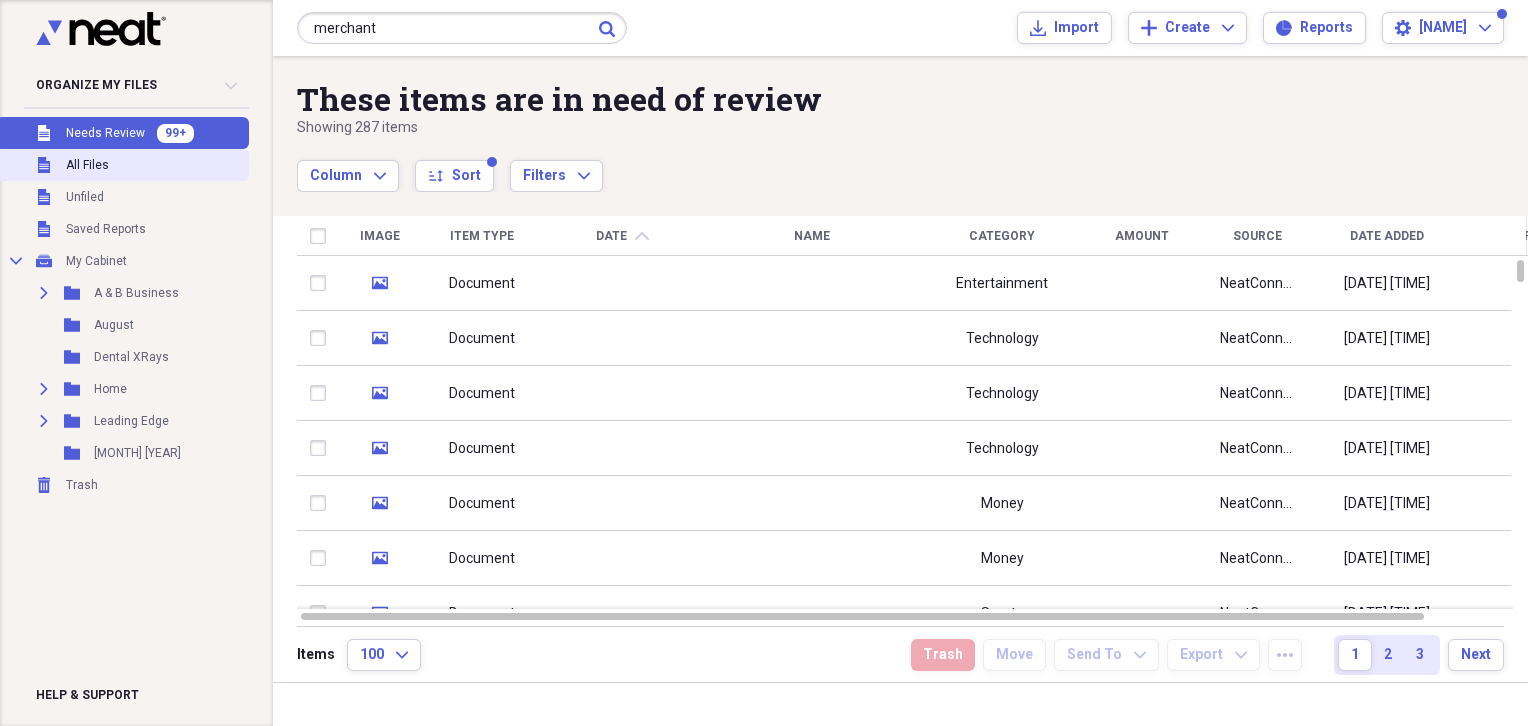 click on "Unfiled All Files" at bounding box center [122, 165] 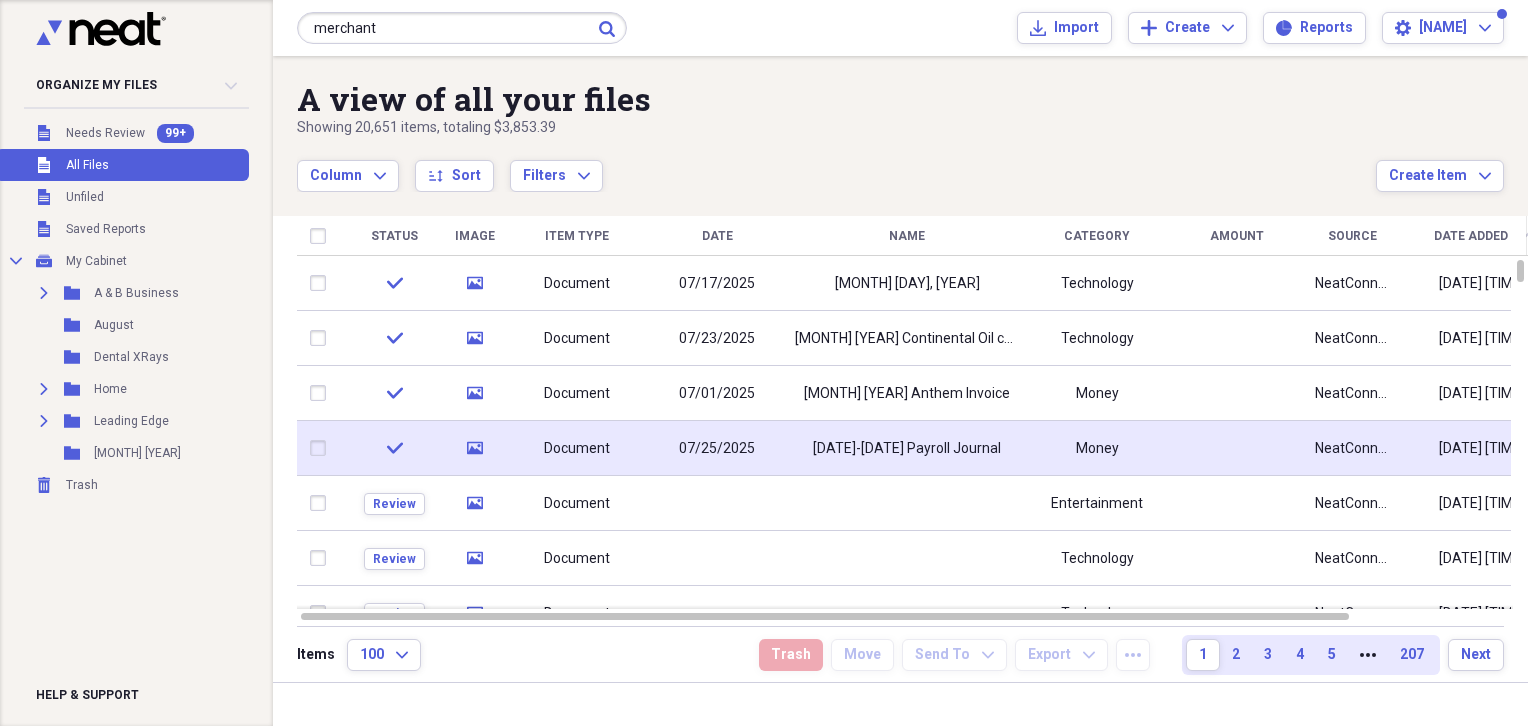 click on "[DATE]-[DATE] Payroll Journal" at bounding box center [907, 449] 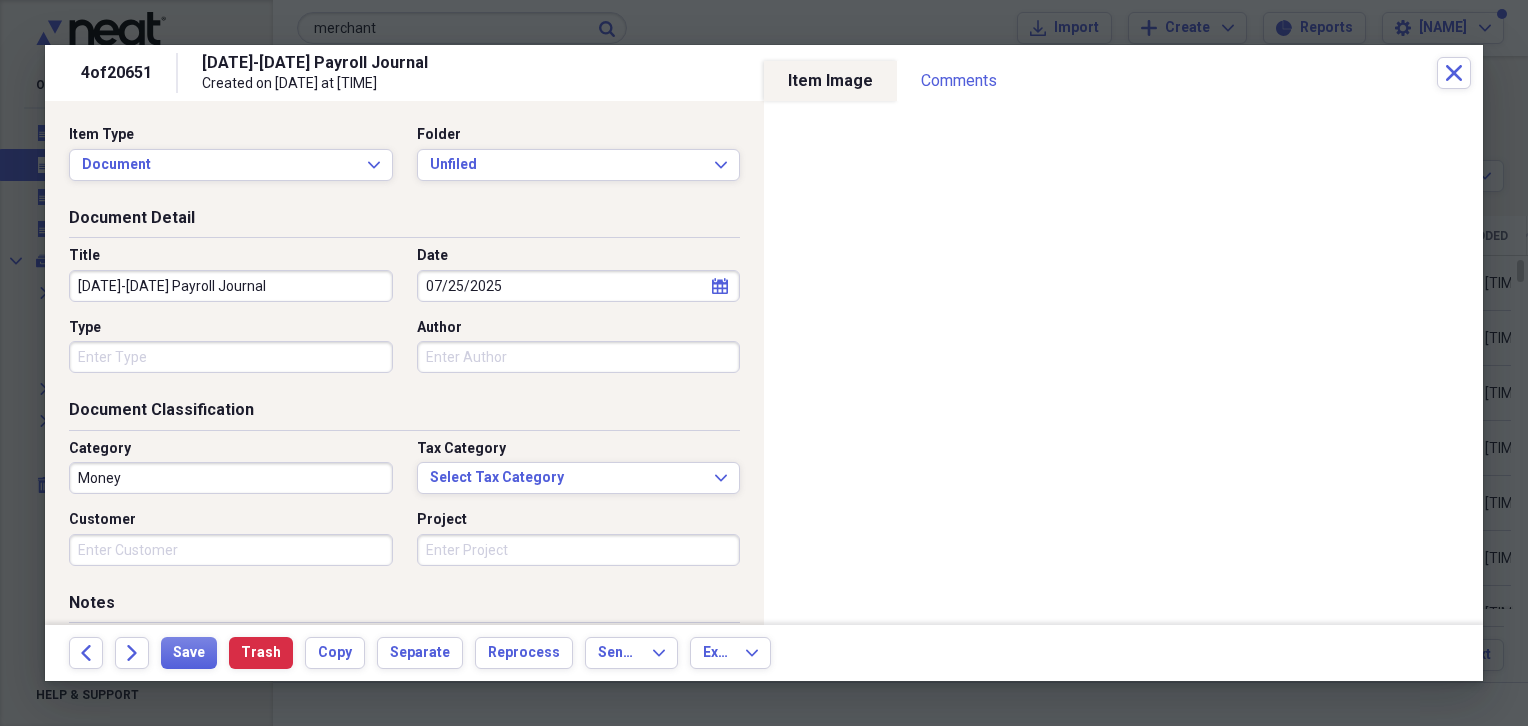 click on "[DATE]-[DATE] Payroll Journal" at bounding box center [231, 286] 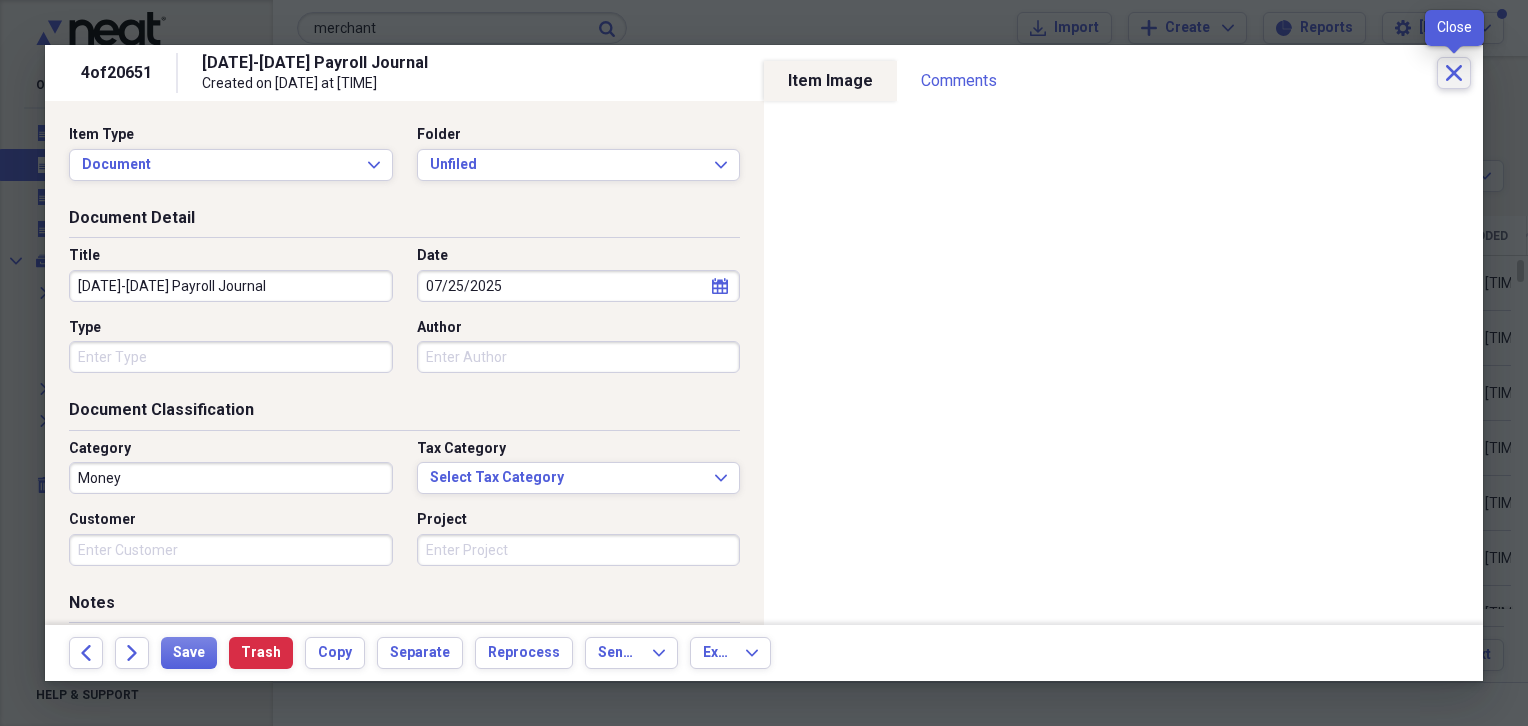 click 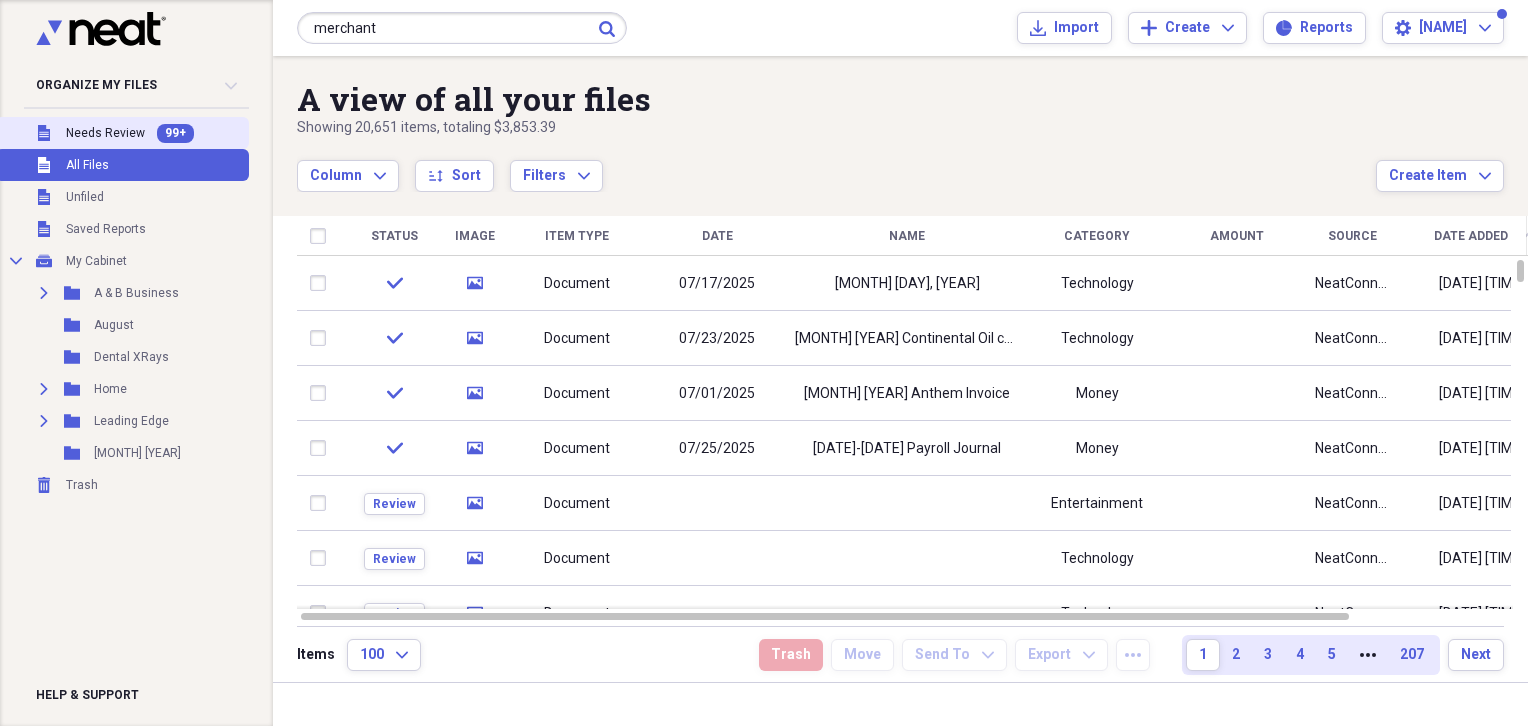 click on "Needs Review" at bounding box center [105, 133] 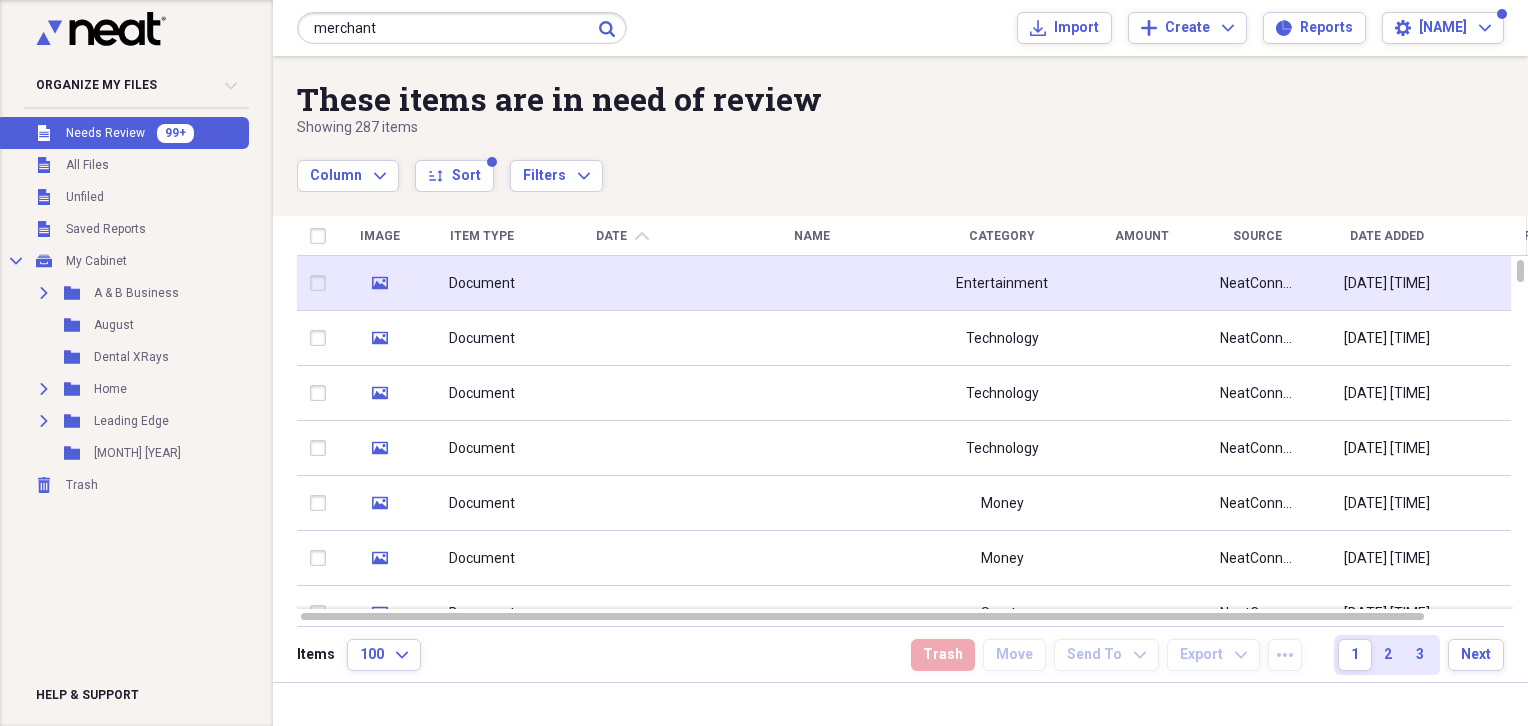 click at bounding box center (812, 283) 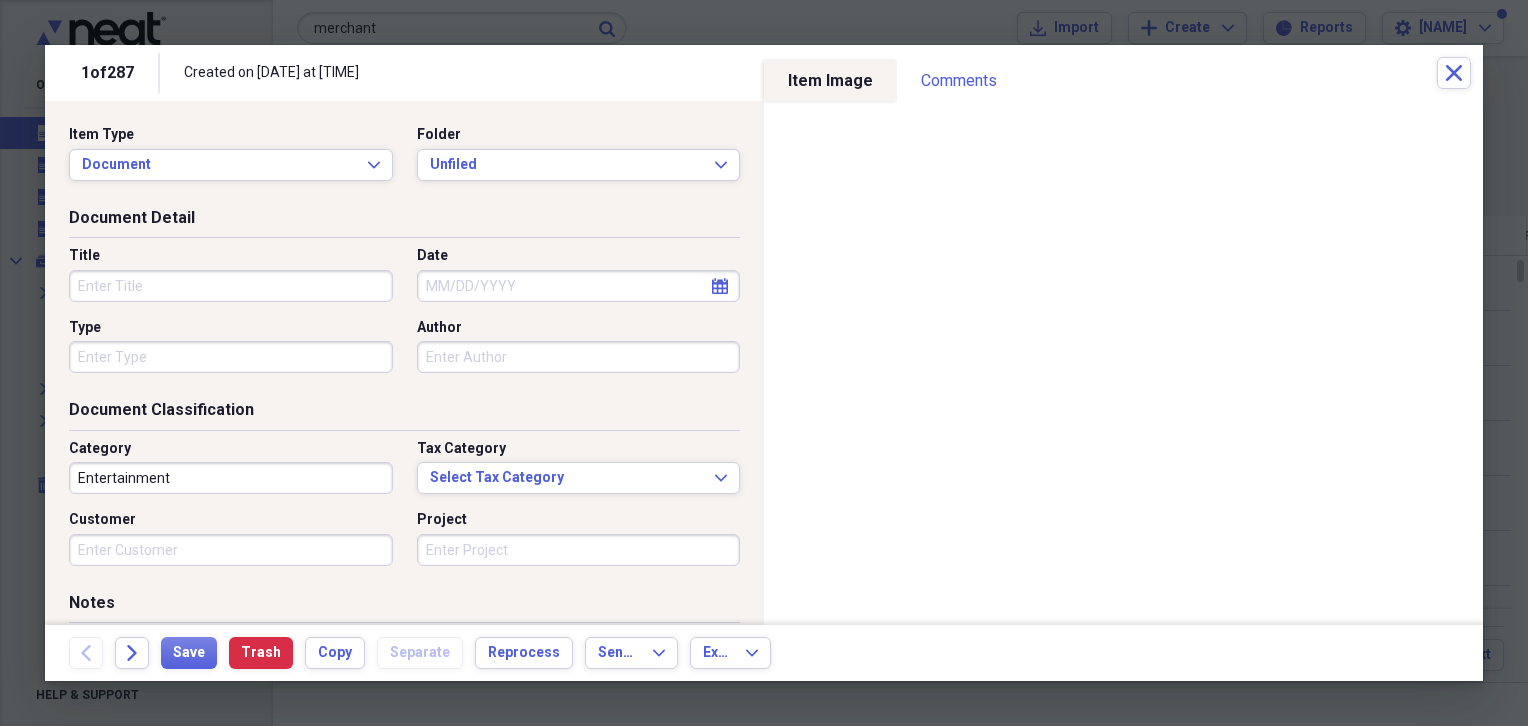 click on "Title" at bounding box center [231, 286] 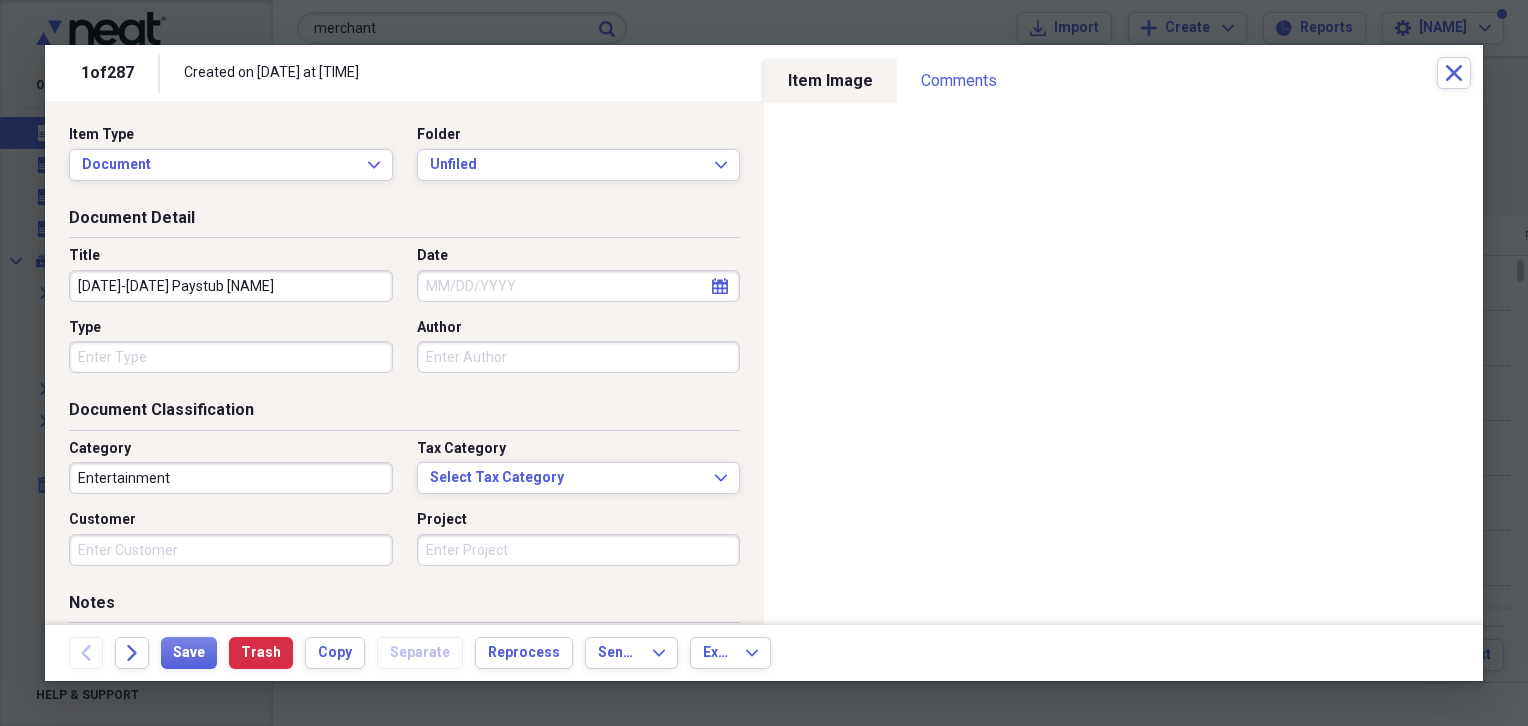 type on "[DATE]-[DATE] Paystub [NAME]" 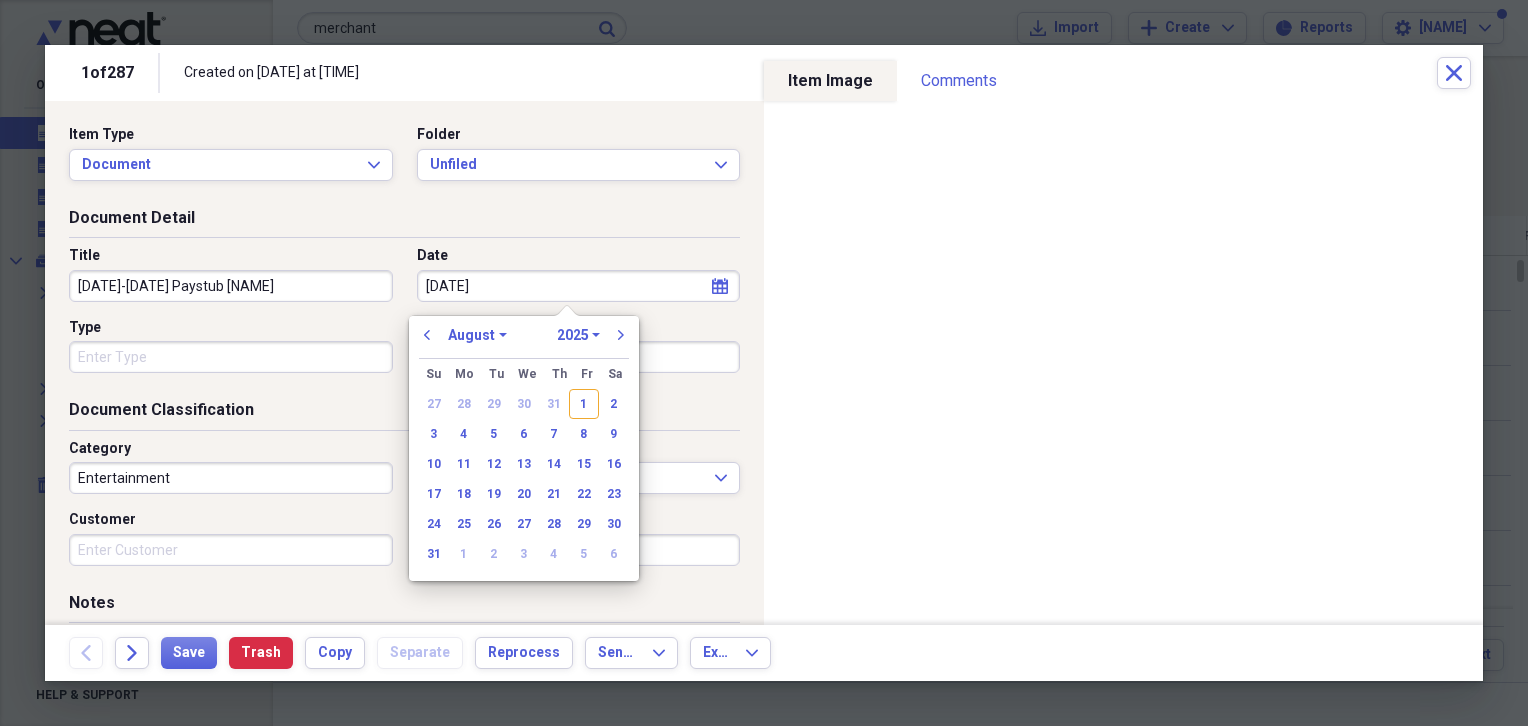 type on "[DATE]" 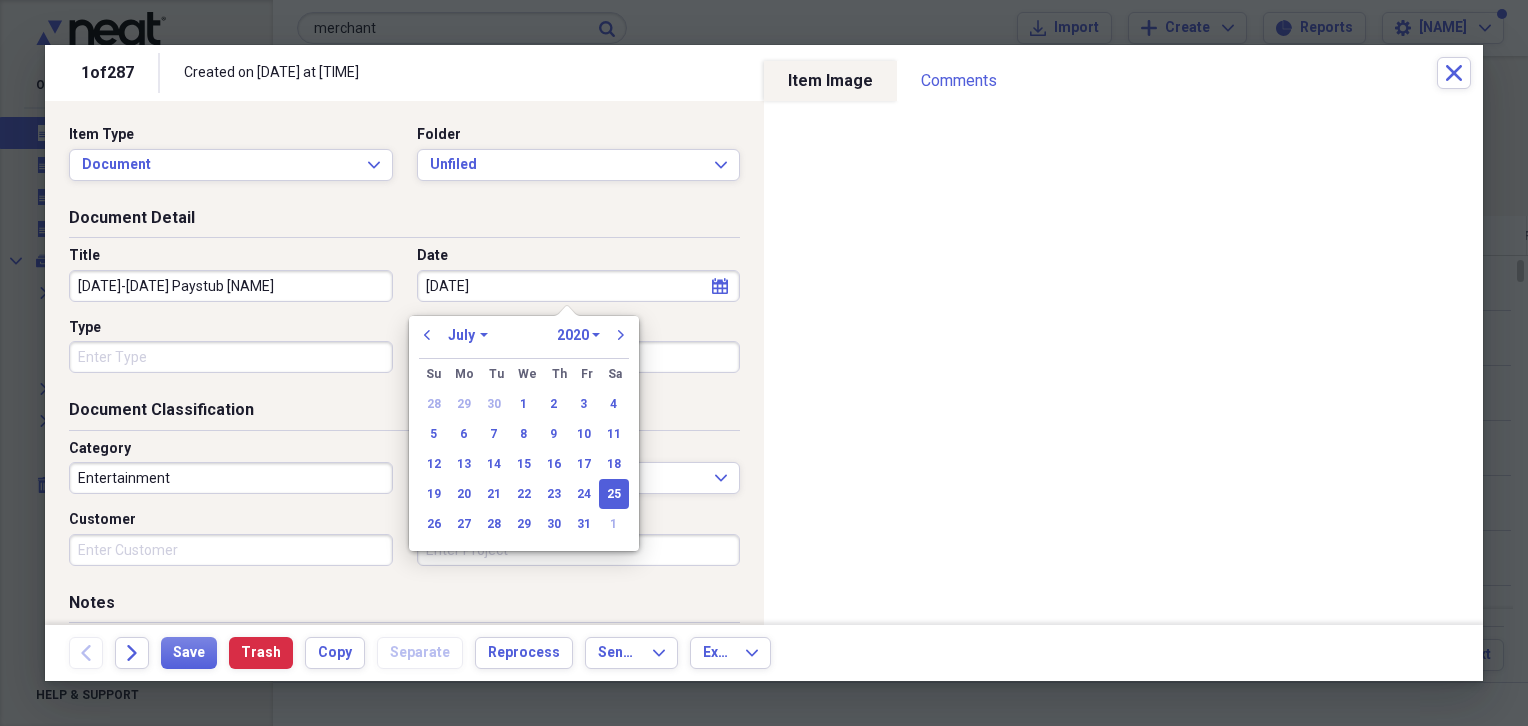 type on "07/25/2025" 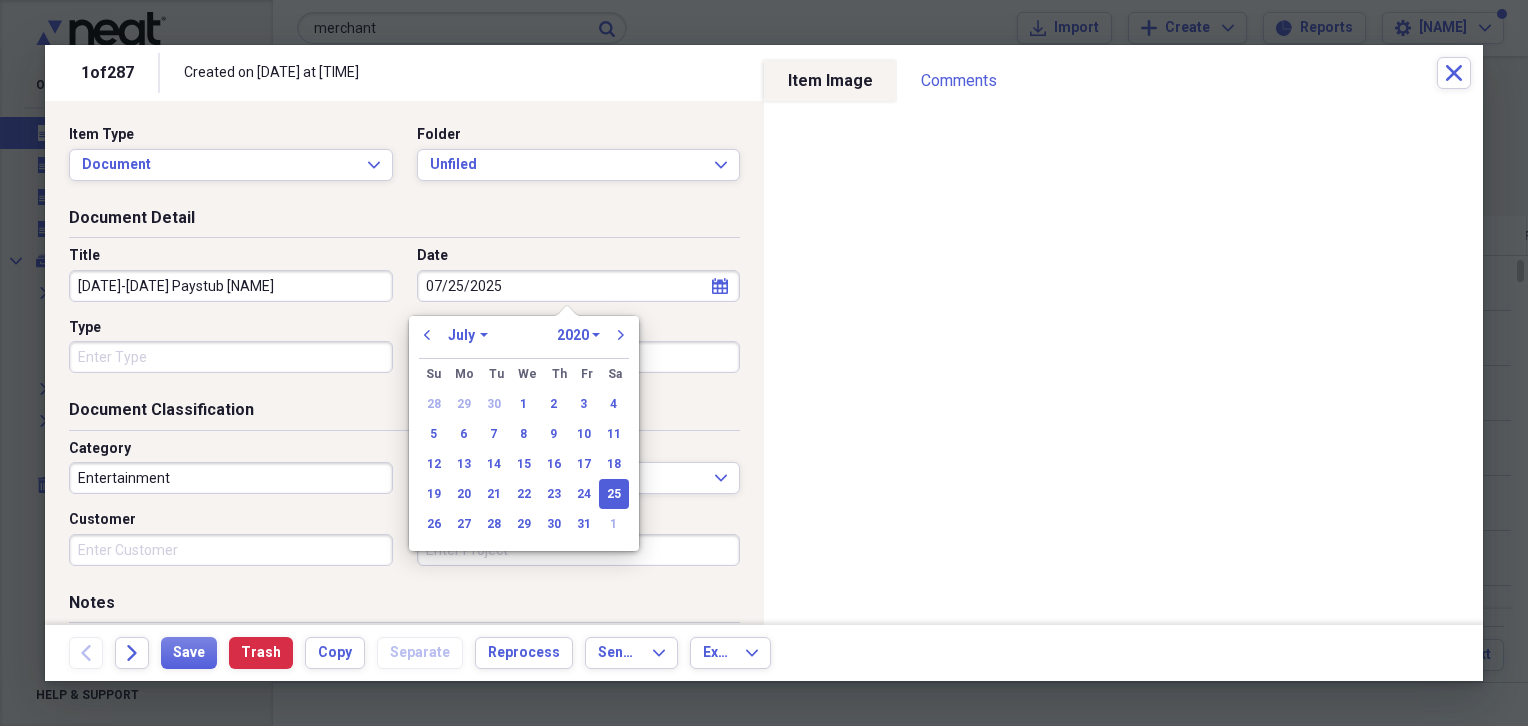 select on "2025" 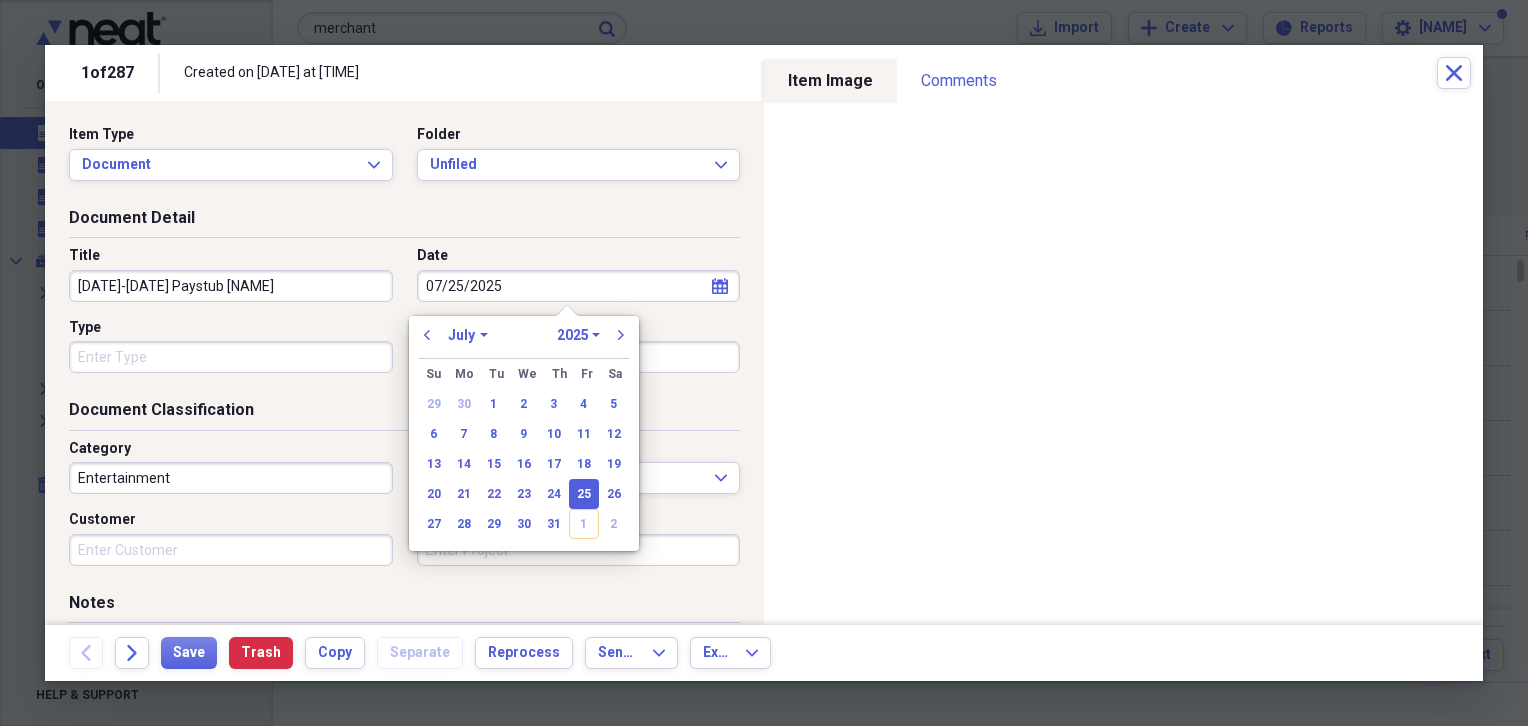 type on "07/25/2025" 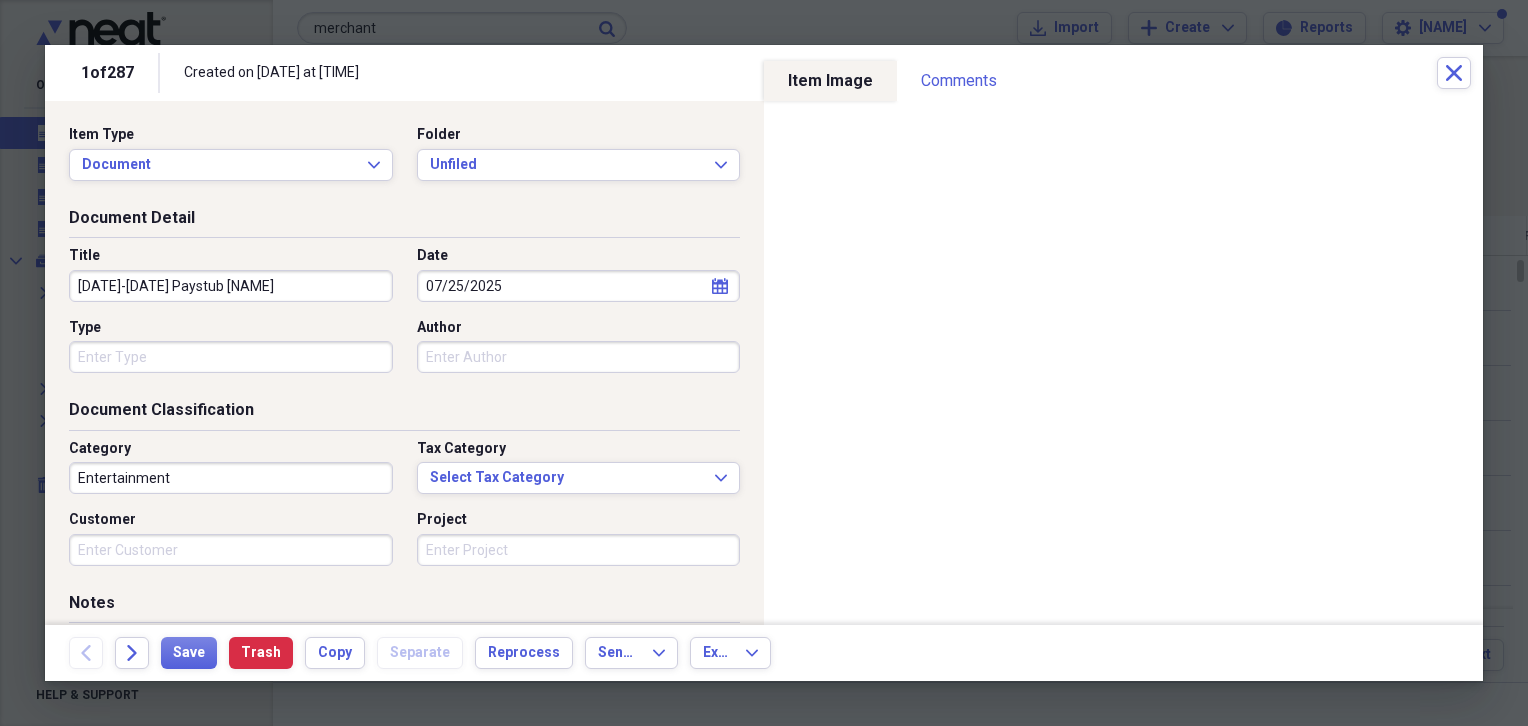 drag, startPoint x: 371, startPoint y: 291, endPoint x: -4, endPoint y: 296, distance: 375.03333 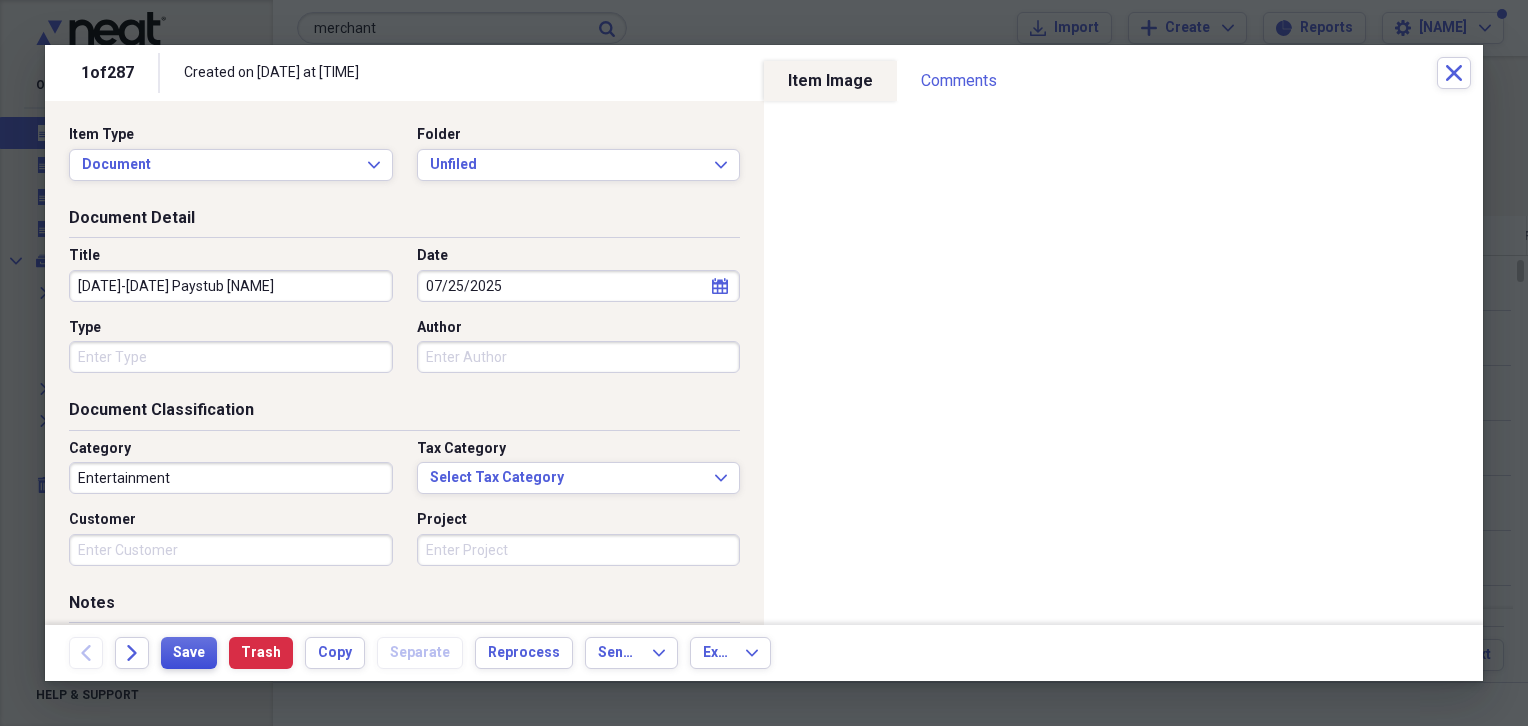 click on "Save" at bounding box center [189, 653] 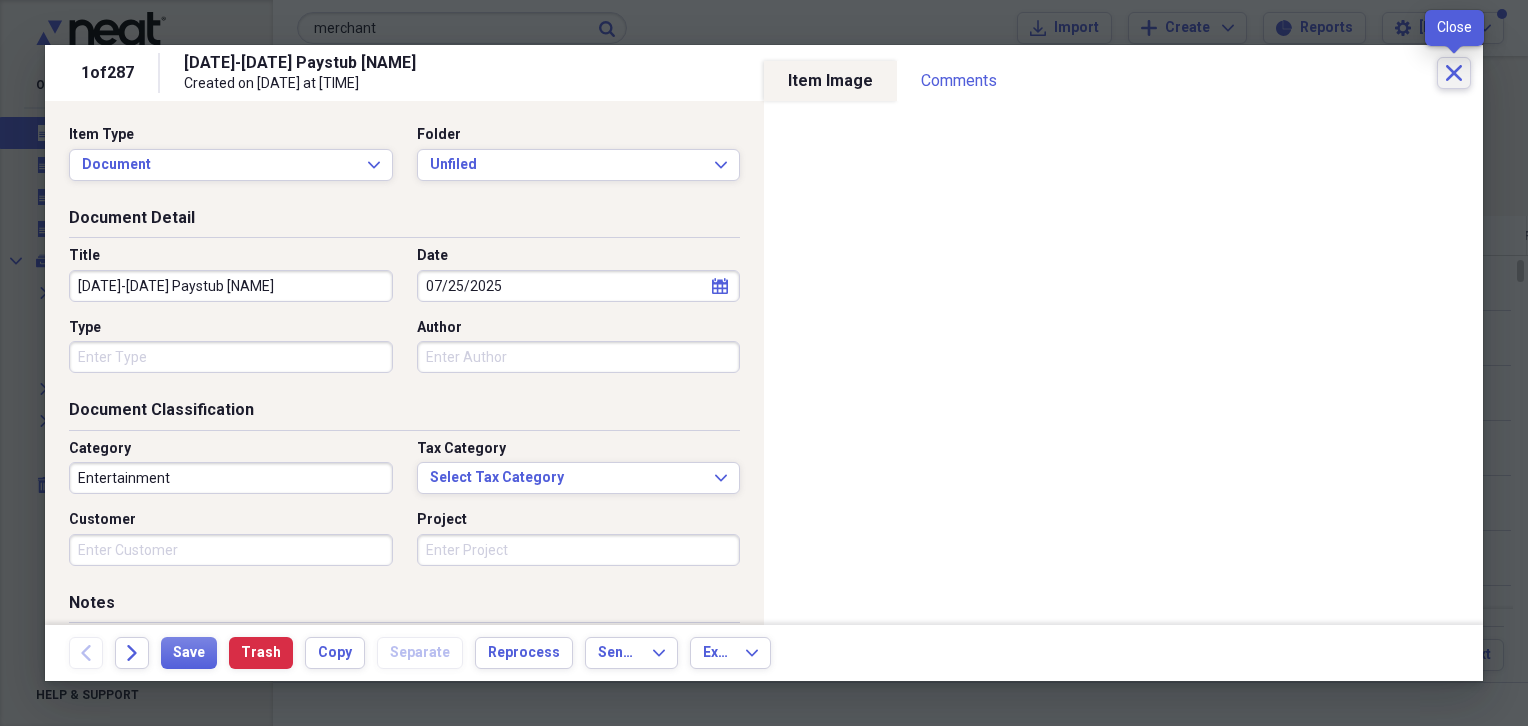 click 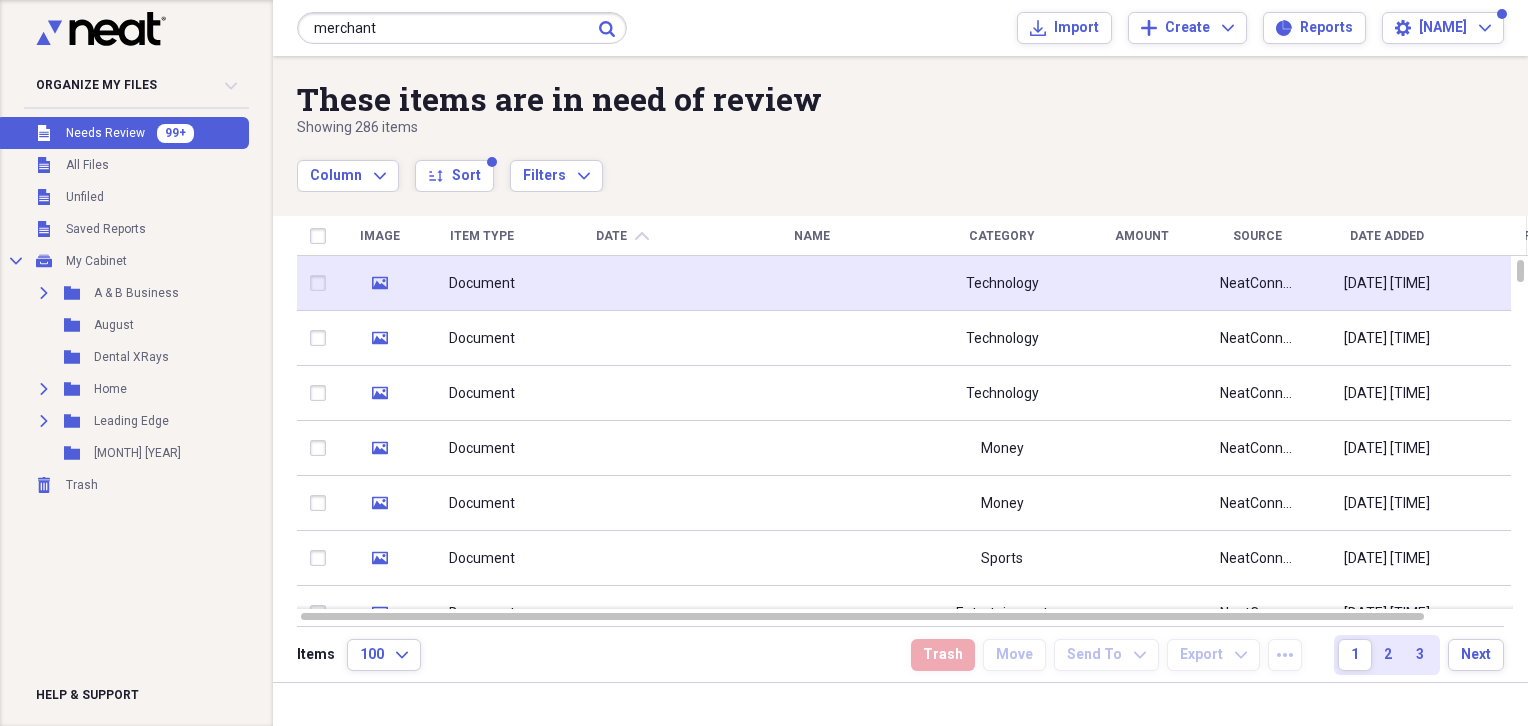 click at bounding box center [812, 283] 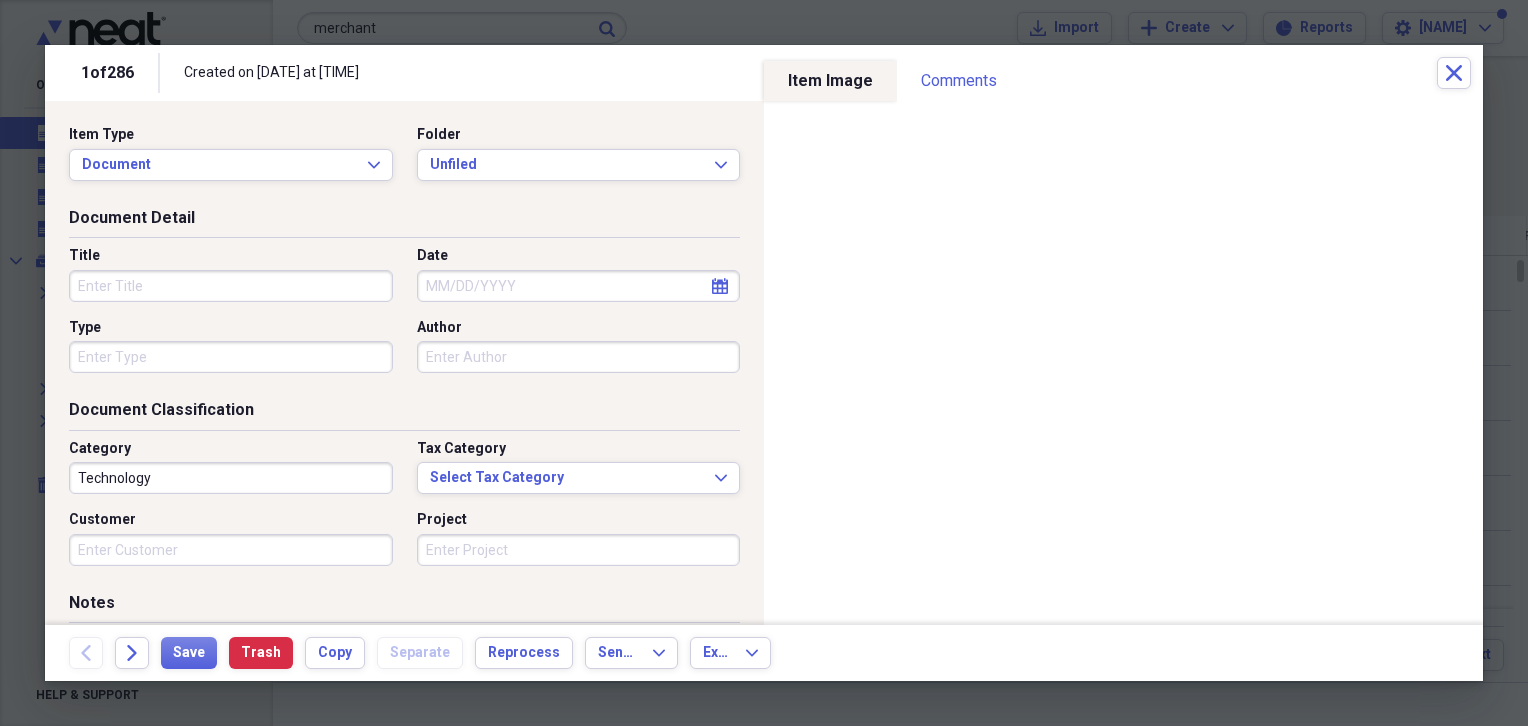 click on "Title" at bounding box center (231, 286) 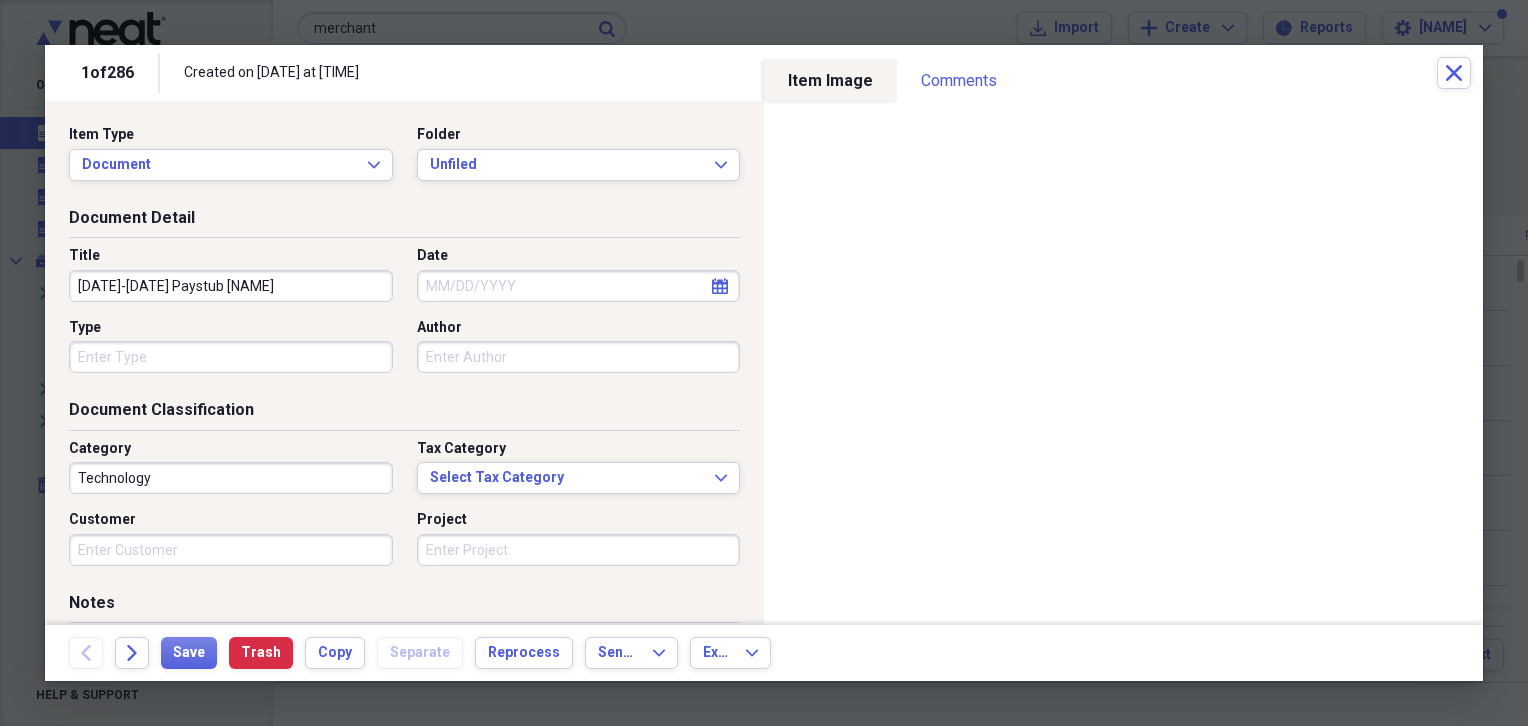 type on "[DATE]-[DATE] Paystub [NAME]" 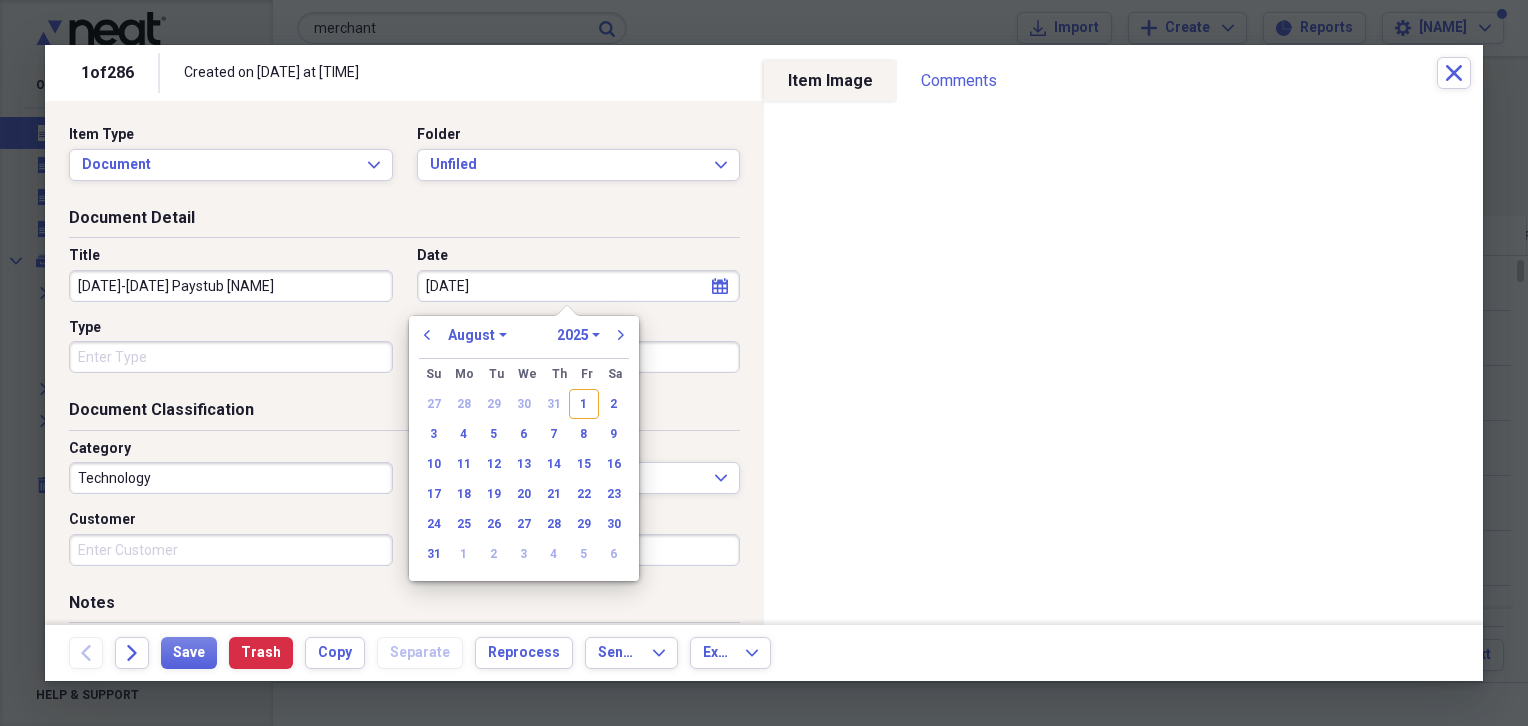 type on "[DATE]" 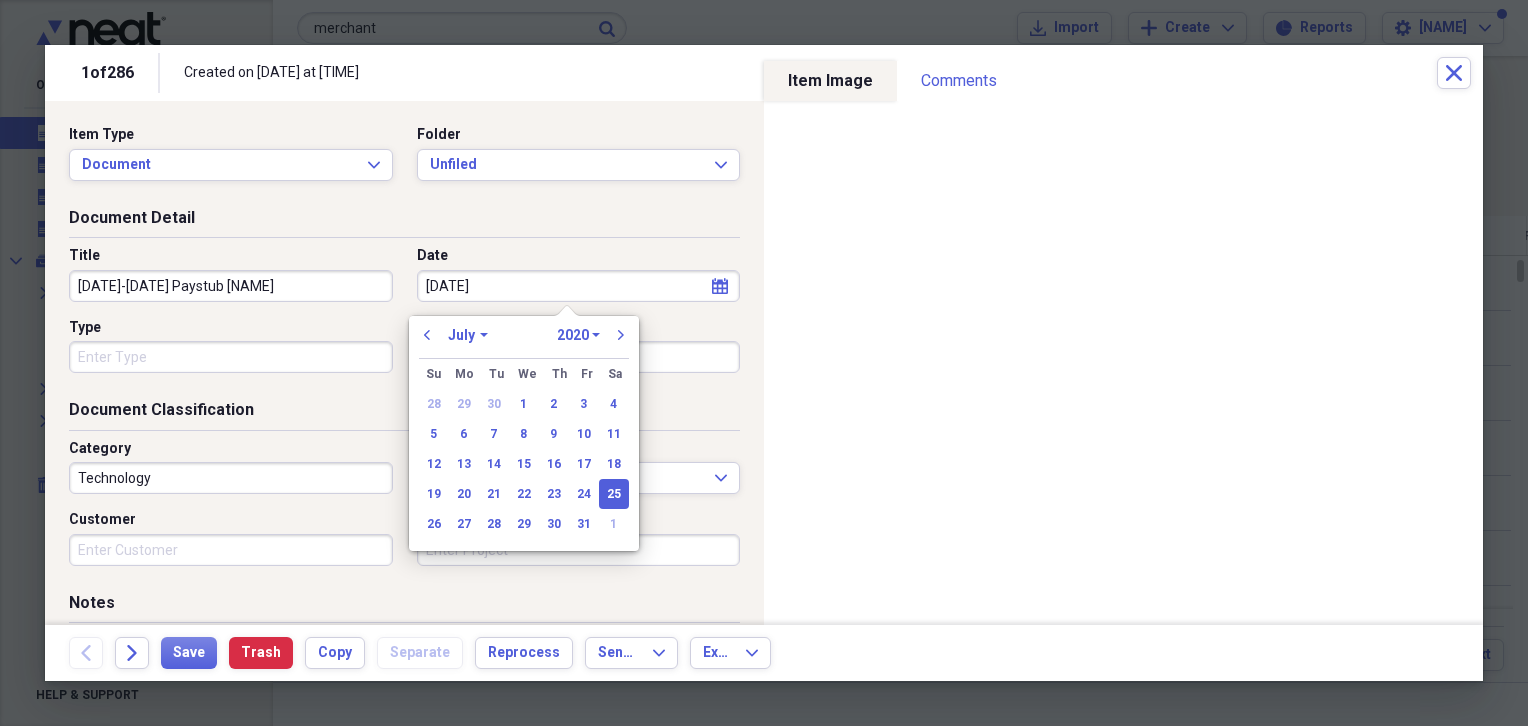 type on "07/25/2025" 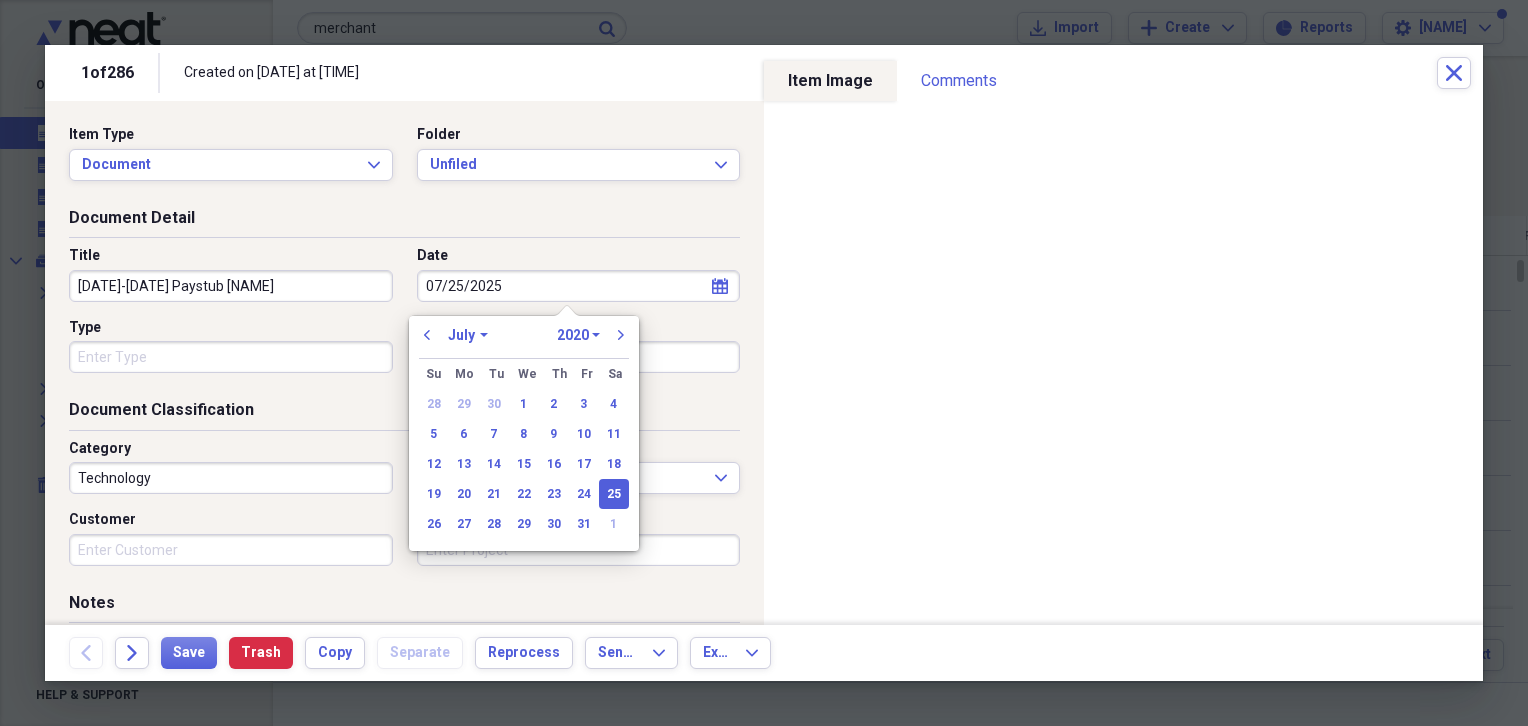 select on "2025" 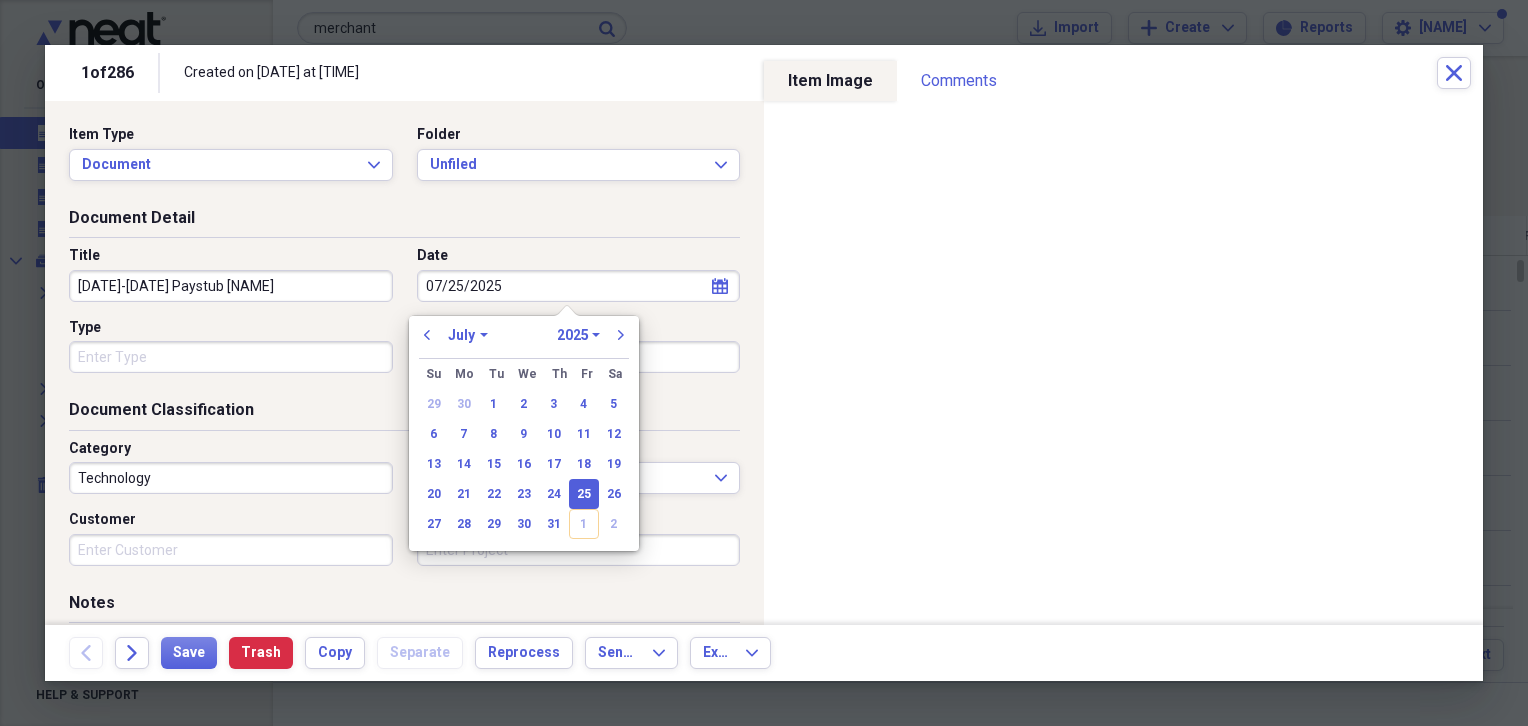 type on "07/25/2025" 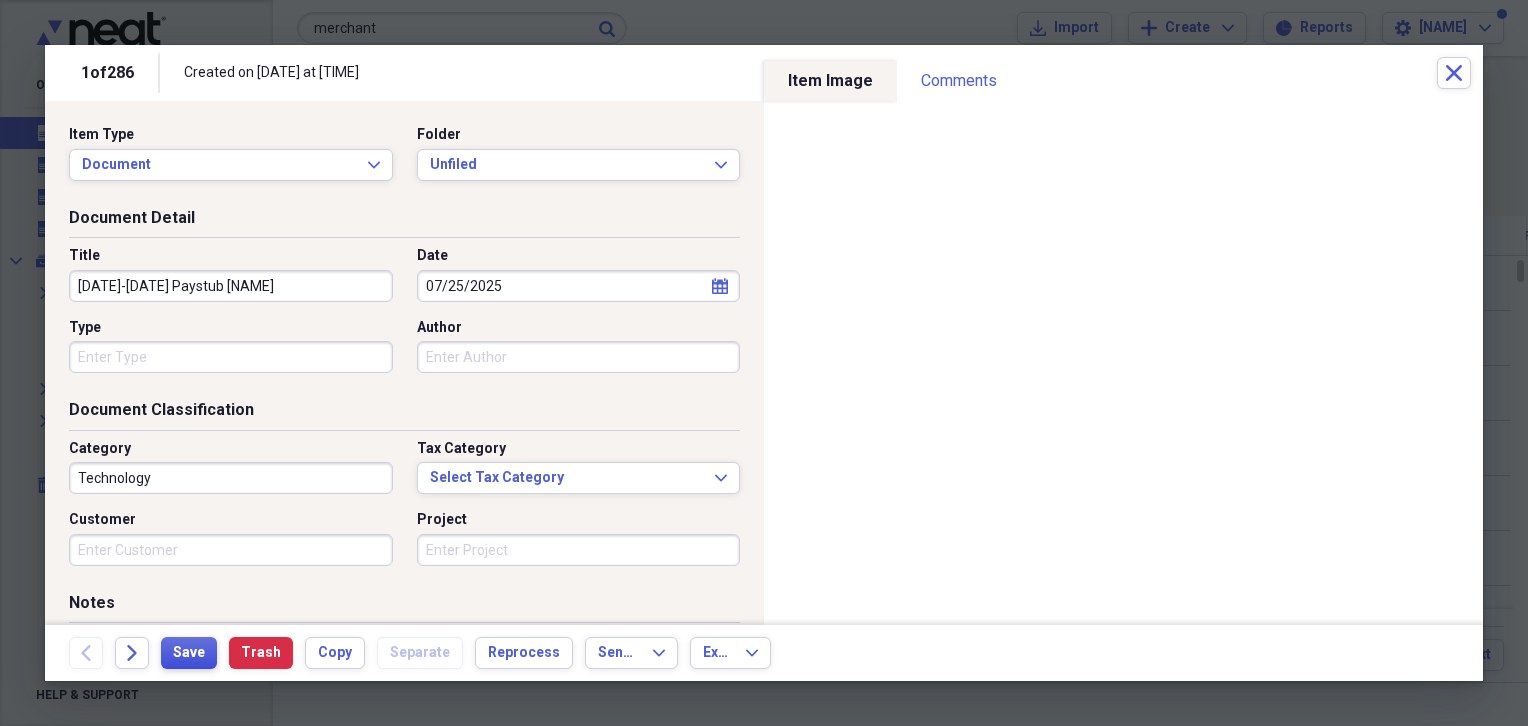 click on "Save" at bounding box center (189, 653) 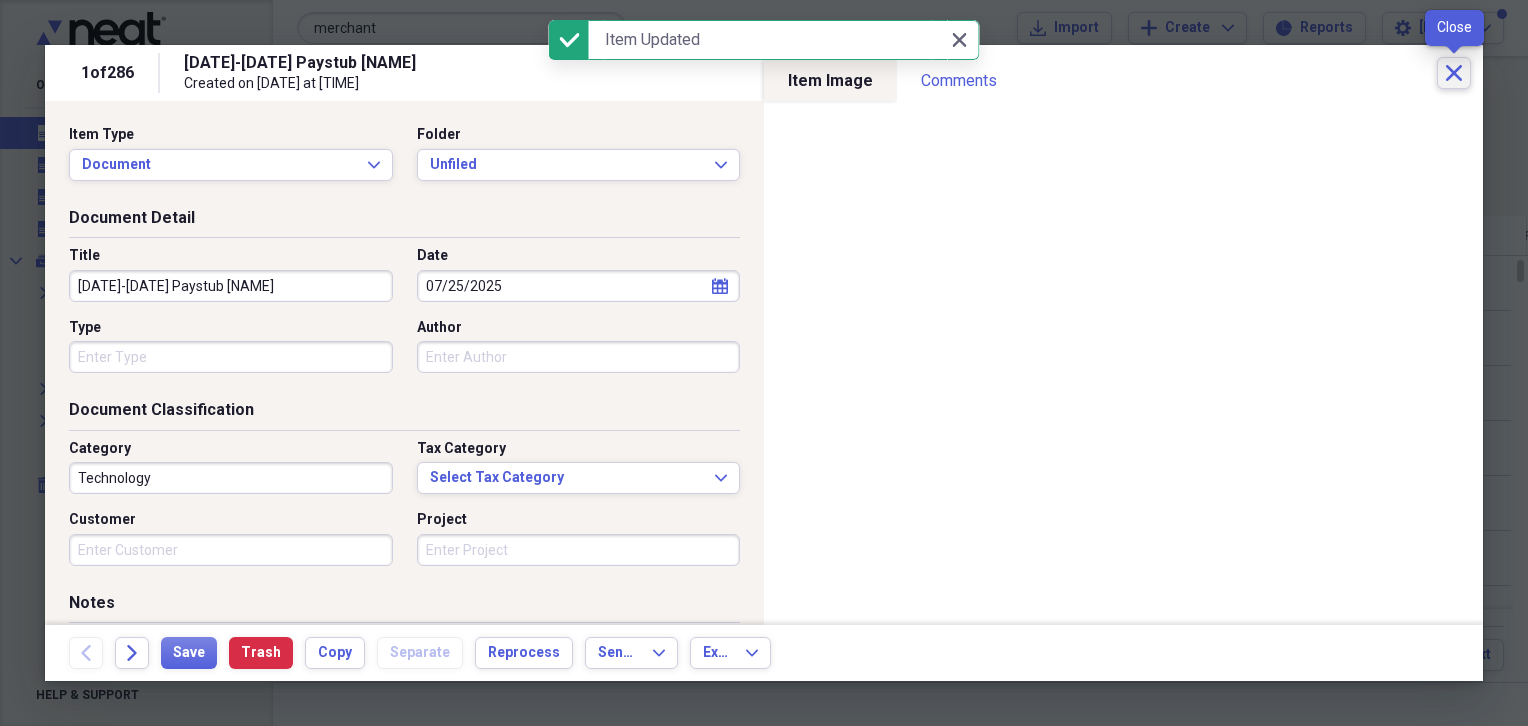 click 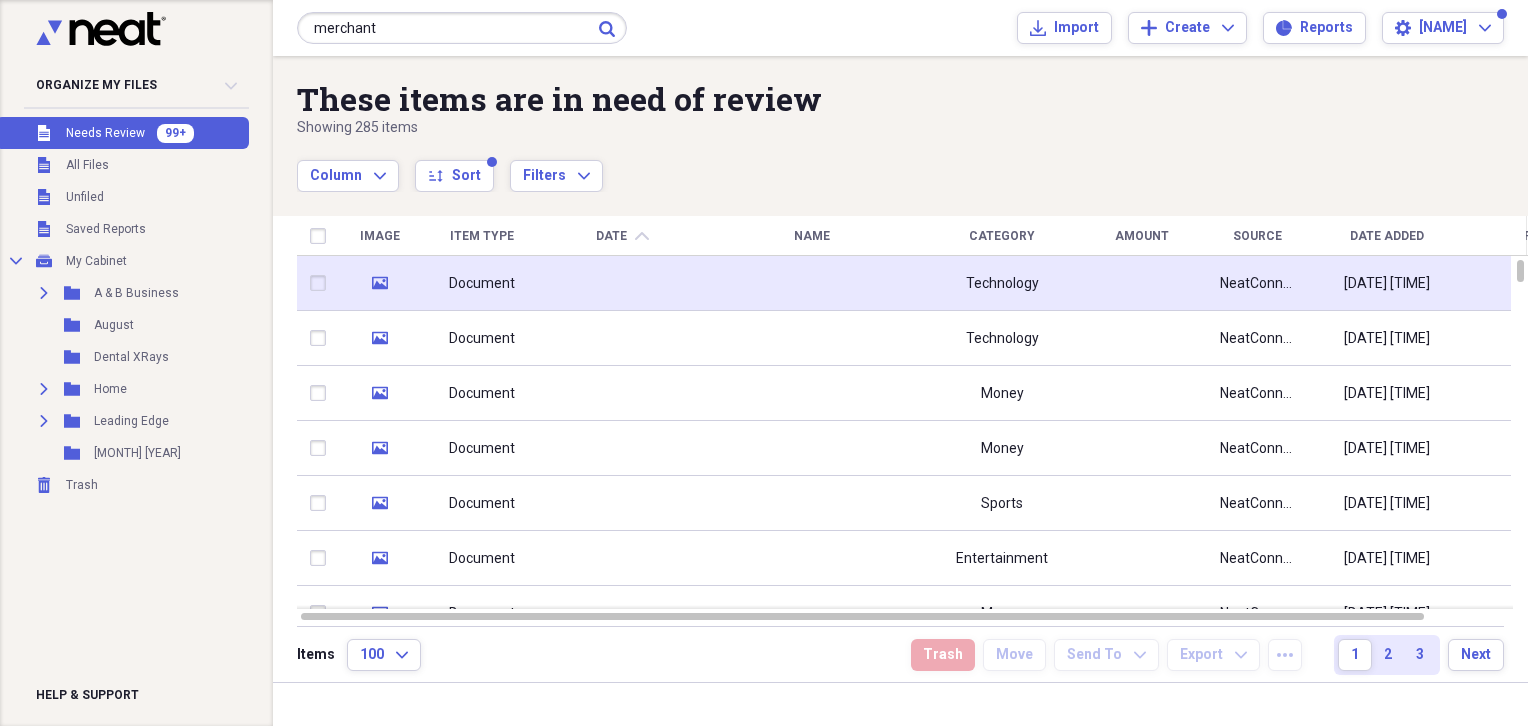 click at bounding box center (622, 283) 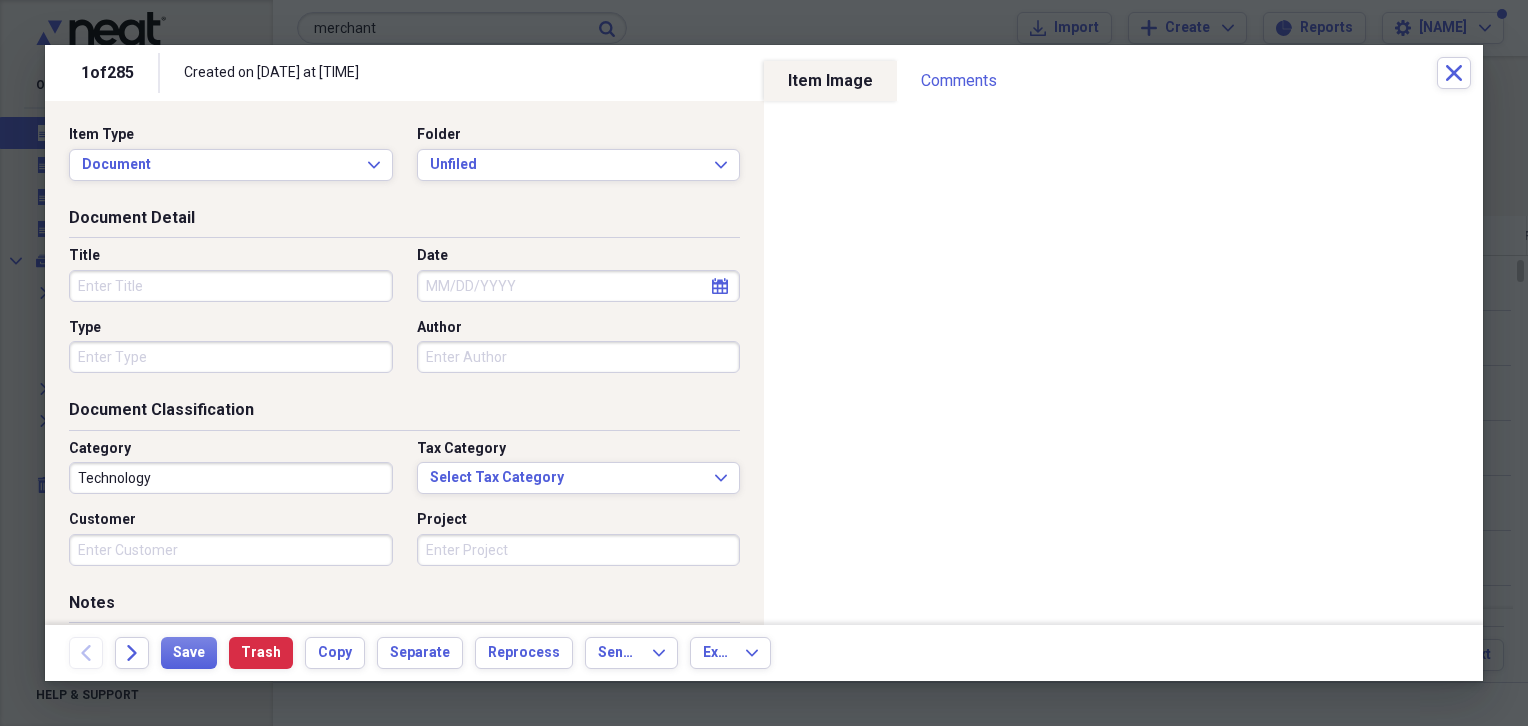 click on "Title" at bounding box center (231, 286) 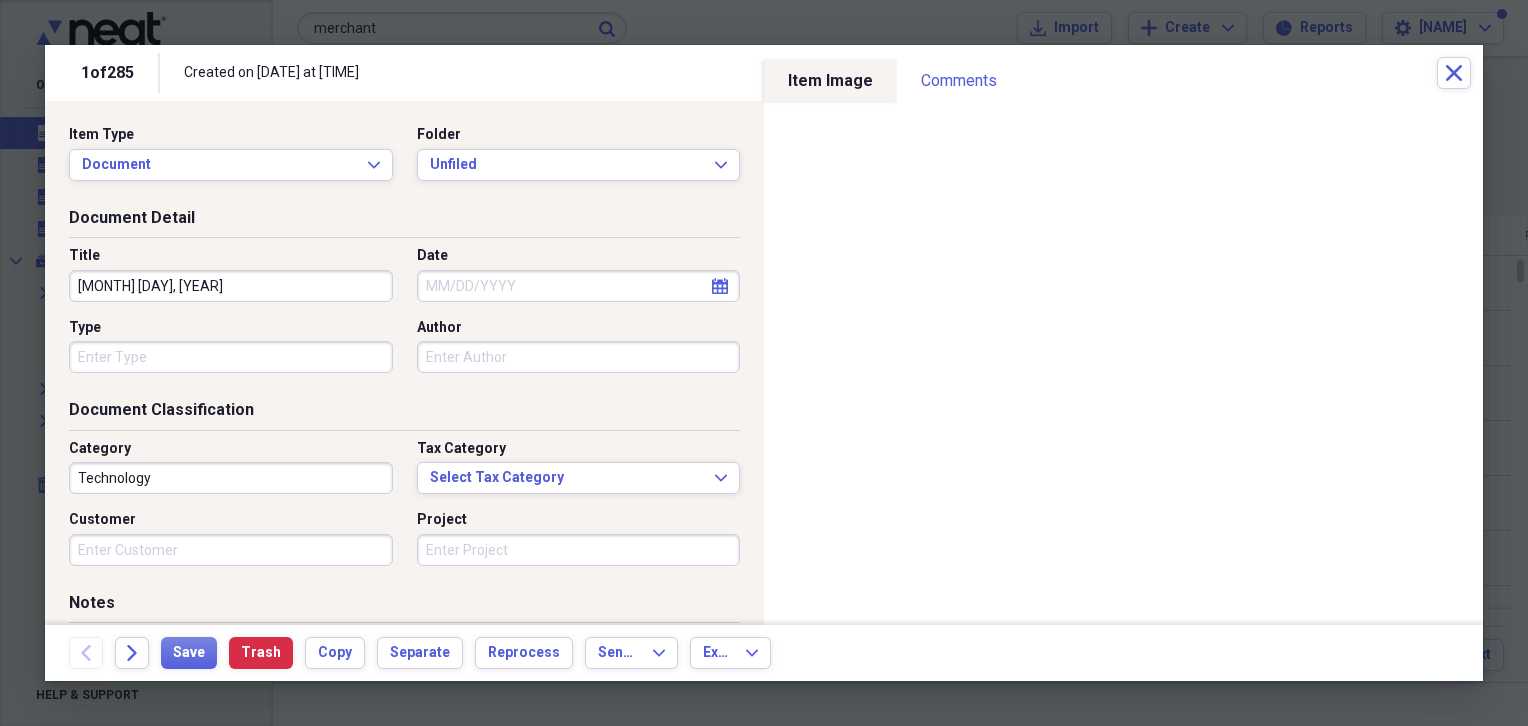 type on "[MONTH] [DAY], [YEAR]" 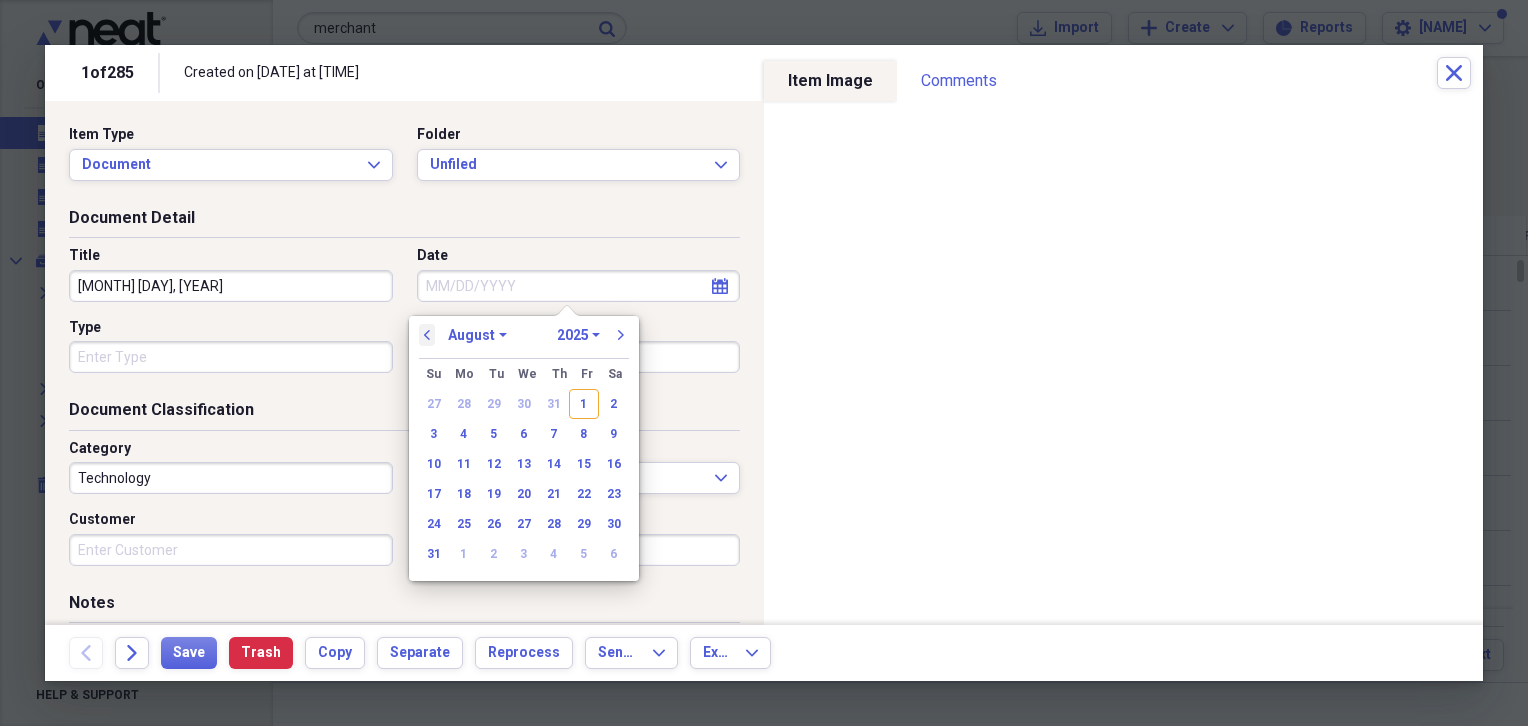 click on "previous" at bounding box center [427, 335] 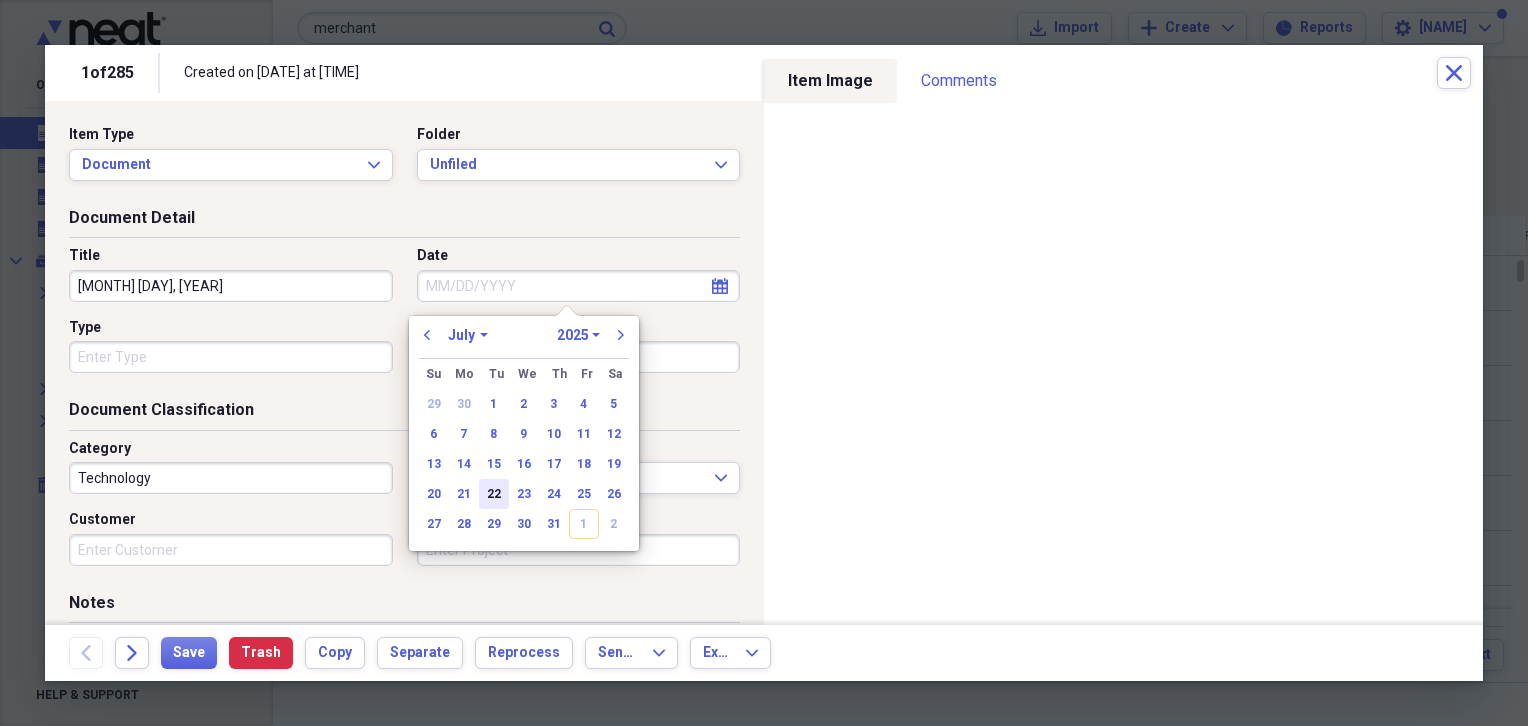 click on "22" at bounding box center [494, 494] 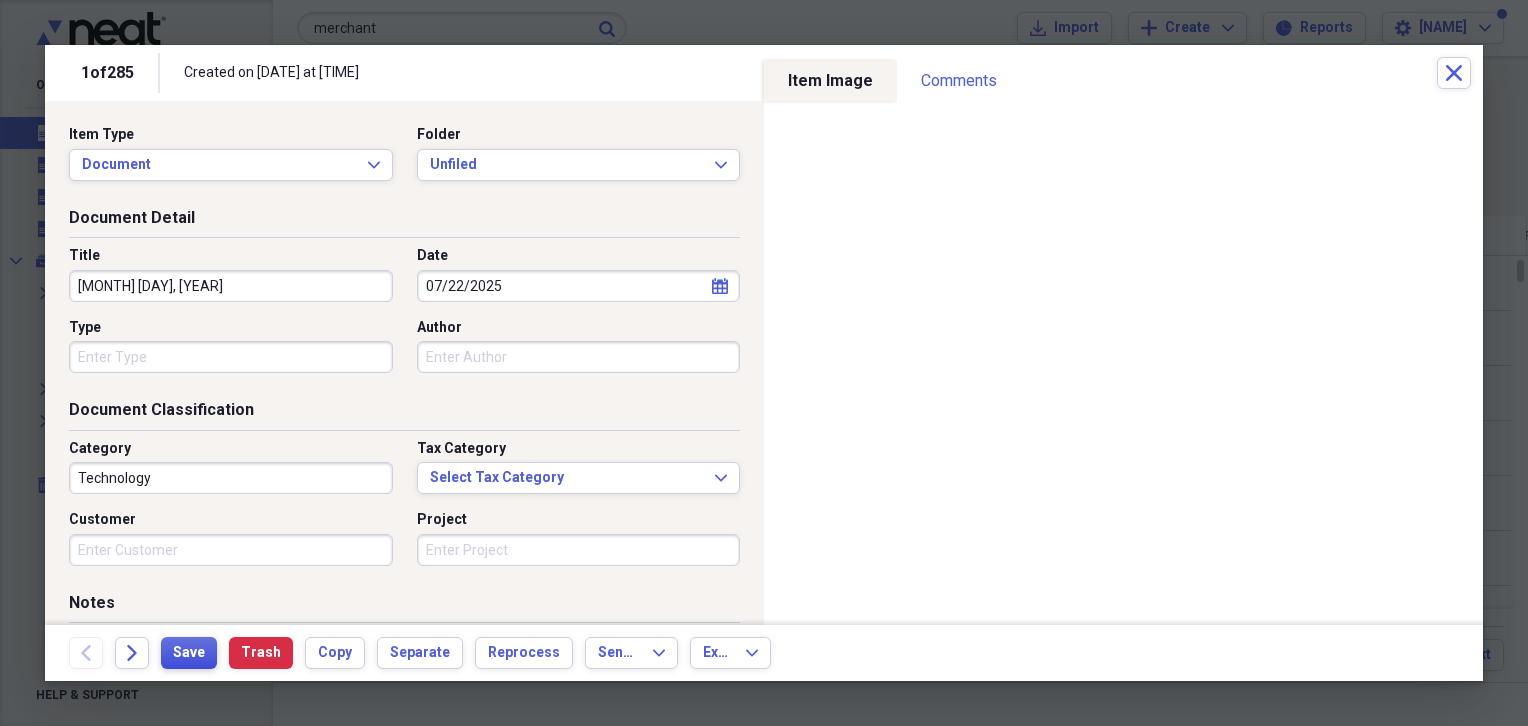 click on "Save" at bounding box center (189, 653) 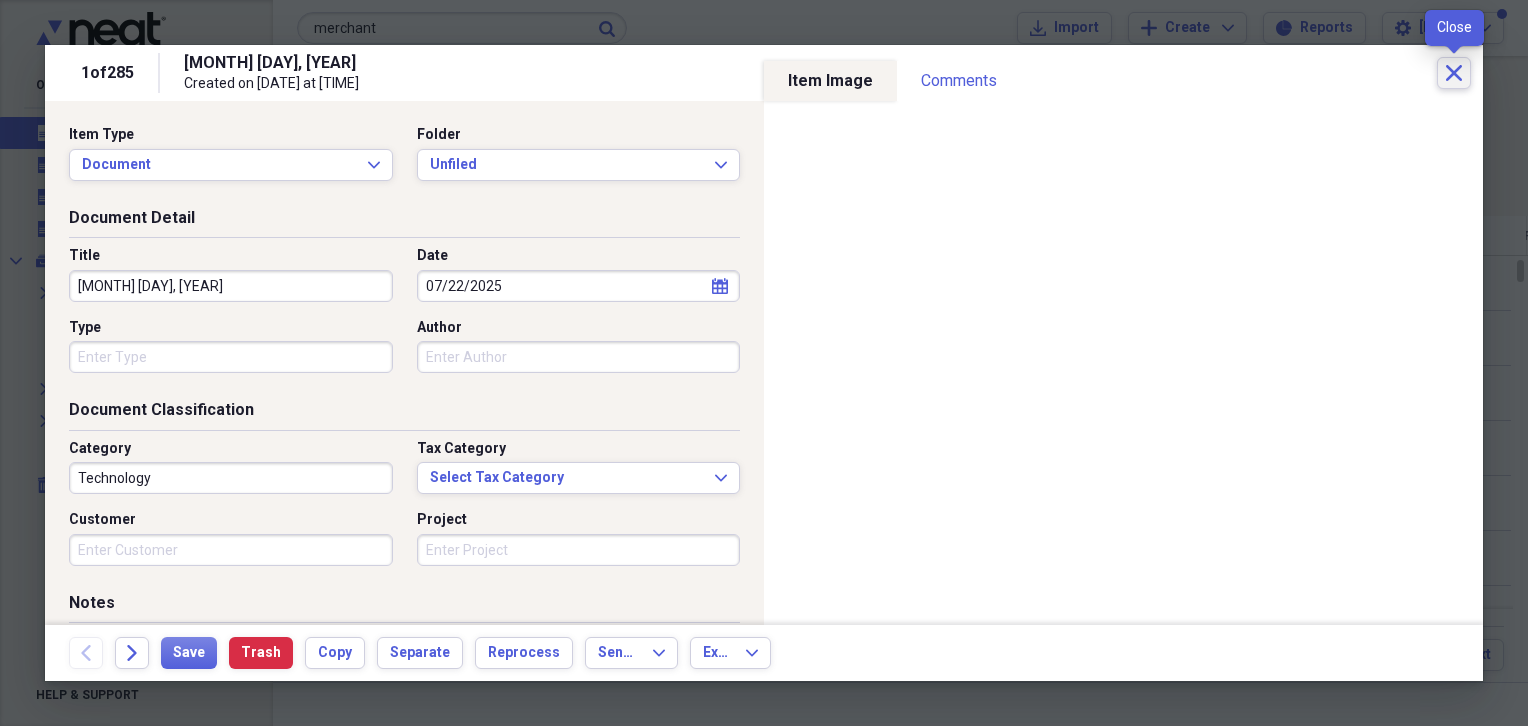 click on "Close" 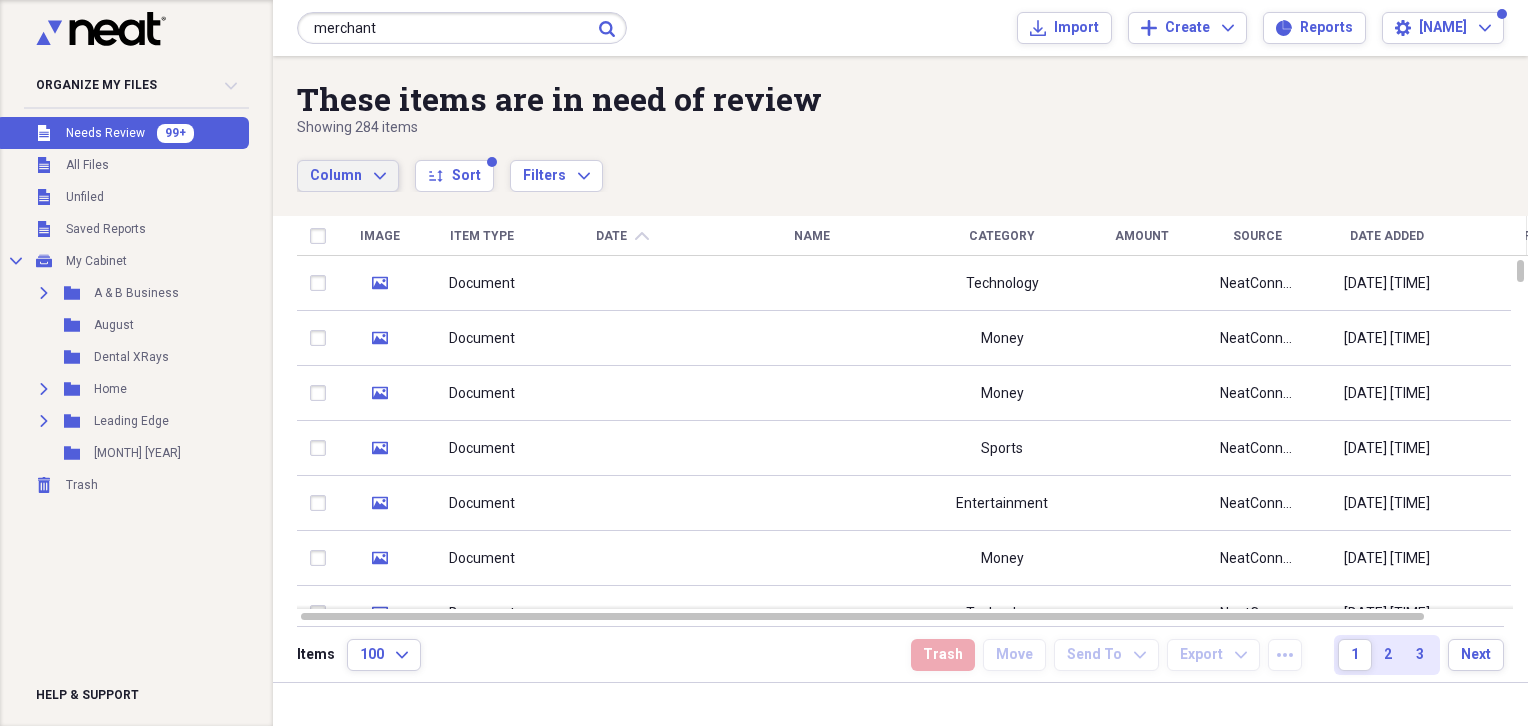 click on "Expand" 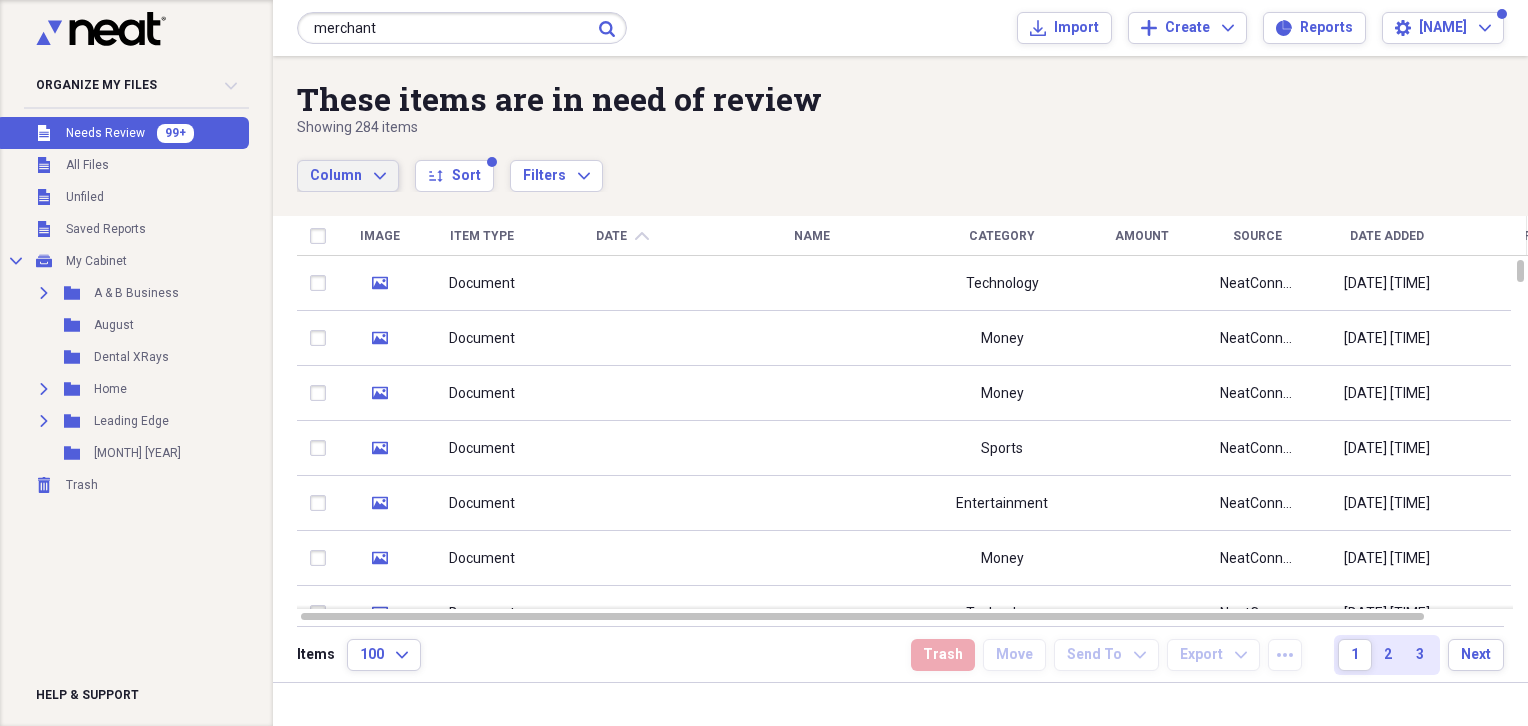 click on "Column Expand sort Sort Filters  Expand" at bounding box center [836, 165] 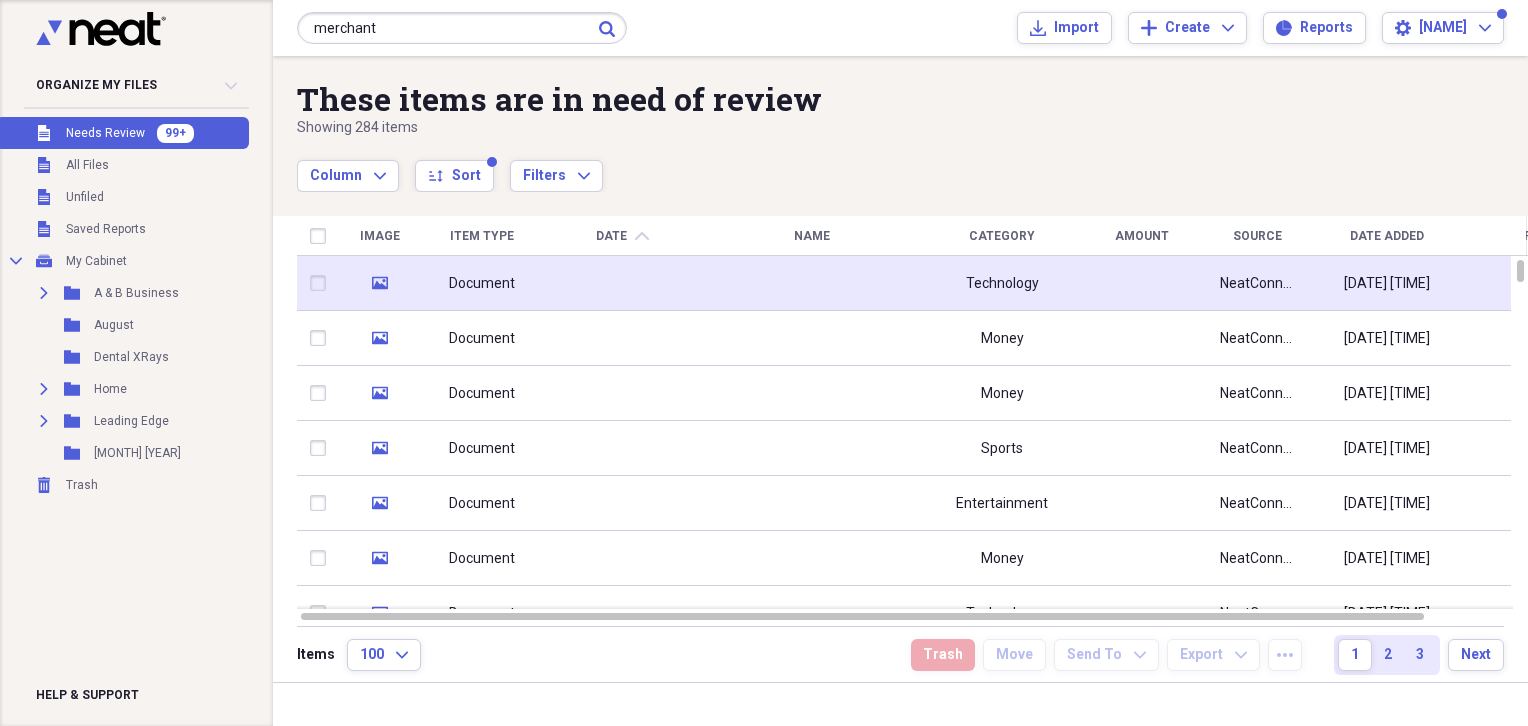 click at bounding box center [622, 283] 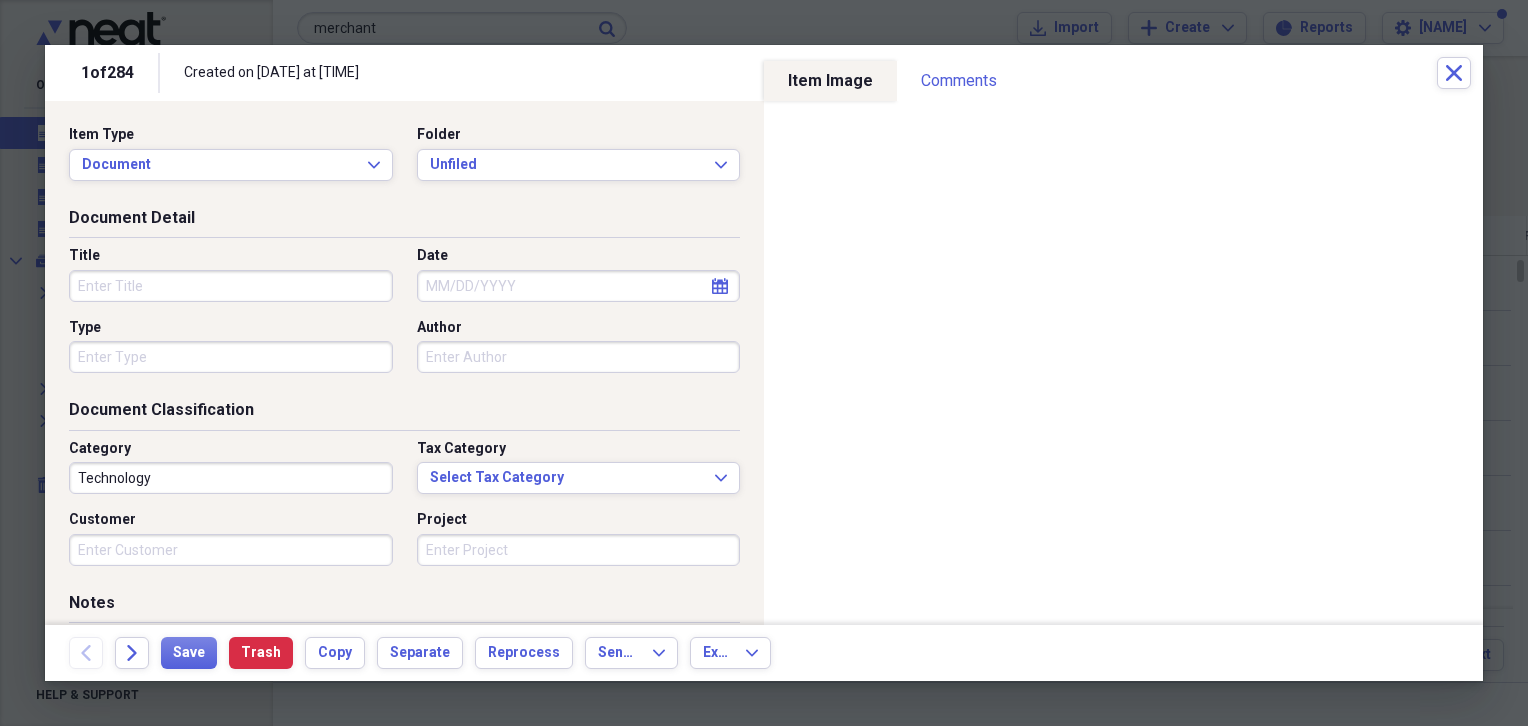 click on "Title" at bounding box center [231, 286] 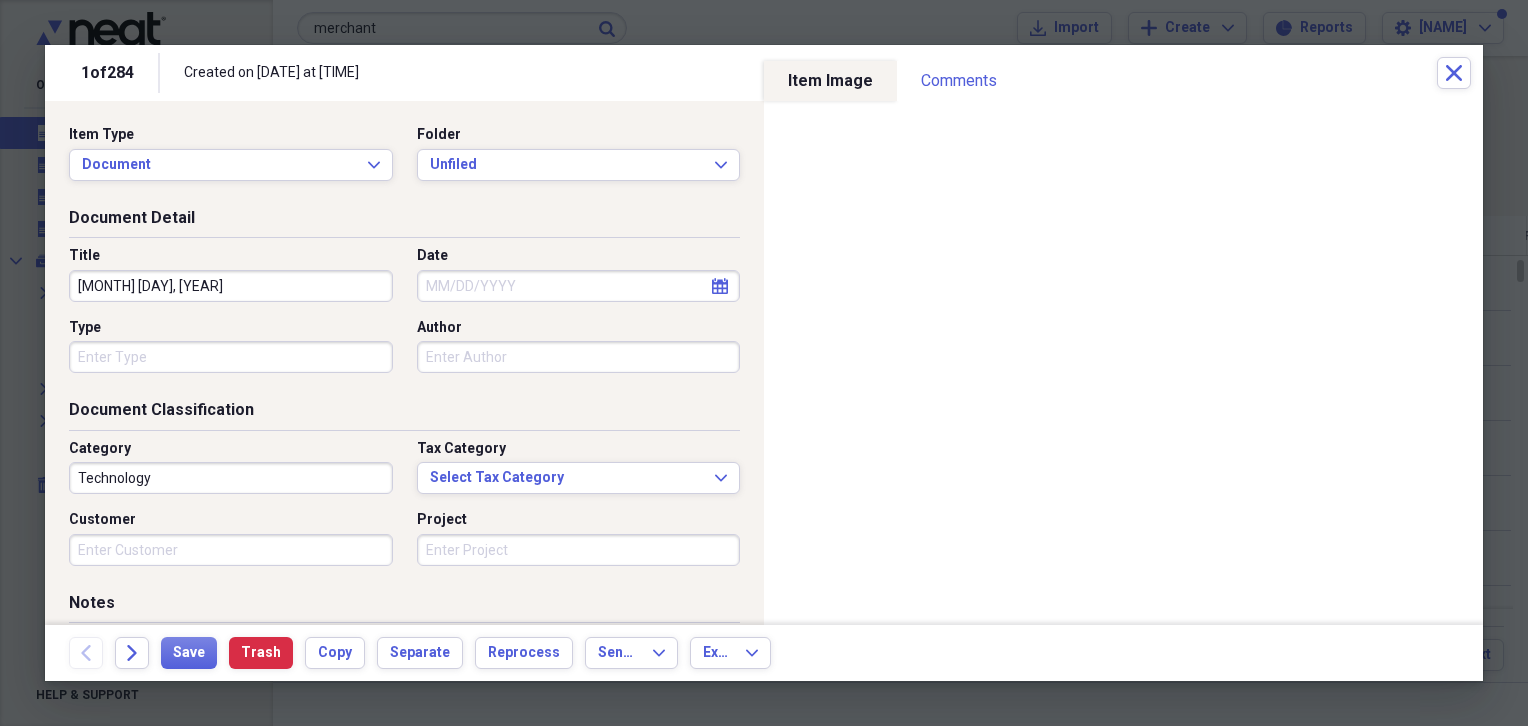type on "[MONTH] [DAY], [YEAR]" 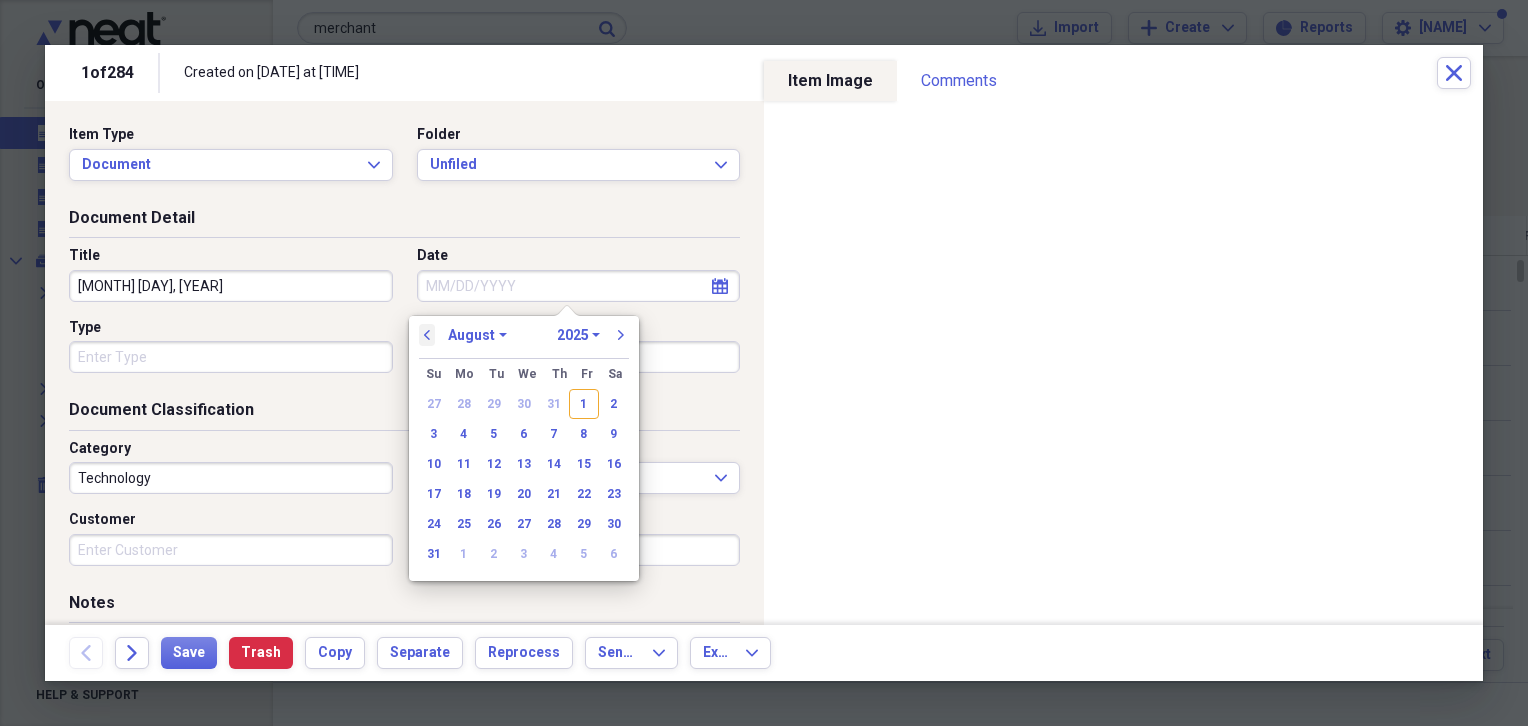 click on "previous" at bounding box center [427, 335] 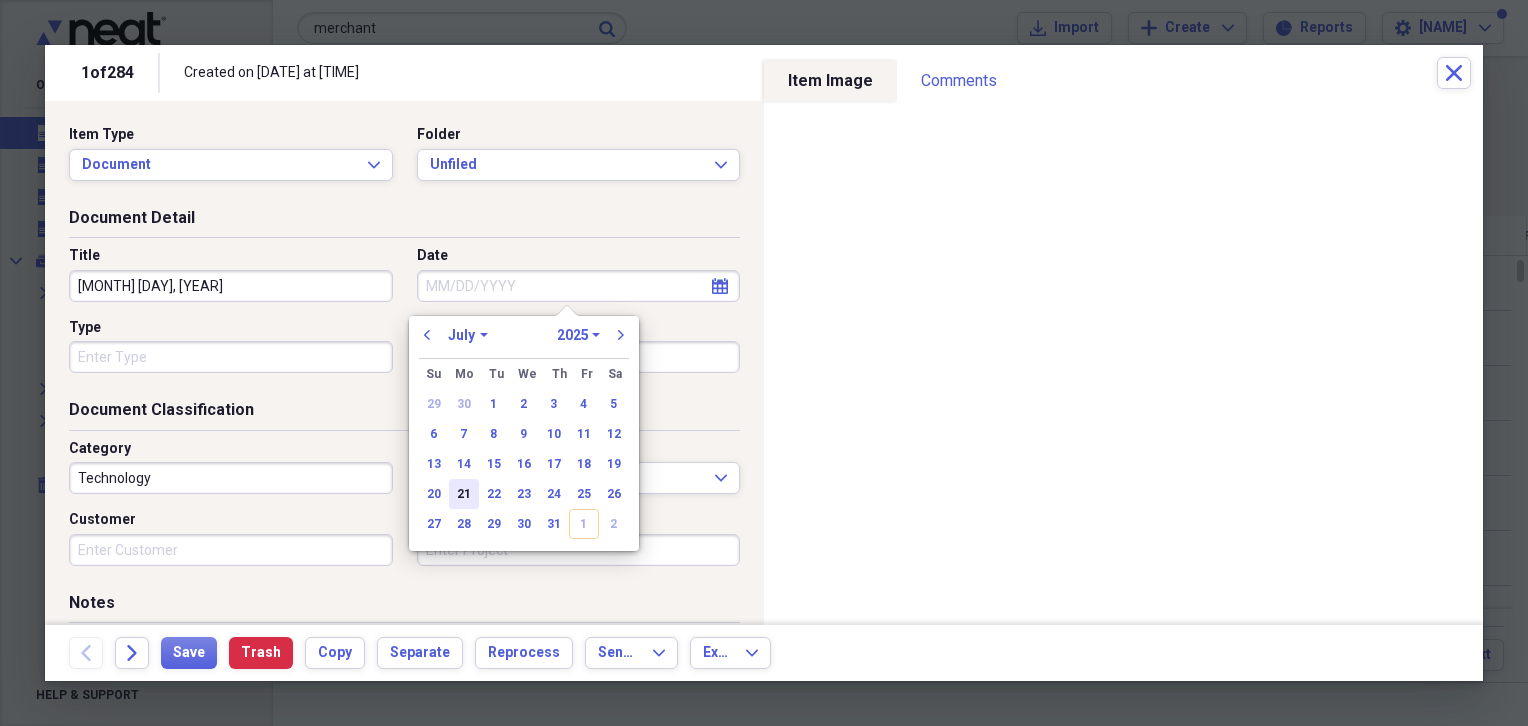 click on "21" at bounding box center (464, 494) 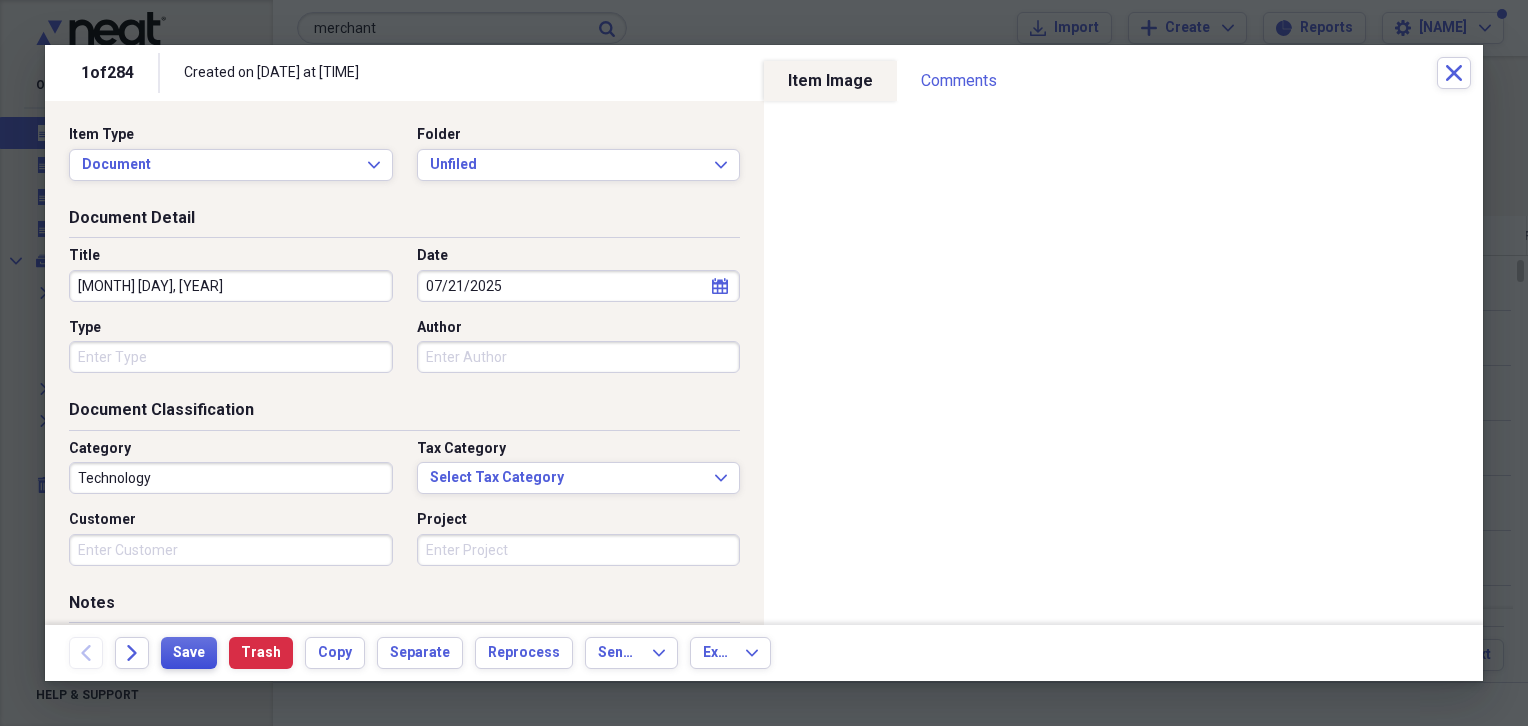 click on "Save" at bounding box center [189, 653] 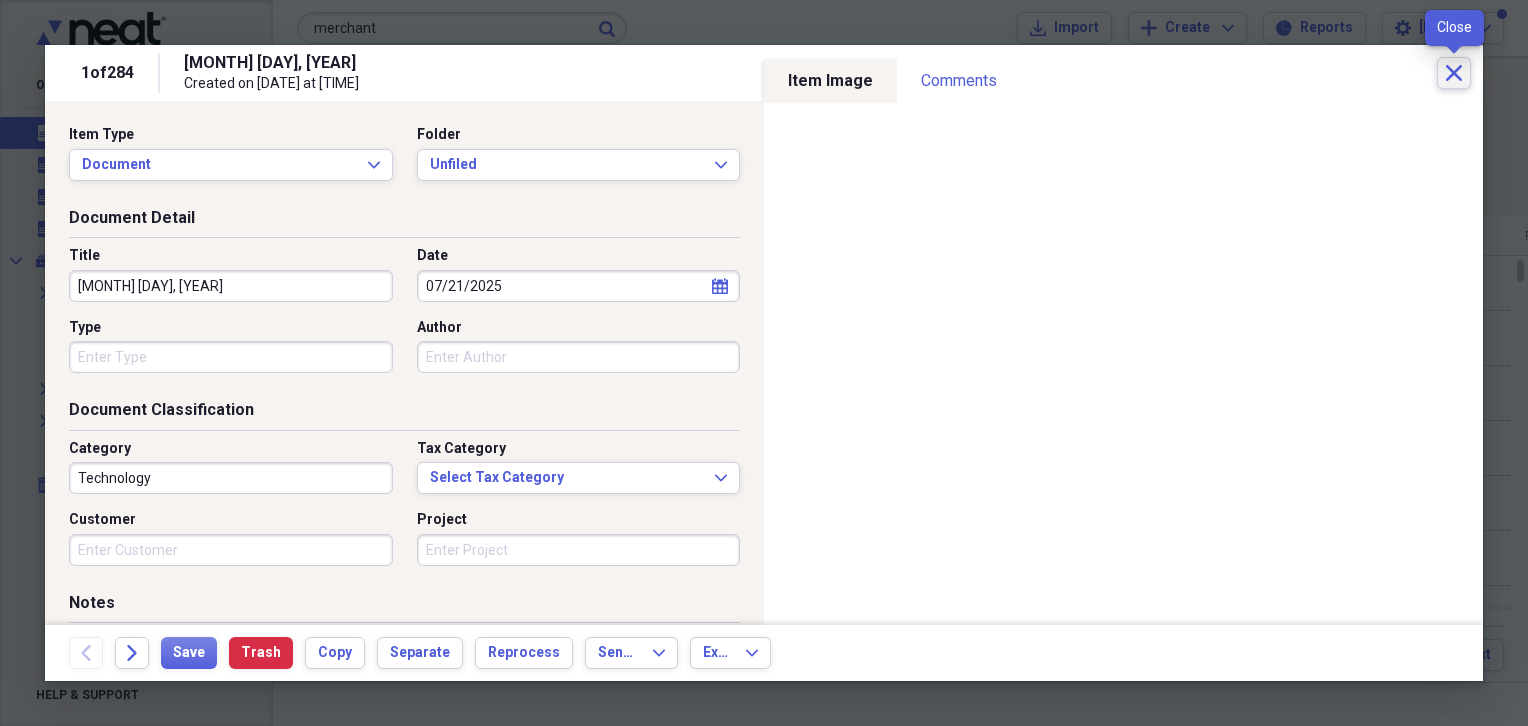click 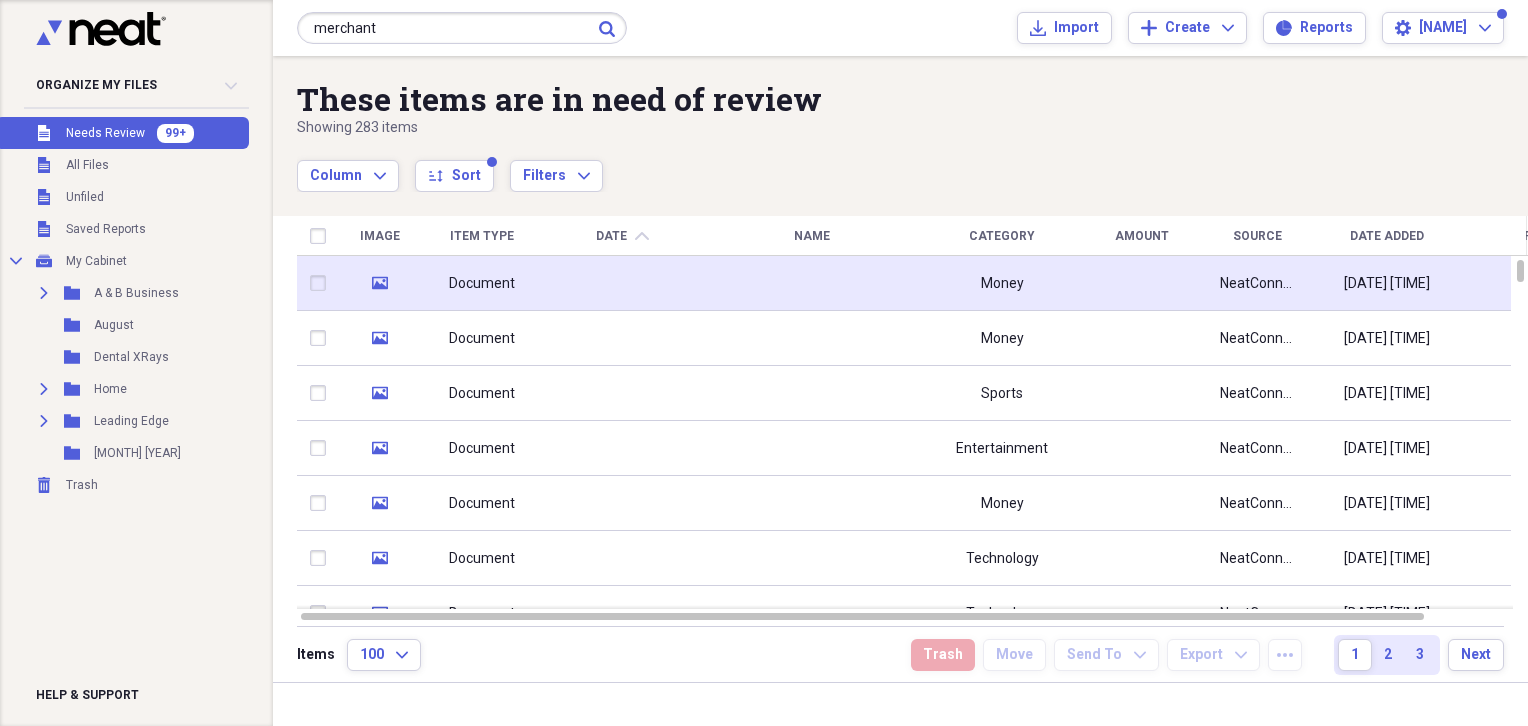 click at bounding box center (812, 283) 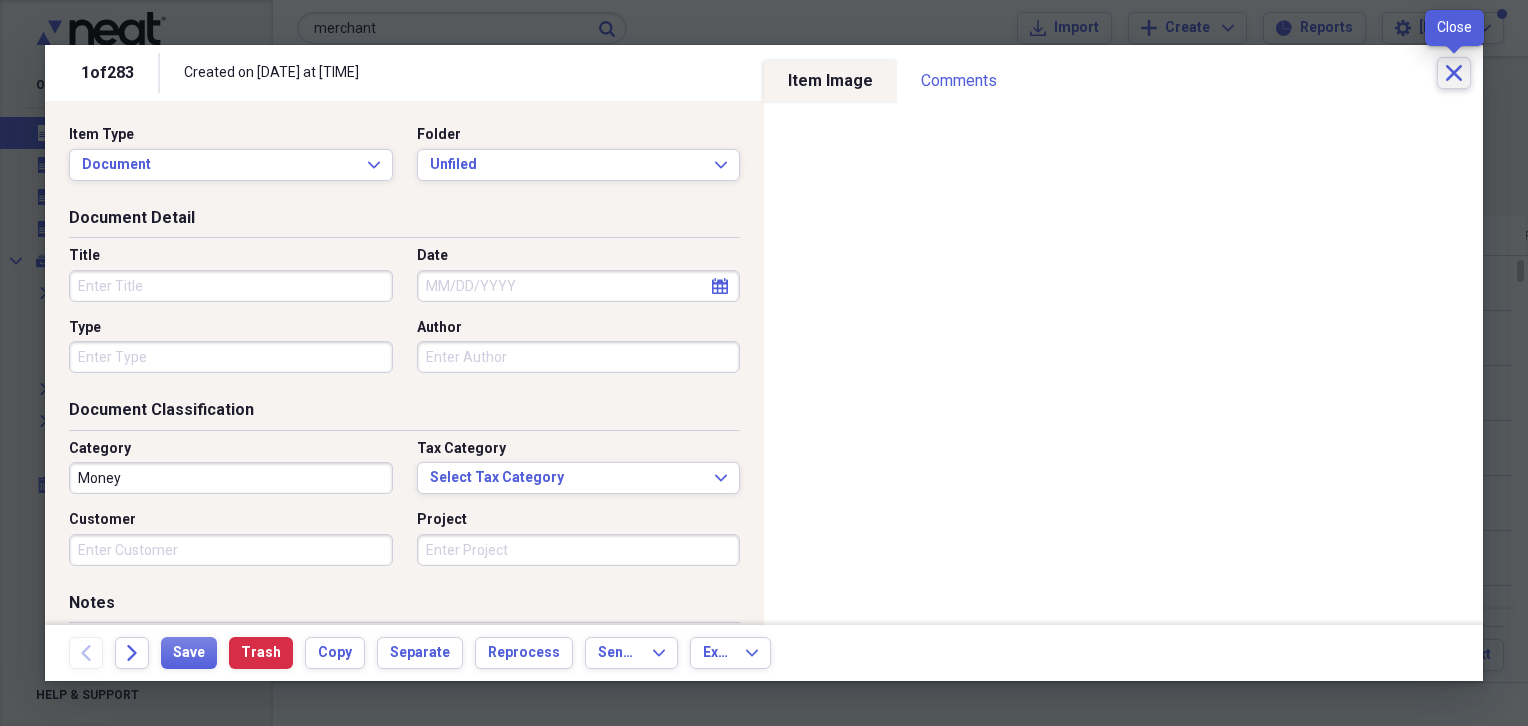 click on "Close" at bounding box center [1454, 73] 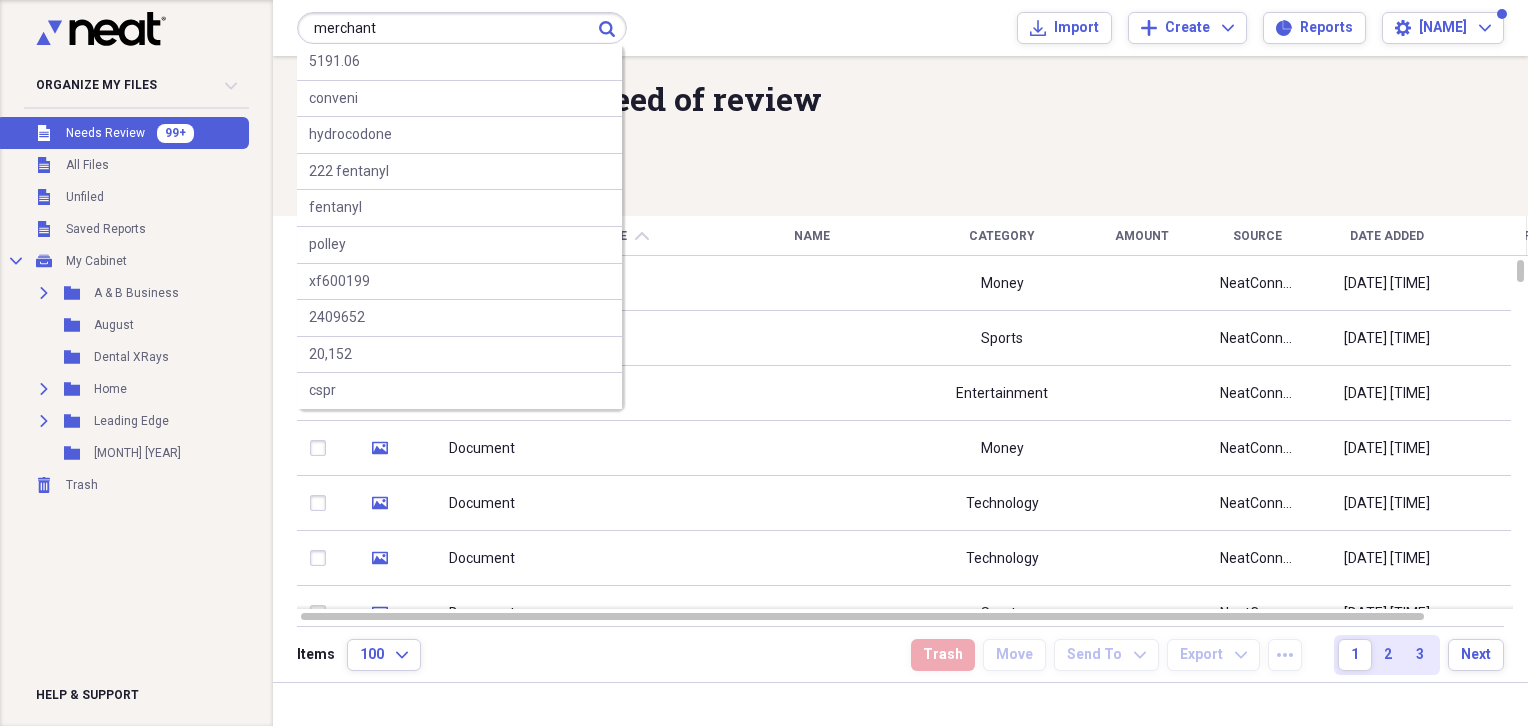 drag, startPoint x: 407, startPoint y: 20, endPoint x: 288, endPoint y: 34, distance: 119.8207 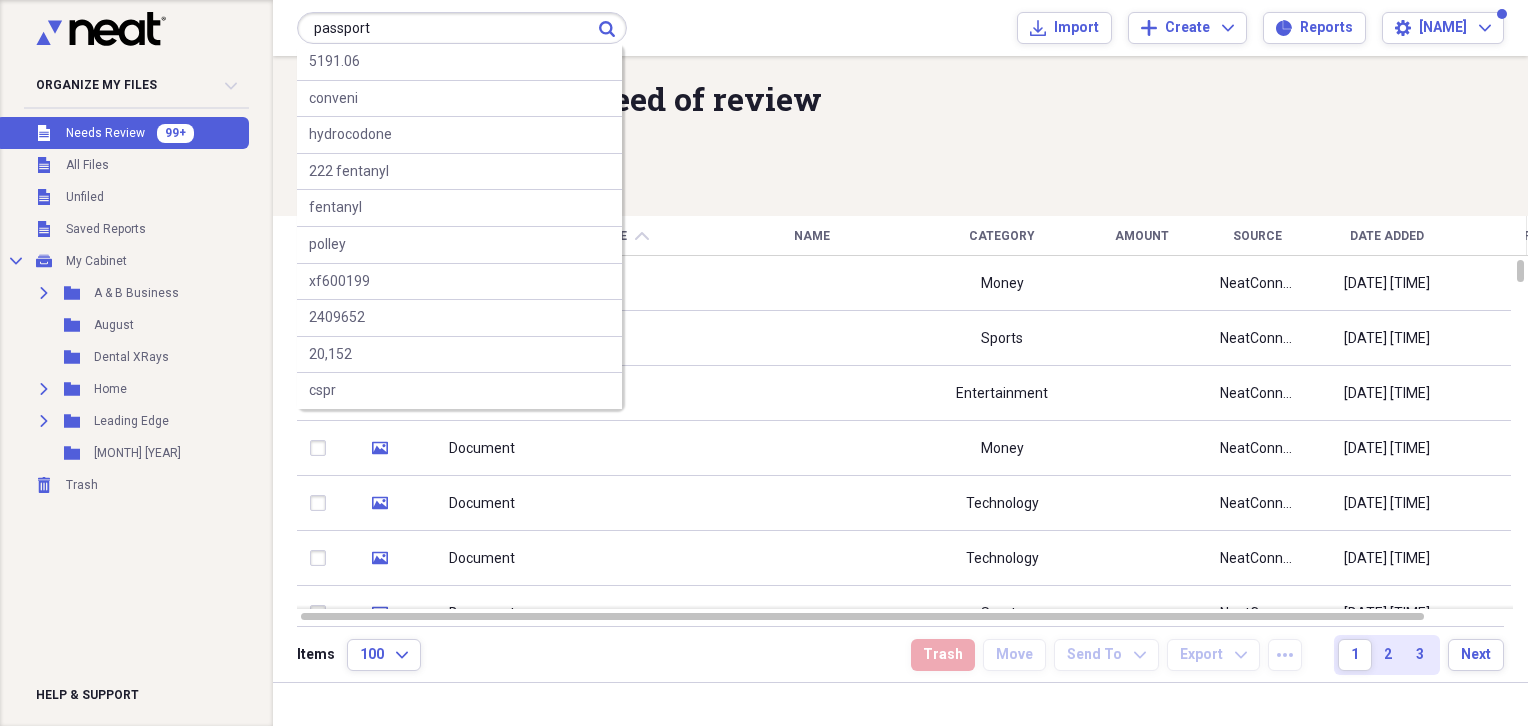 type on "passport" 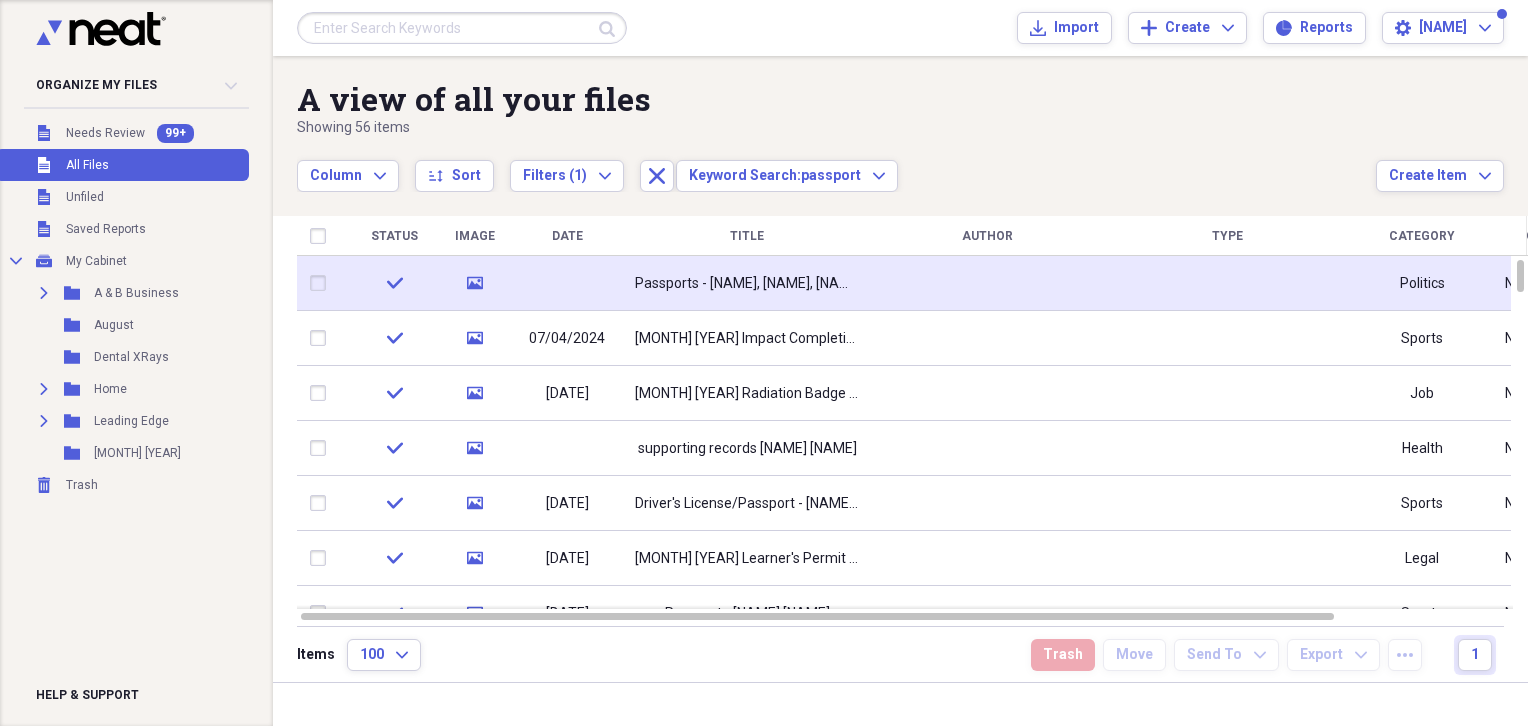 click on "Passports - [NAME], [NAME], [NAME], [NAME], [NAME]" at bounding box center [747, 284] 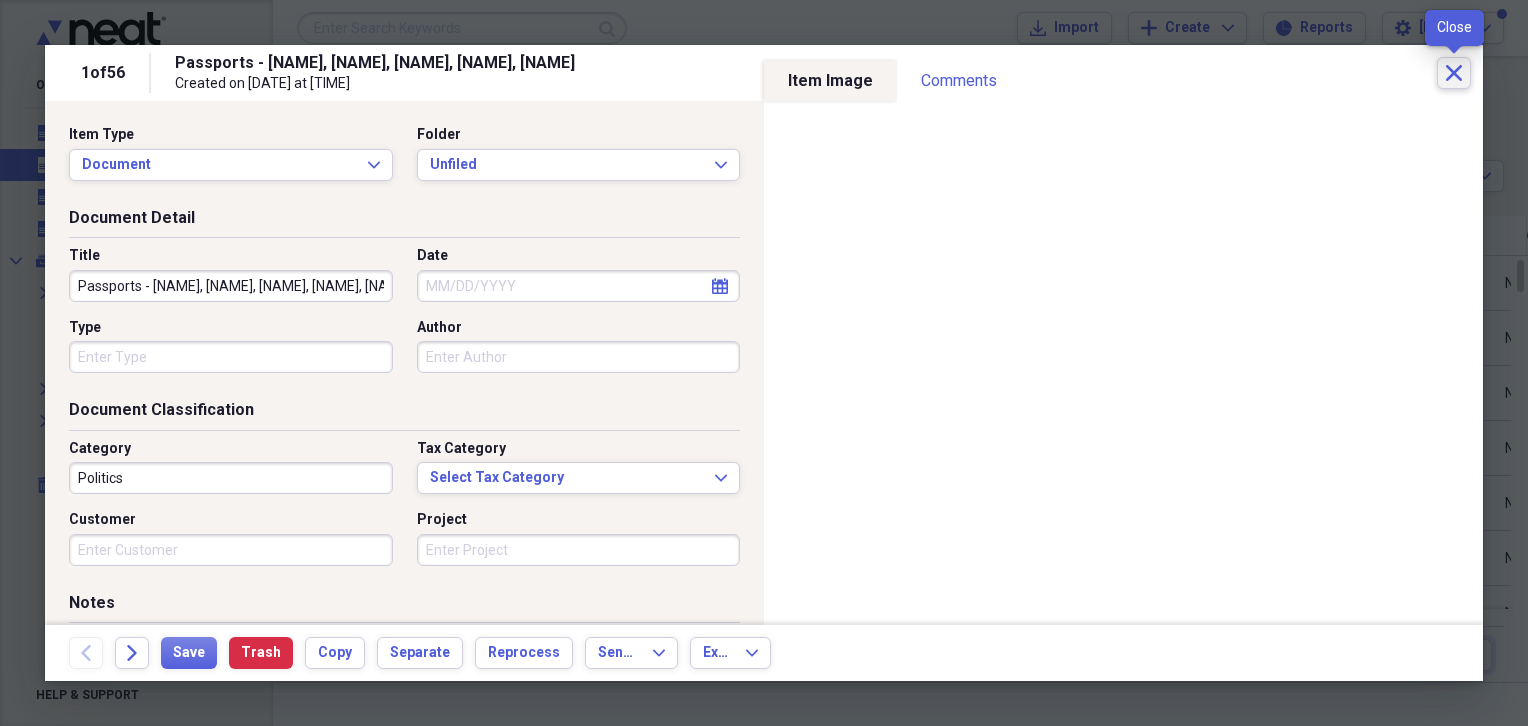 click on "Close" at bounding box center [1454, 73] 